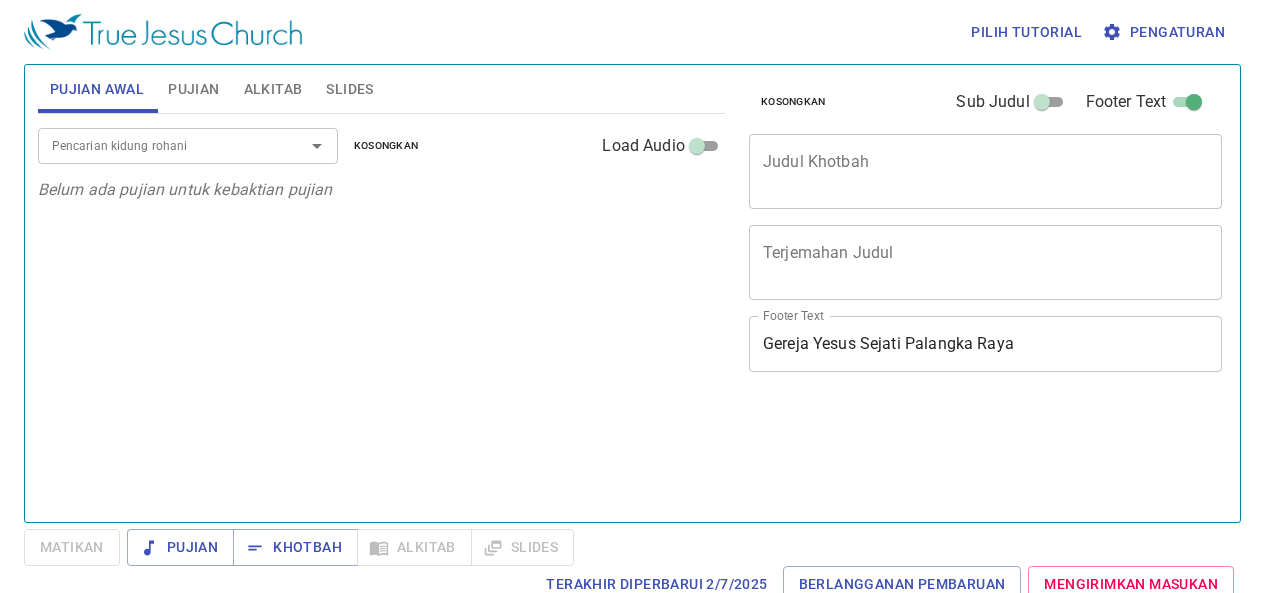 scroll, scrollTop: 0, scrollLeft: 0, axis: both 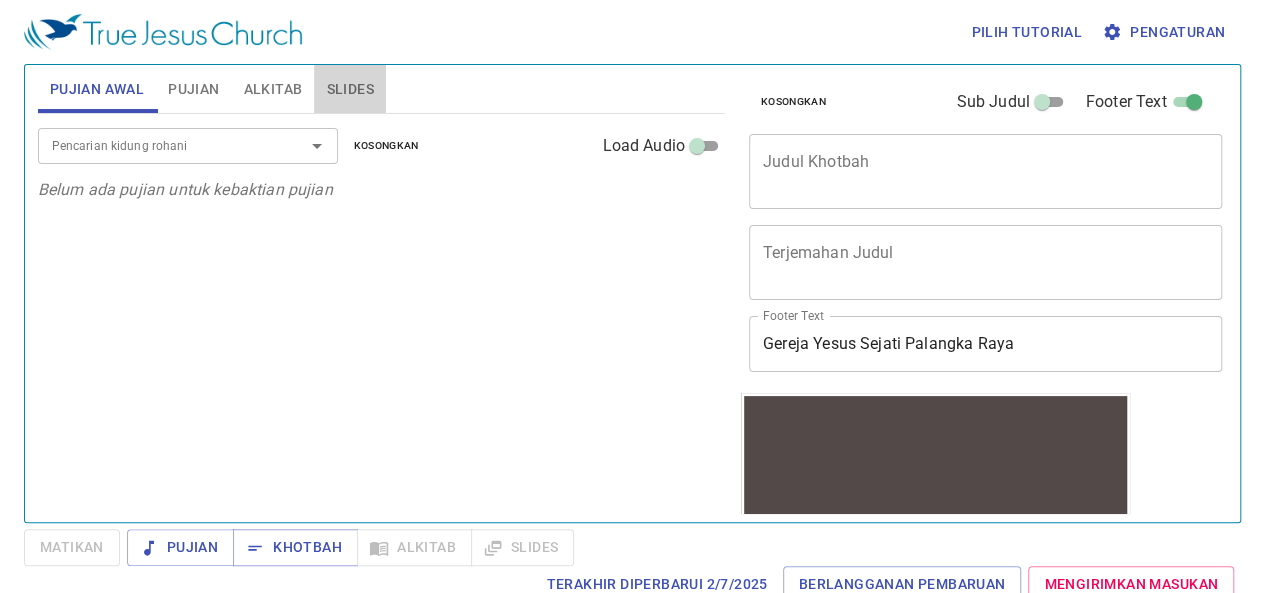click on "Slides" at bounding box center (349, 89) 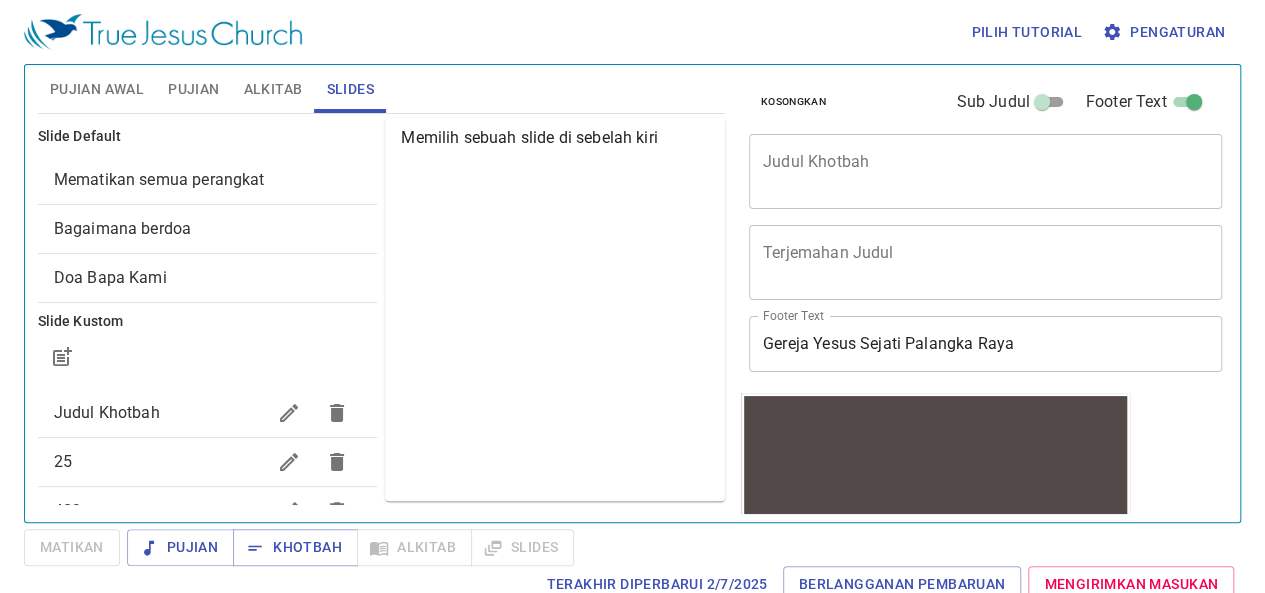 scroll, scrollTop: 270, scrollLeft: 0, axis: vertical 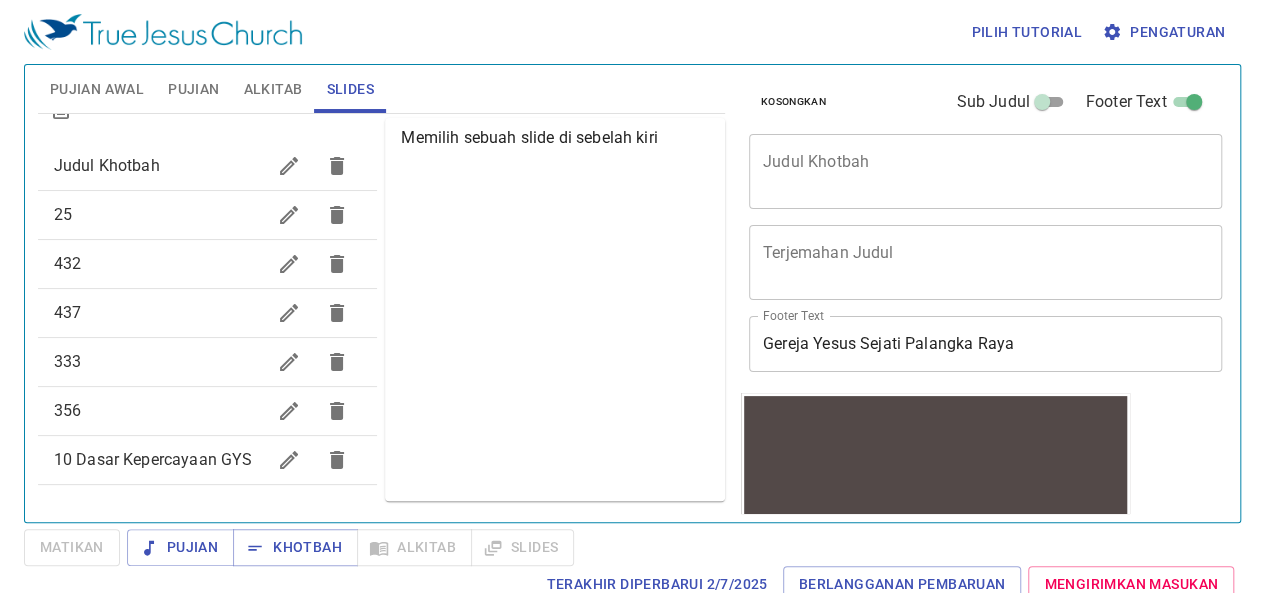 click 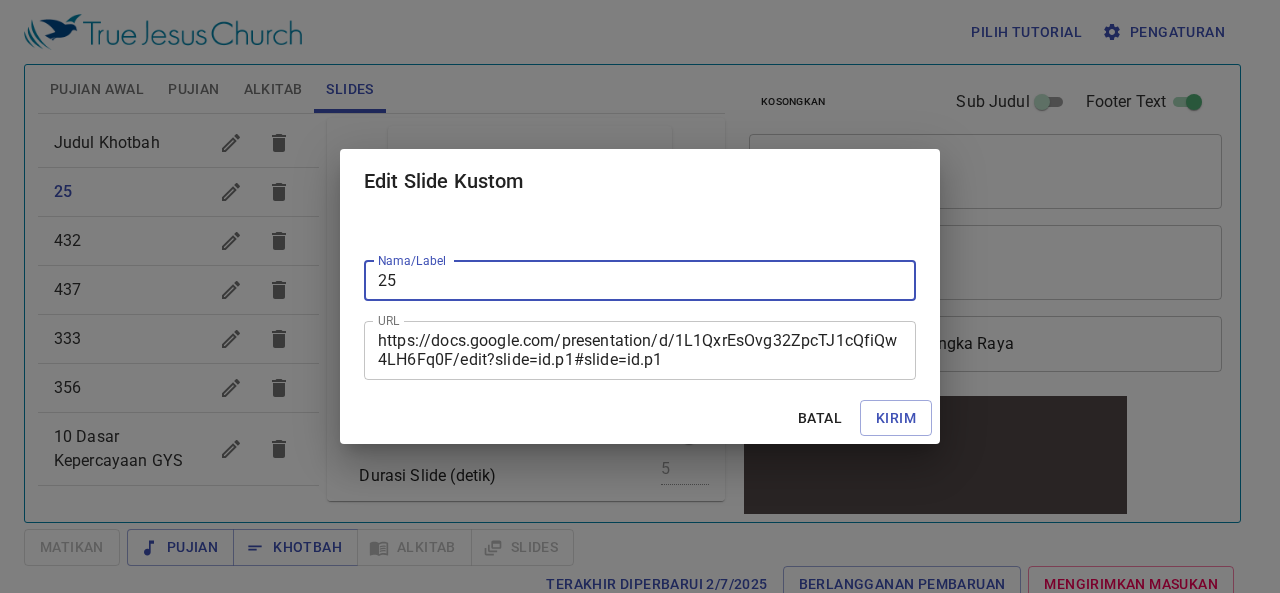 type on "2" 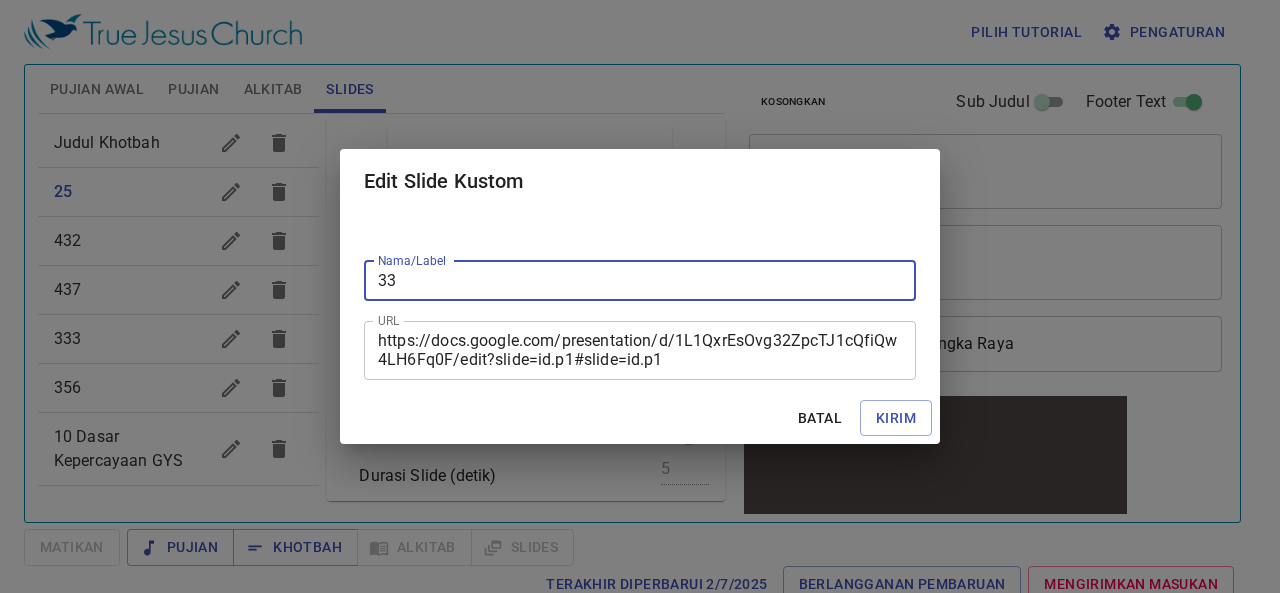 type on "3" 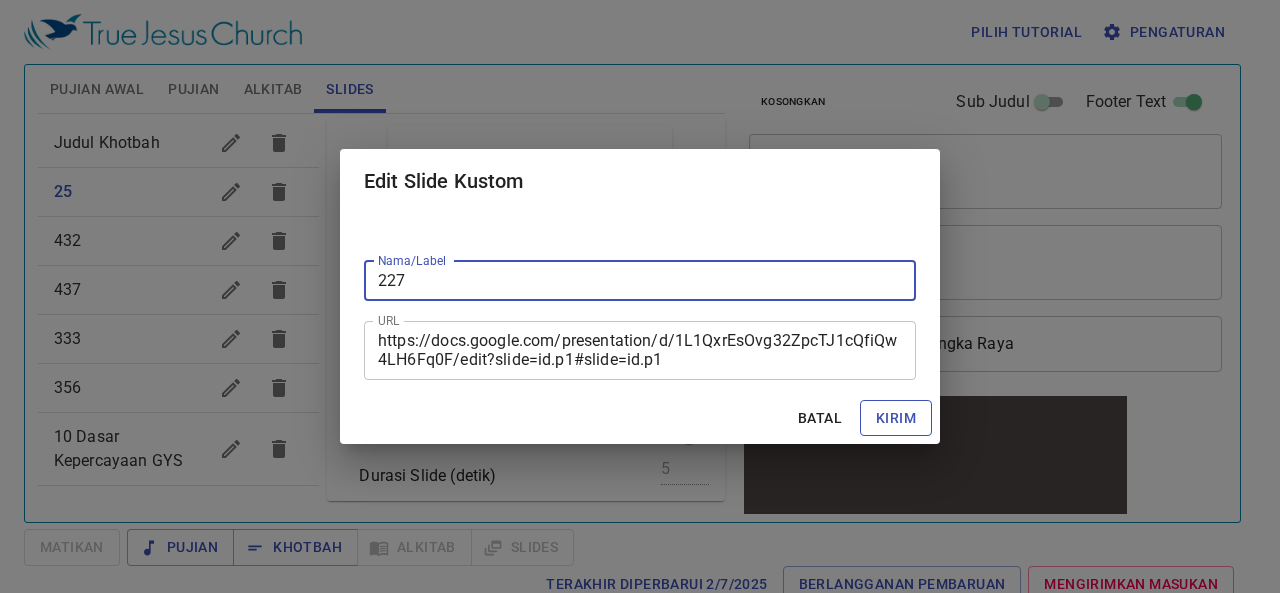type on "227" 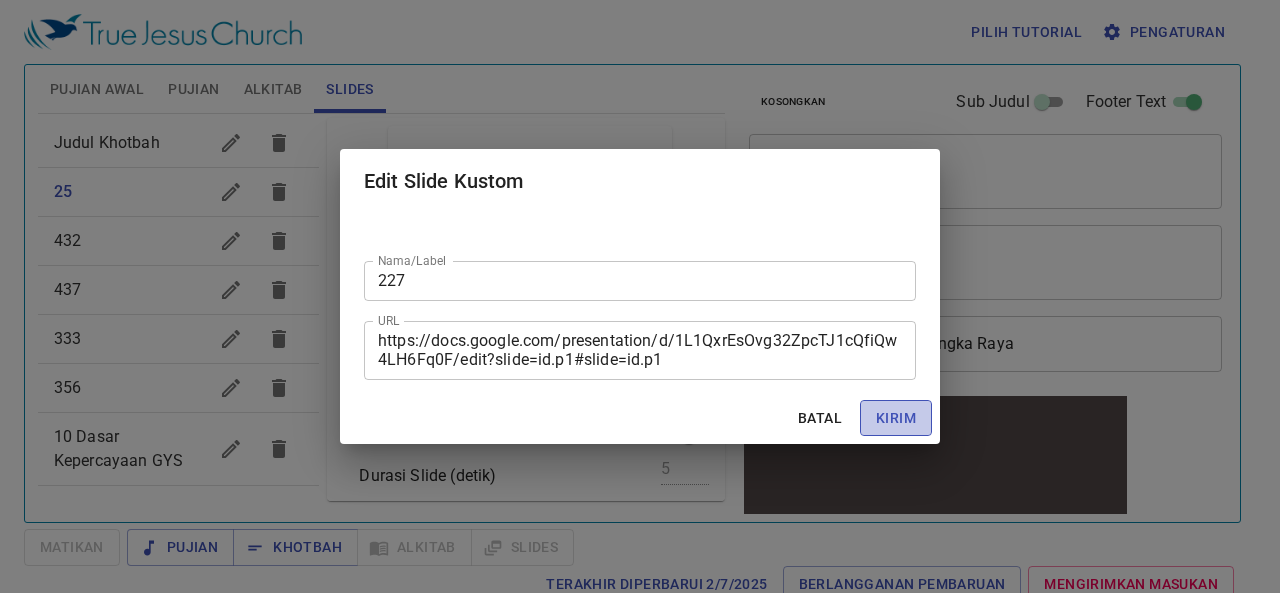 click on "Kirim" at bounding box center [896, 418] 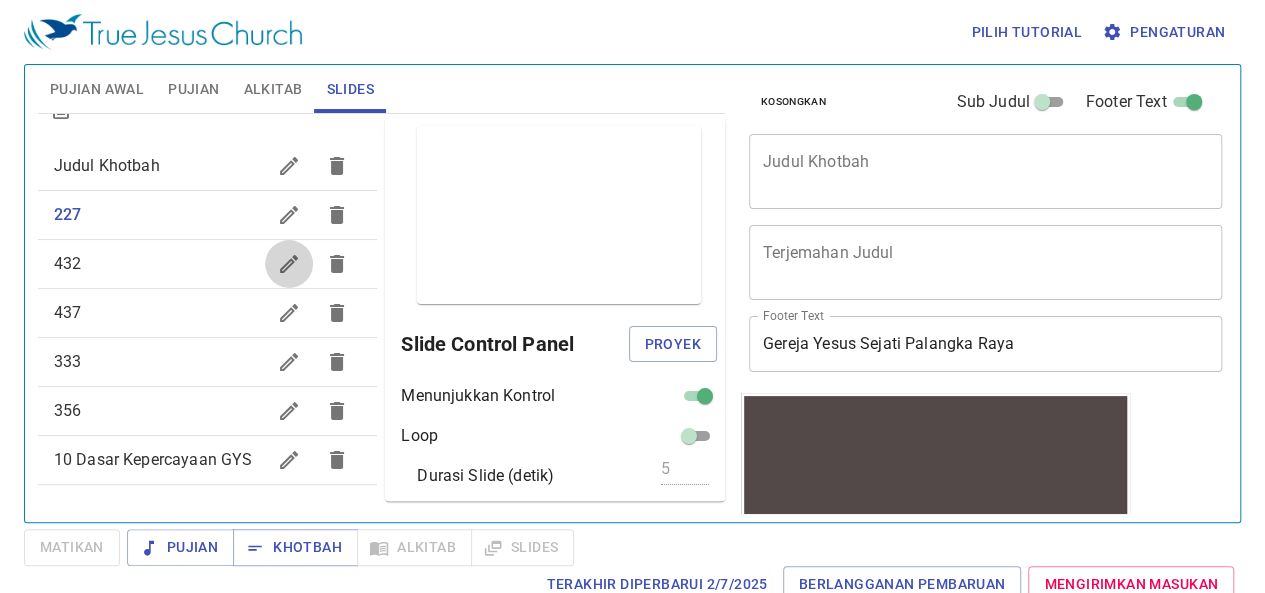 click 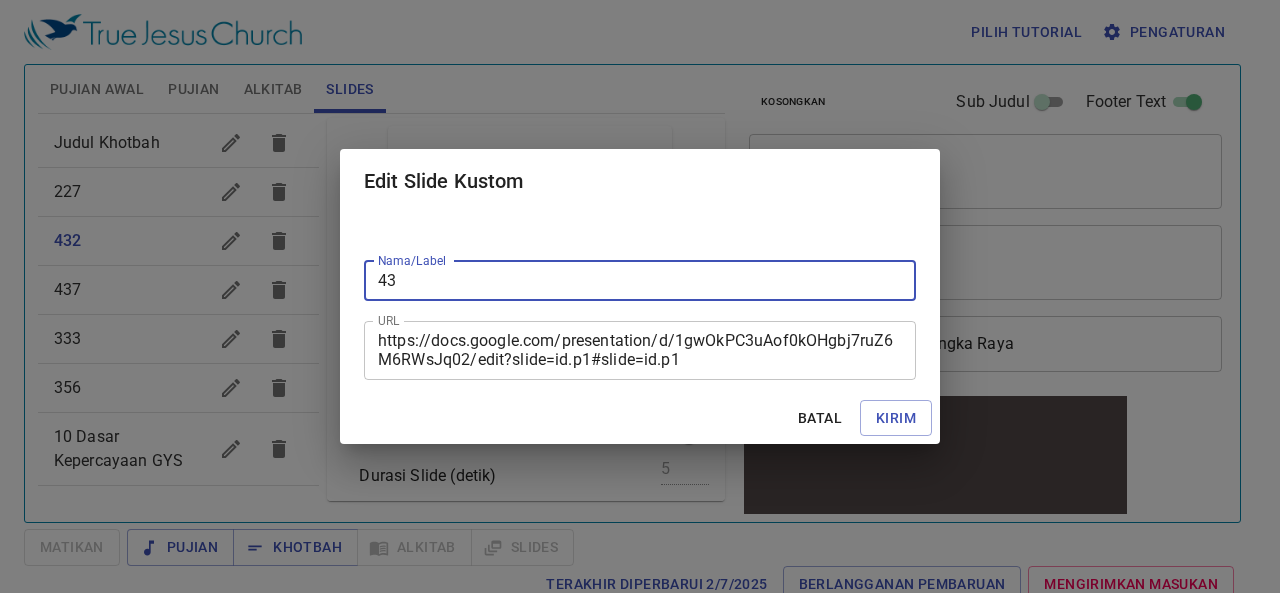 type on "4" 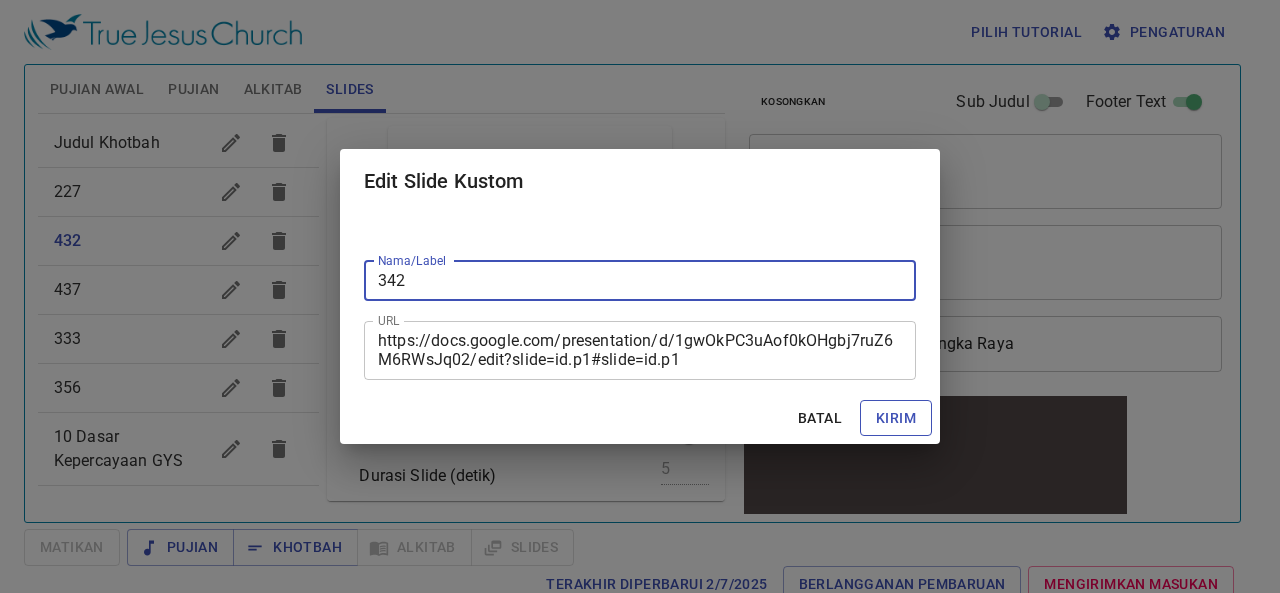 type on "342" 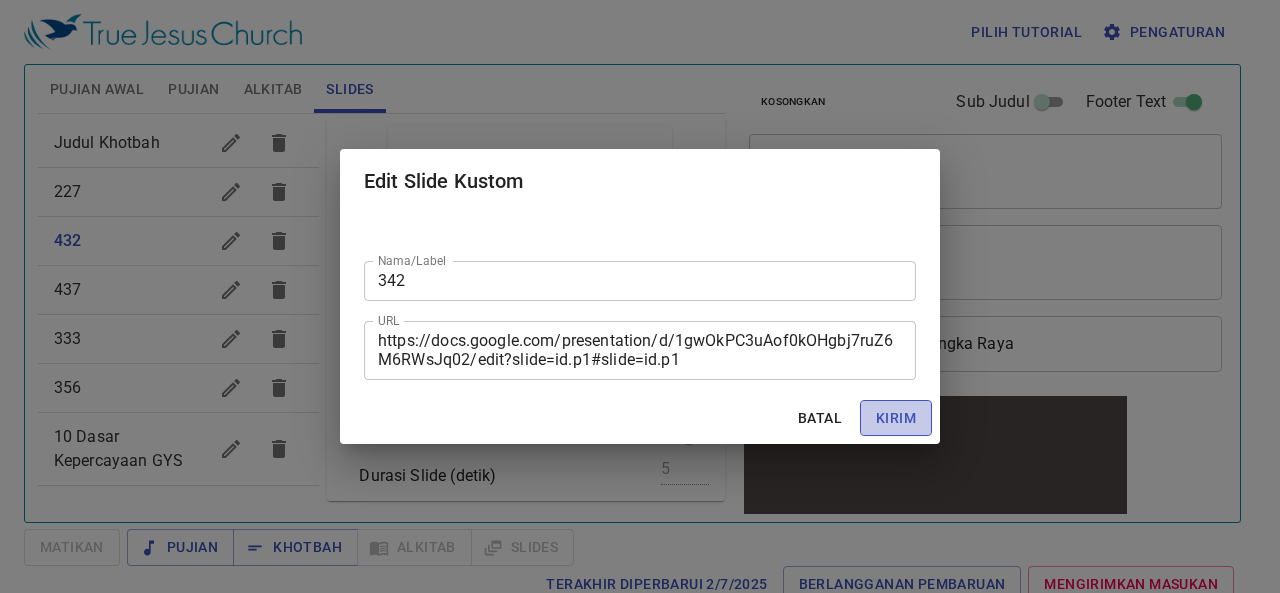 click on "Kirim" at bounding box center (896, 418) 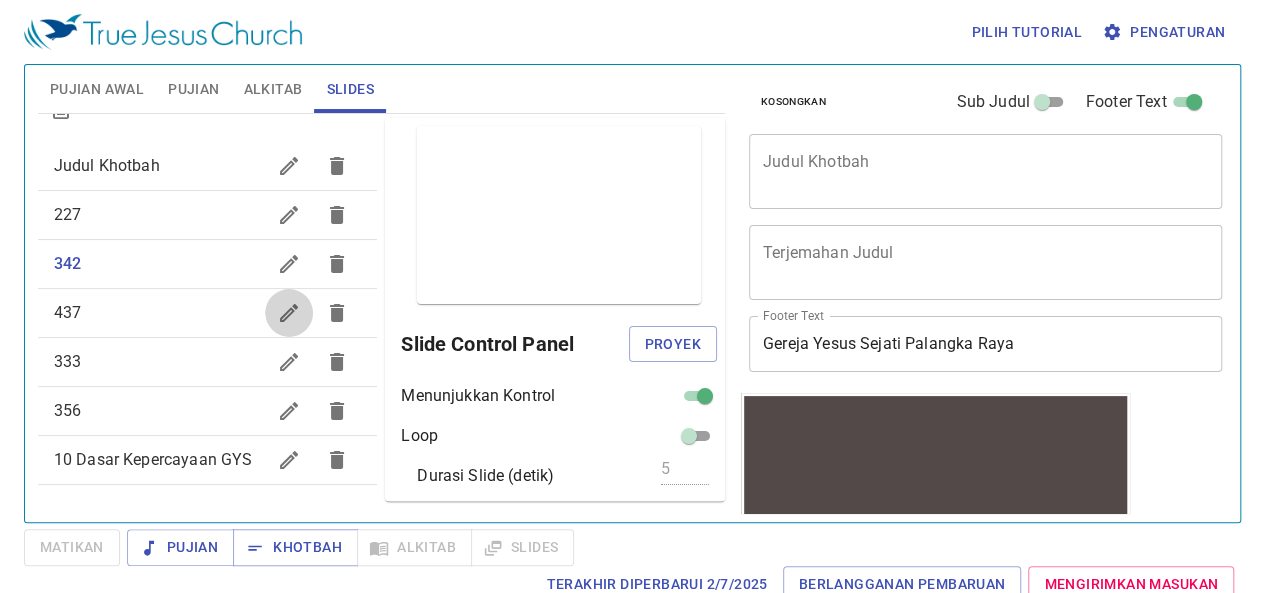 click 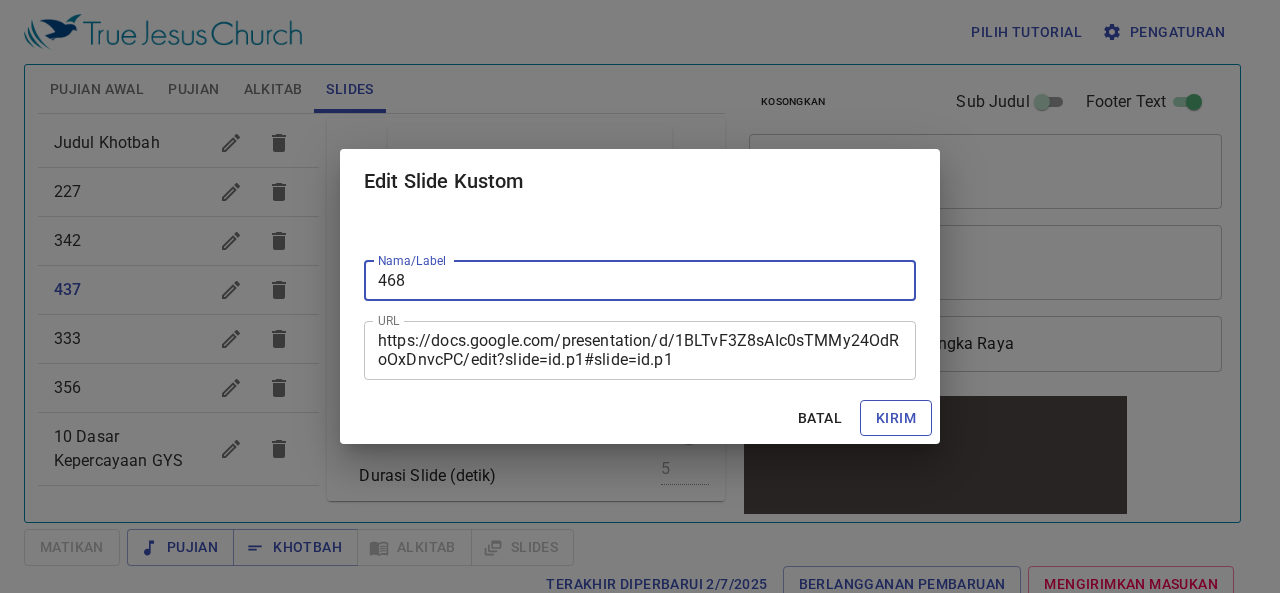 type on "468" 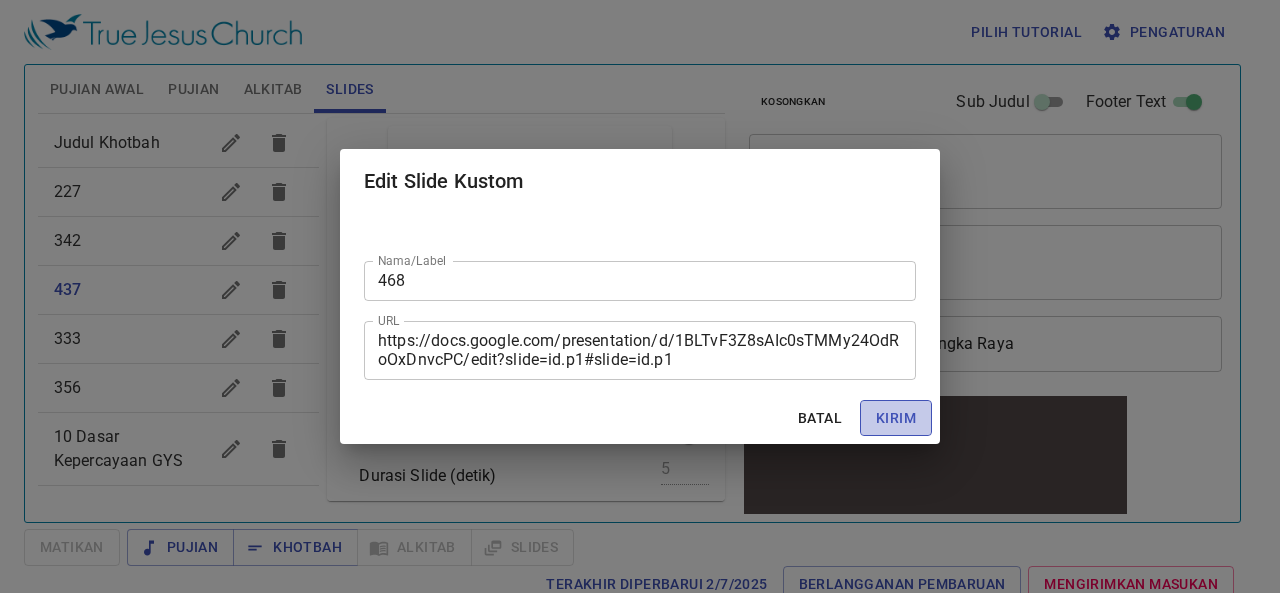 click on "Kirim" at bounding box center (896, 418) 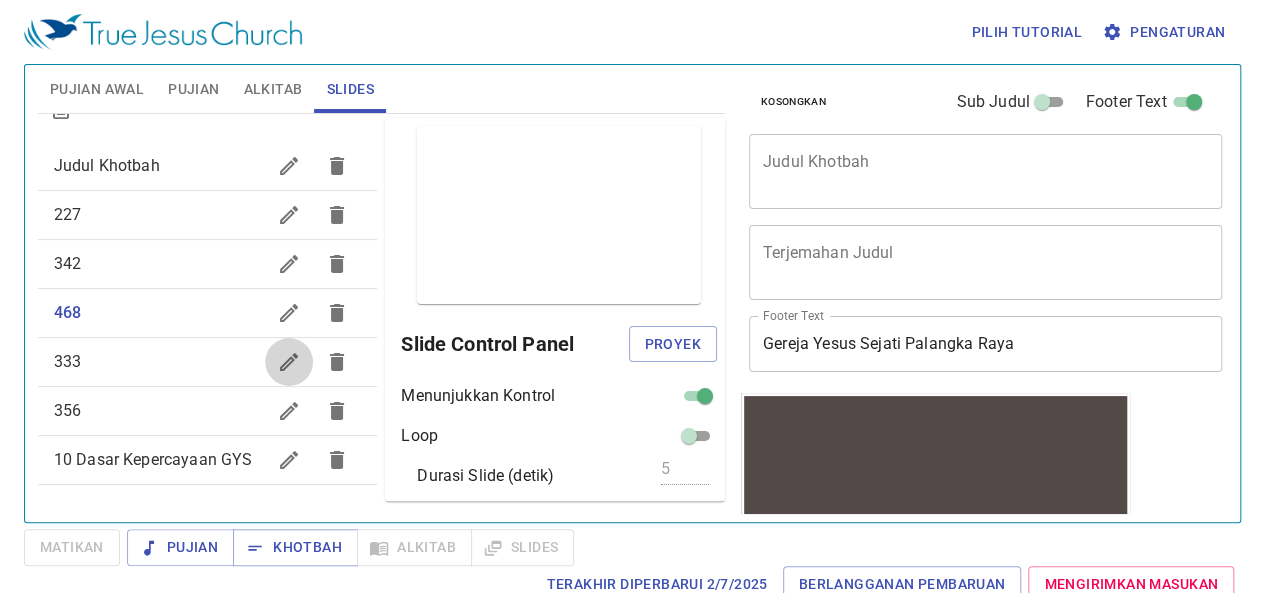 click 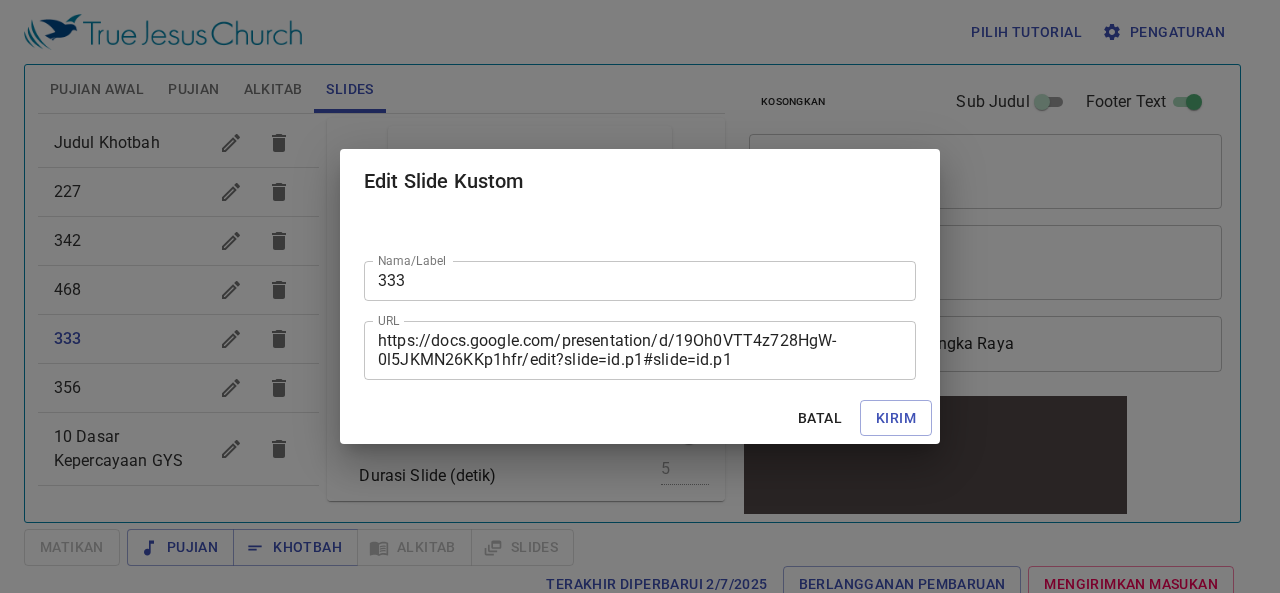 click on "Edit Slide Kustom Nama/Label 333 Nama/Label URL https://docs.google.com/presentation/d/19Oh0VTT4z728HgW-0l5JKMN26KKp1hfr/edit?slide=id.p1#slide=id.p1 URL Batal Kirim" at bounding box center (640, 296) 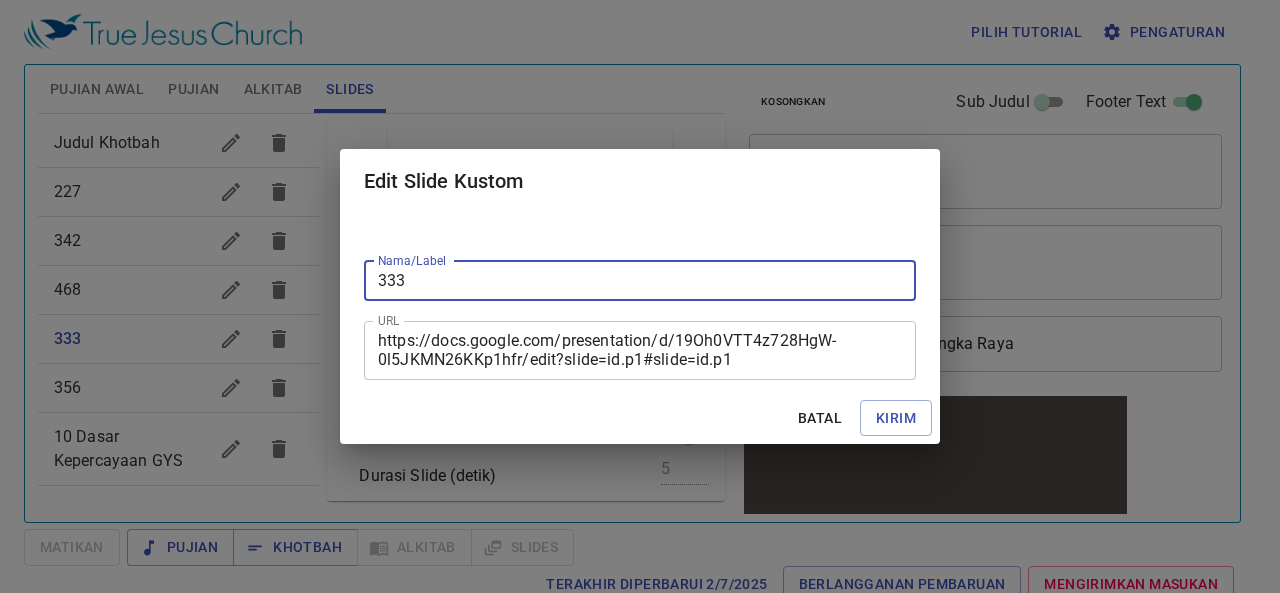 click on "333" at bounding box center (640, 281) 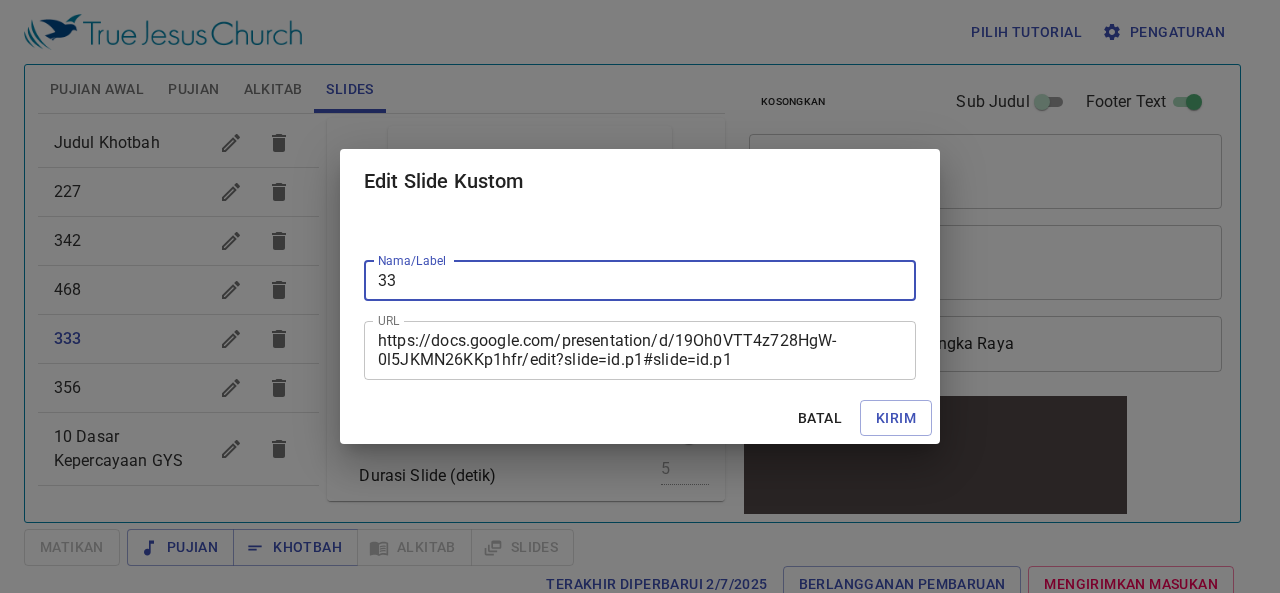 type on "3" 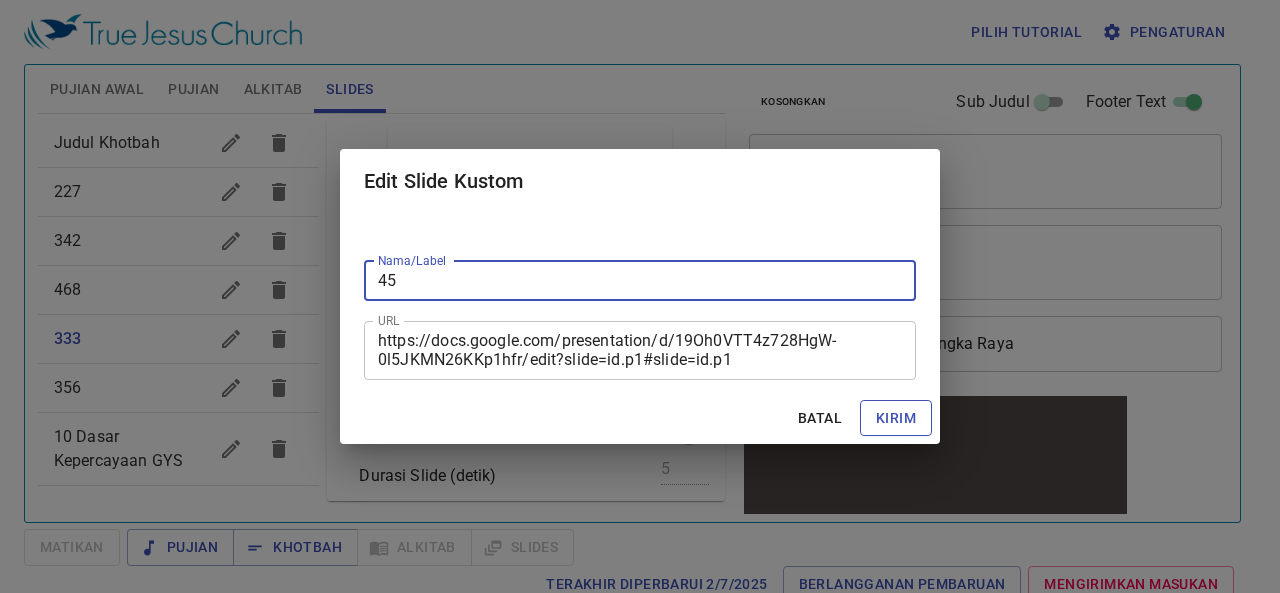 type on "45" 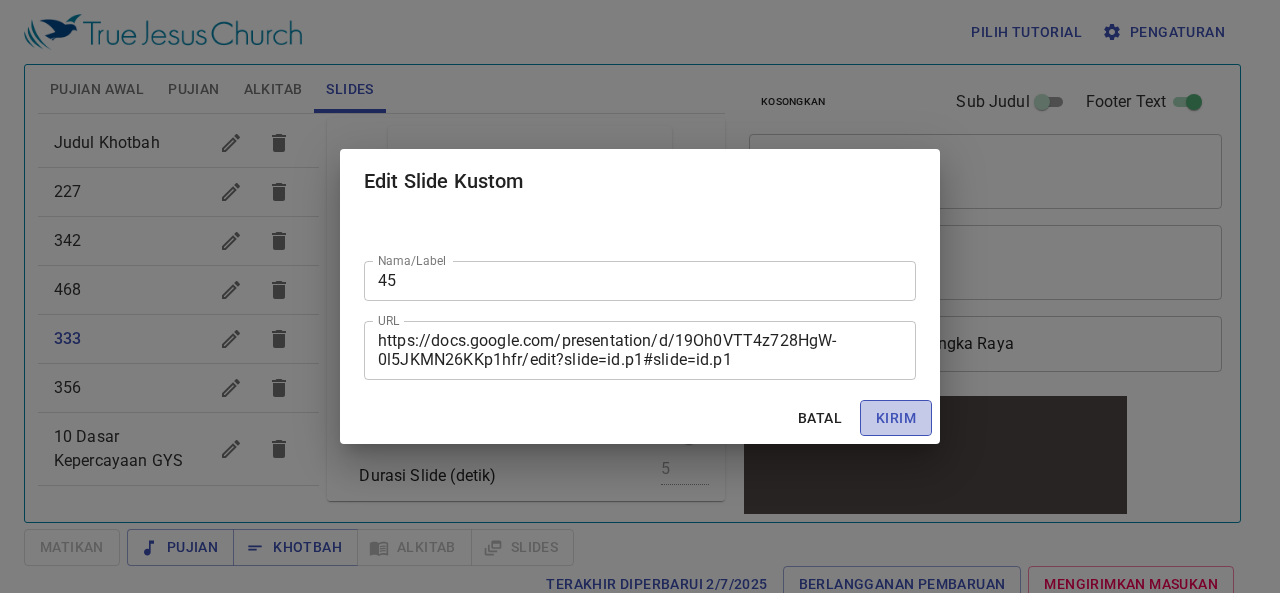 click on "Kirim" at bounding box center [896, 418] 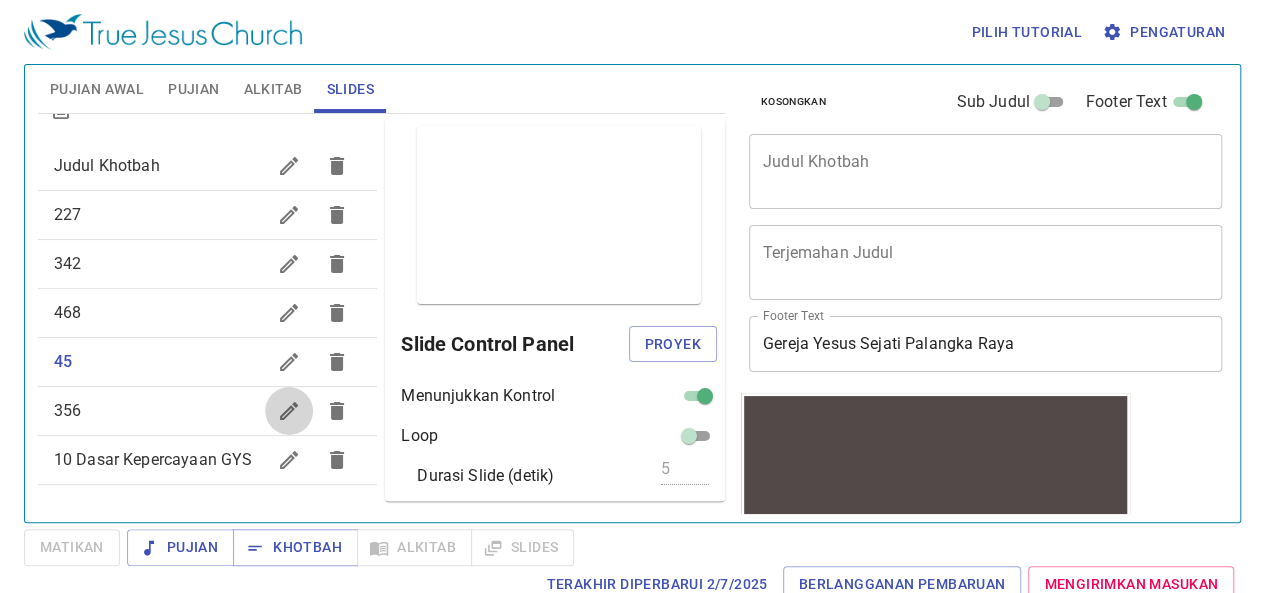 click 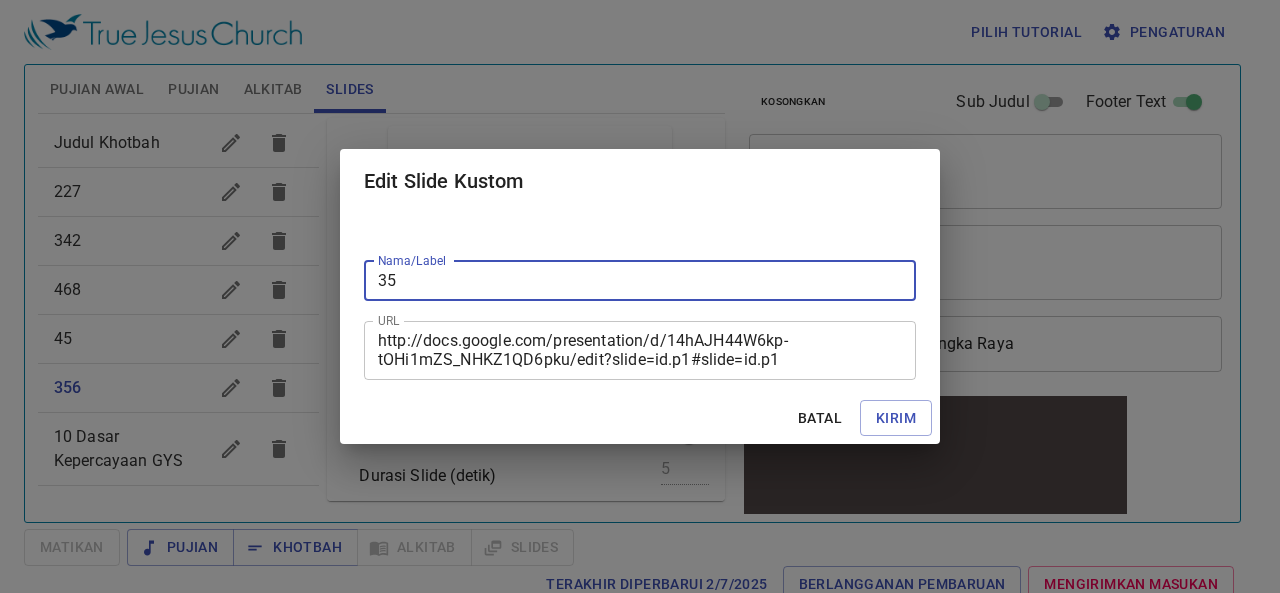 type on "3" 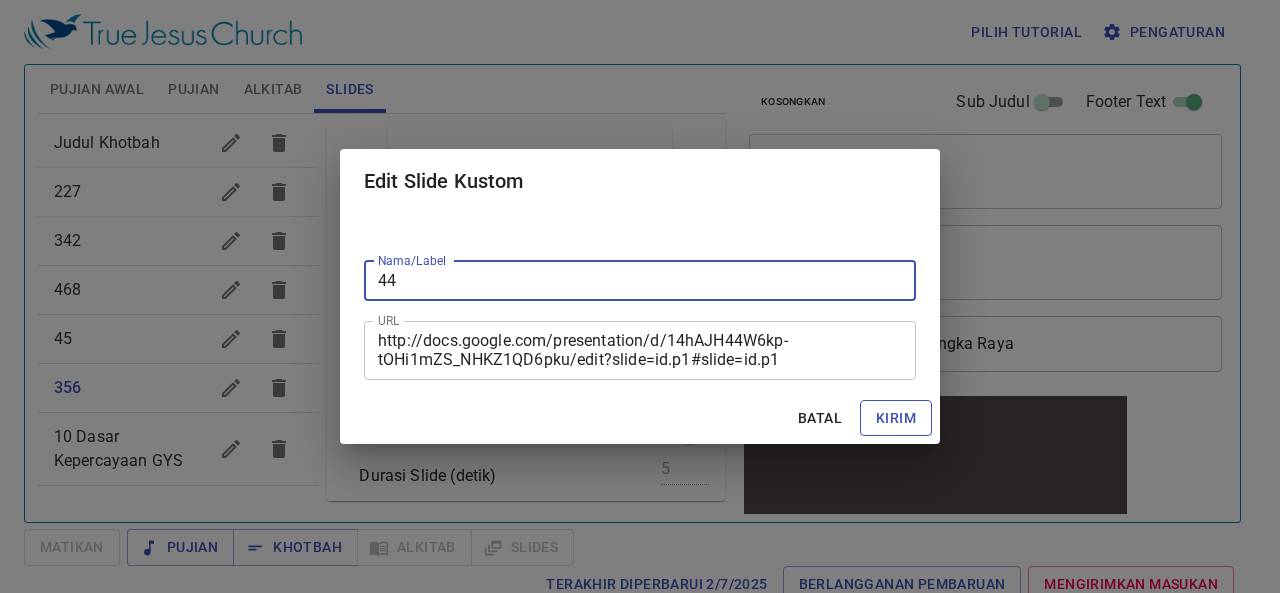type on "44" 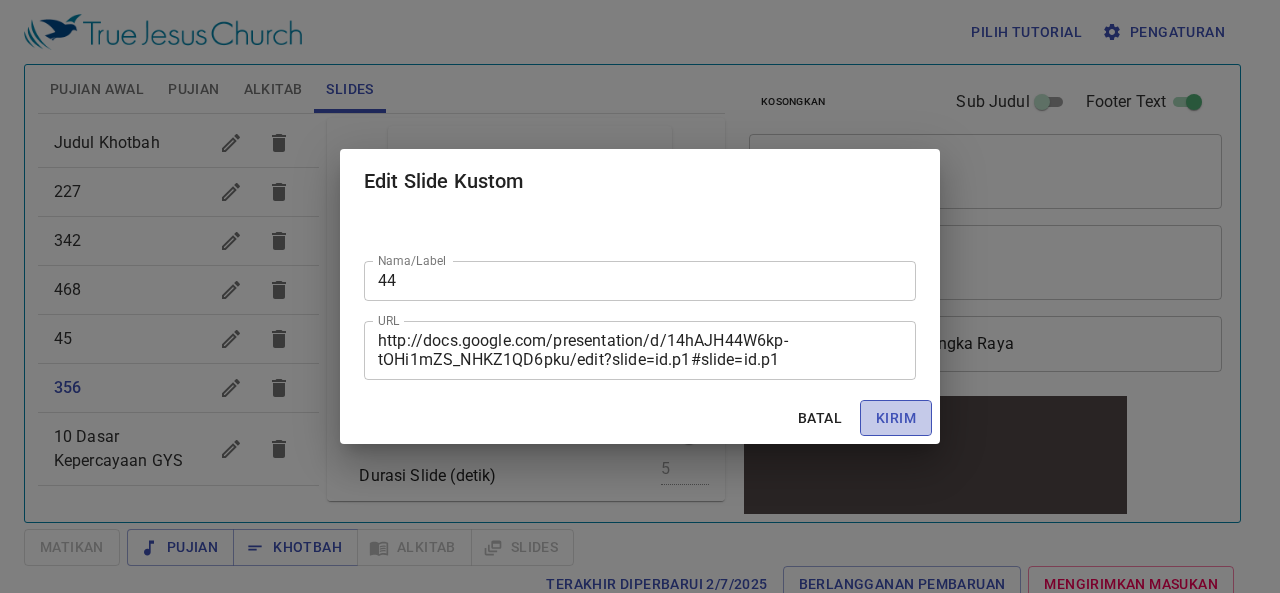 click on "Kirim" at bounding box center (896, 418) 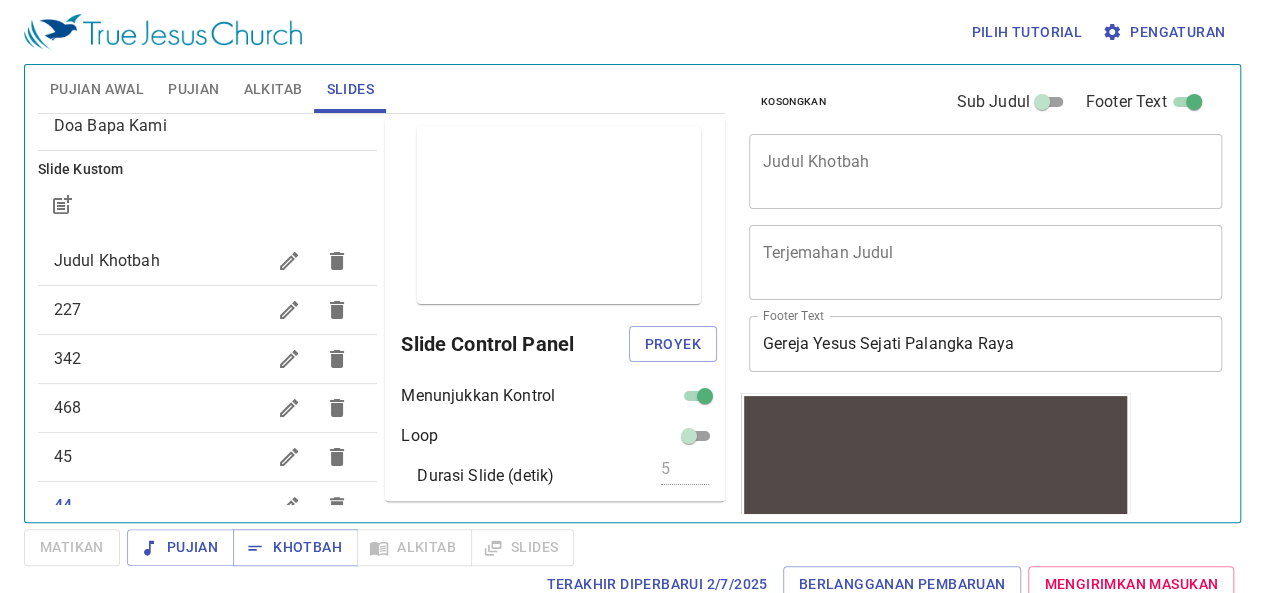 scroll, scrollTop: 146, scrollLeft: 0, axis: vertical 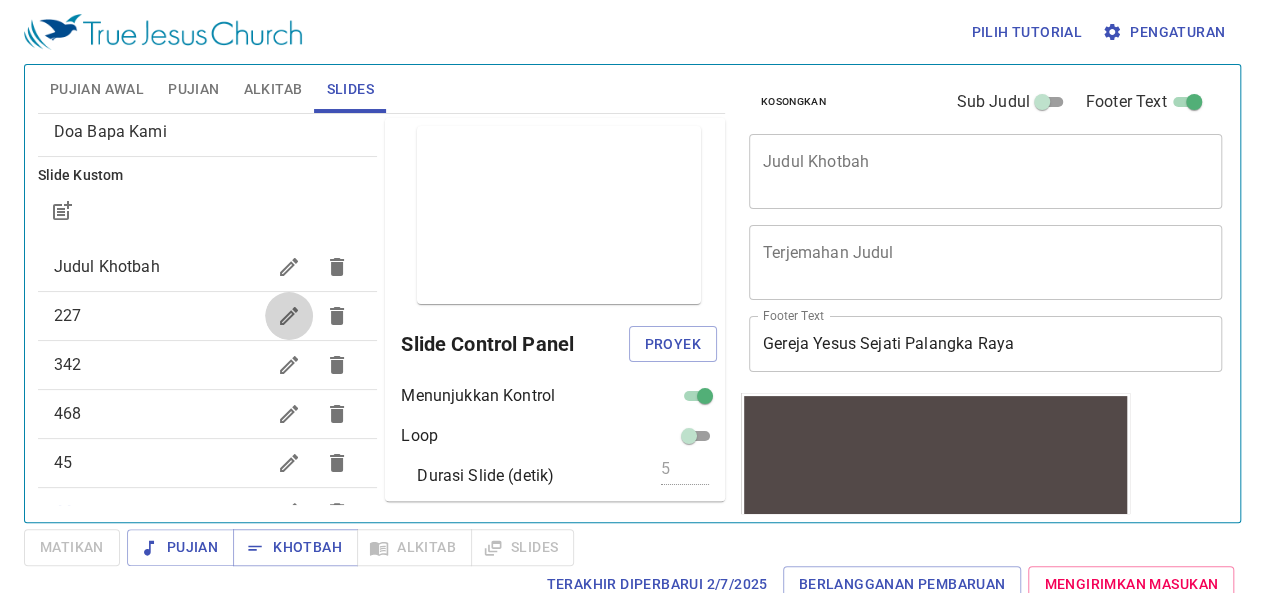 click 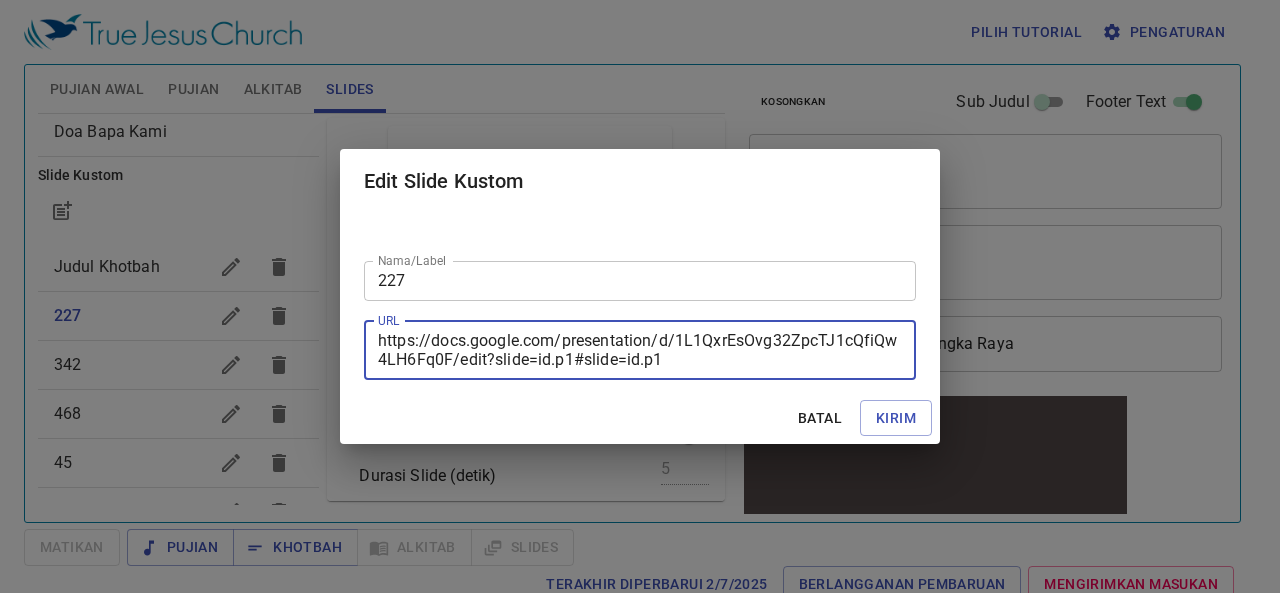 drag, startPoint x: 665, startPoint y: 363, endPoint x: 286, endPoint y: 271, distance: 390.0064 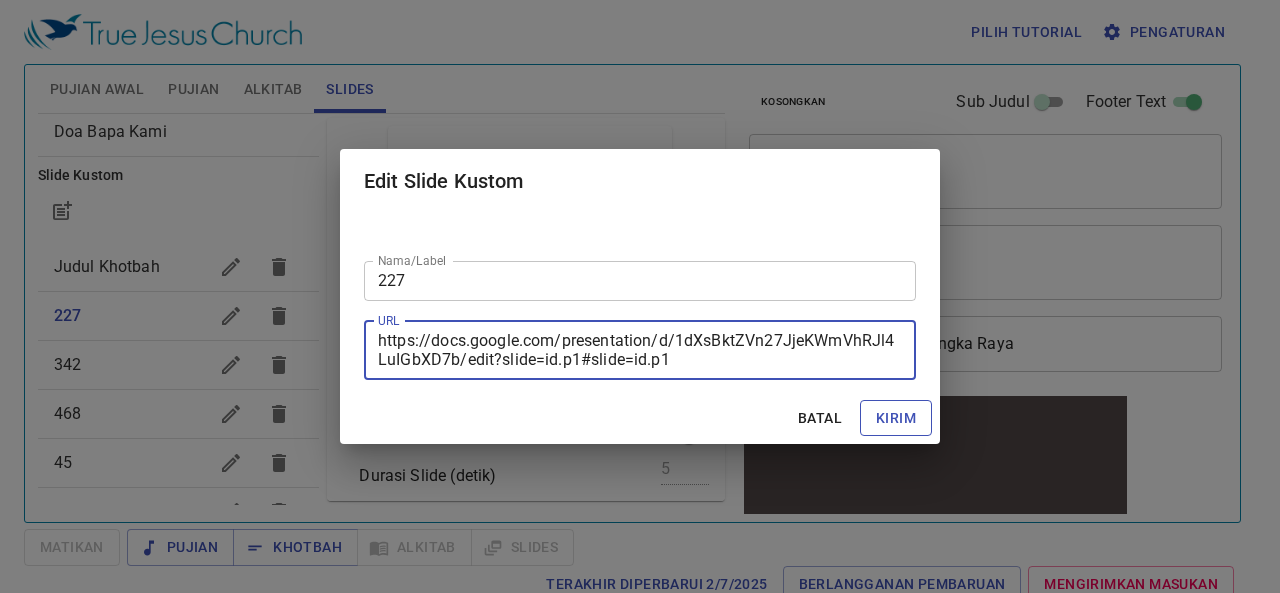 type on "https://docs.google.com/presentation/d/1dXsBktZVn27JjeKWmVhRJl4LuIGbXD7b/edit?slide=id.p1#slide=id.p1" 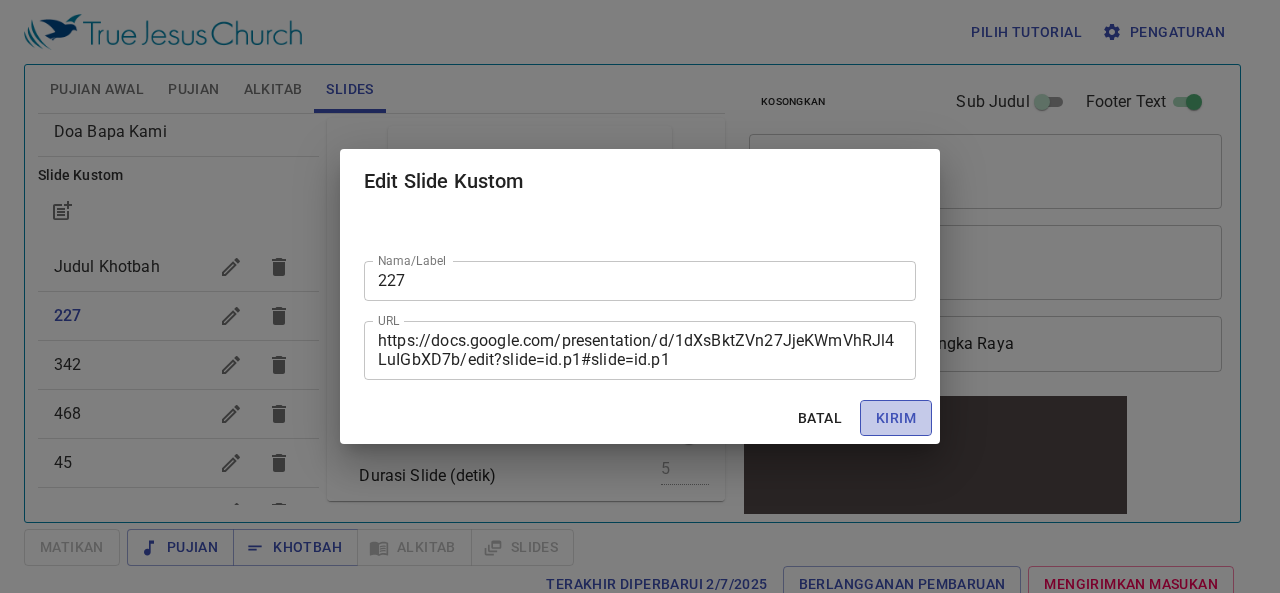 click on "Kirim" at bounding box center (896, 418) 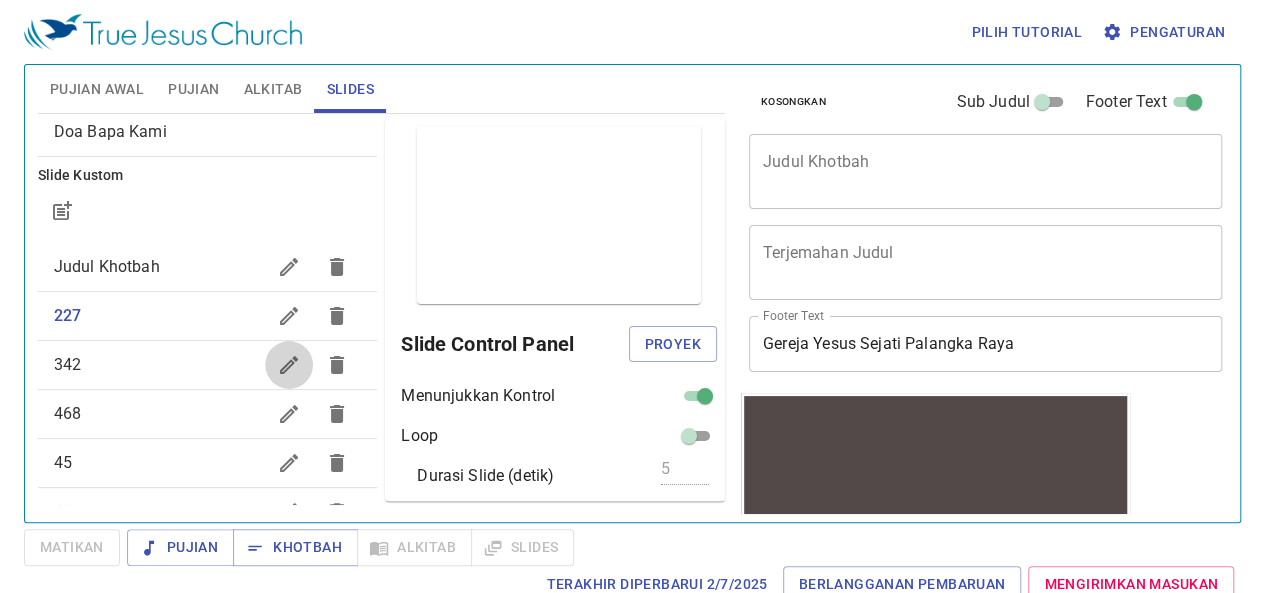 click 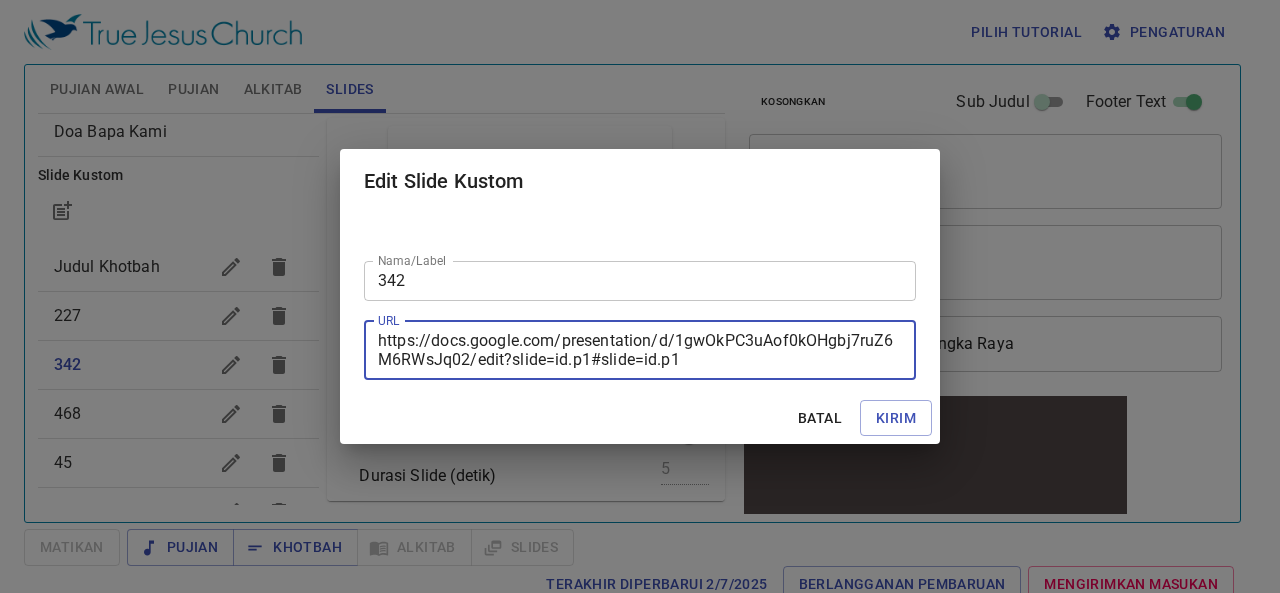 drag, startPoint x: 688, startPoint y: 362, endPoint x: 285, endPoint y: 341, distance: 403.54678 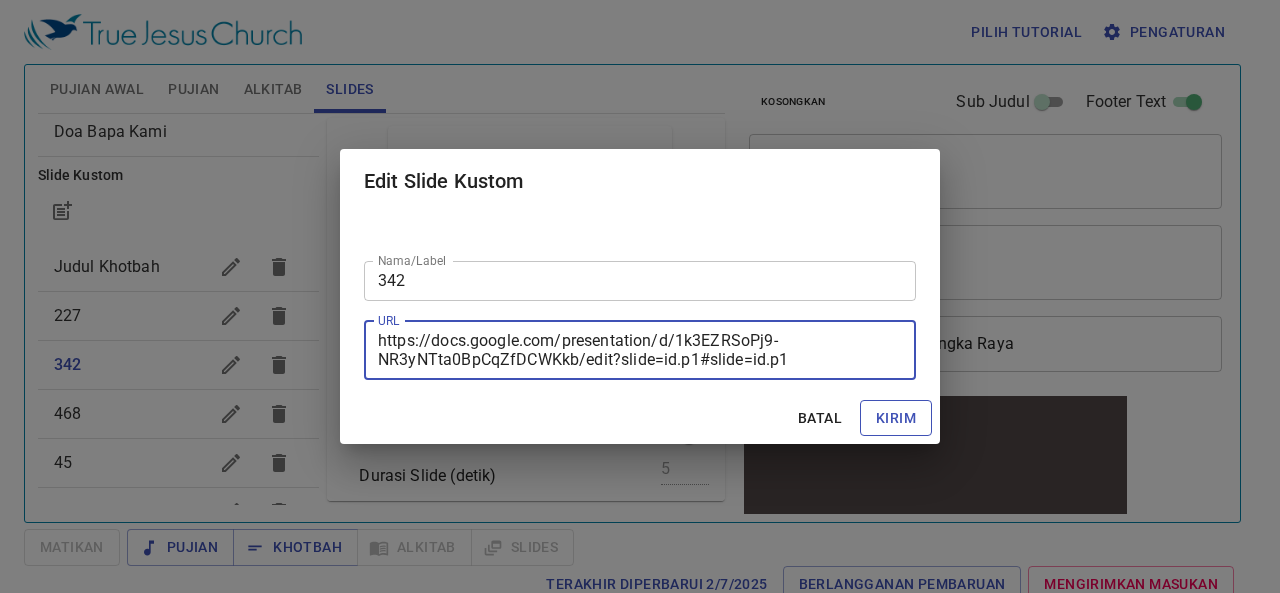 type on "https://docs.google.com/presentation/d/1k3EZRSoPj9-NR3yNTta0BpCqZfDCWKkb/edit?slide=id.p1#slide=id.p1" 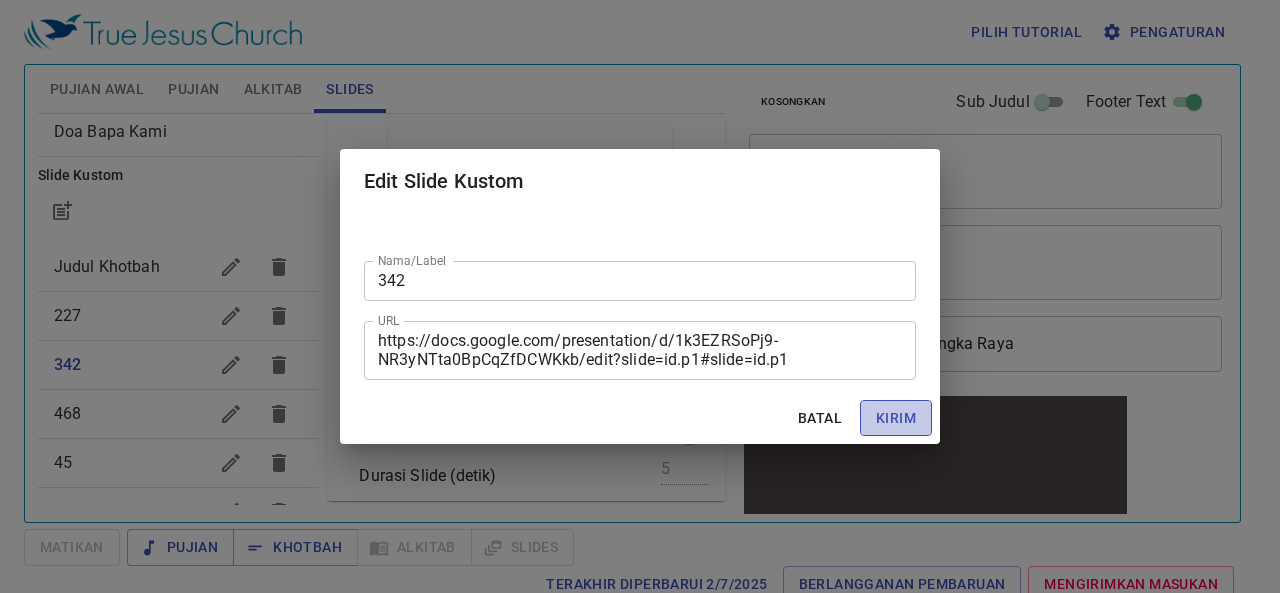 click on "Kirim" at bounding box center [896, 418] 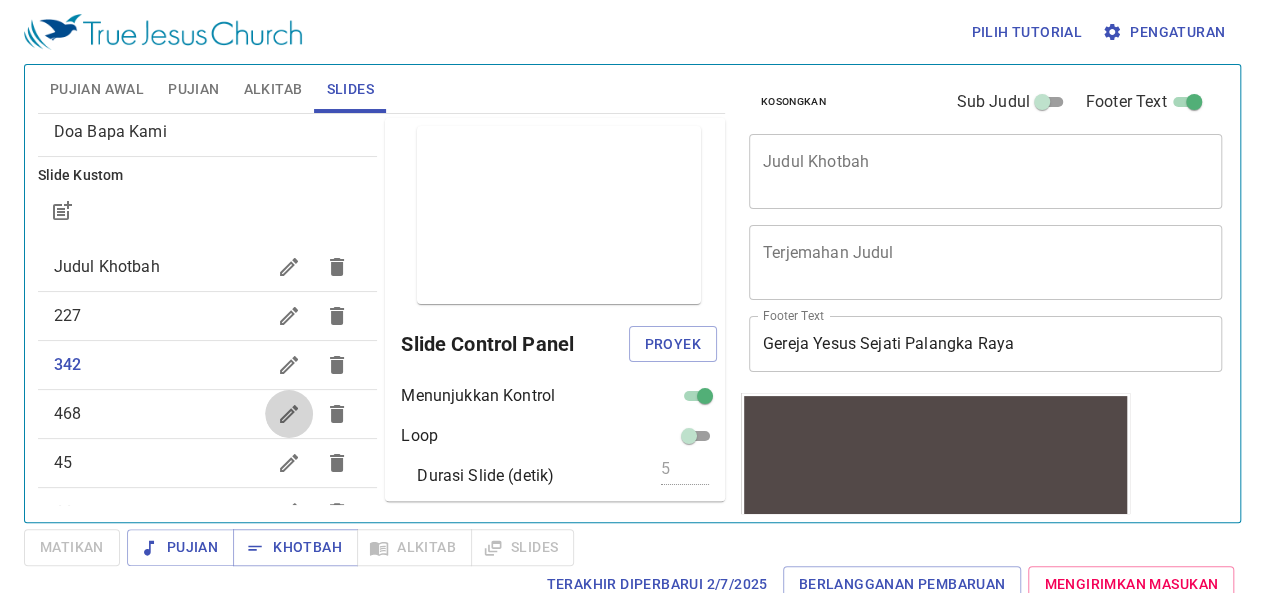 click 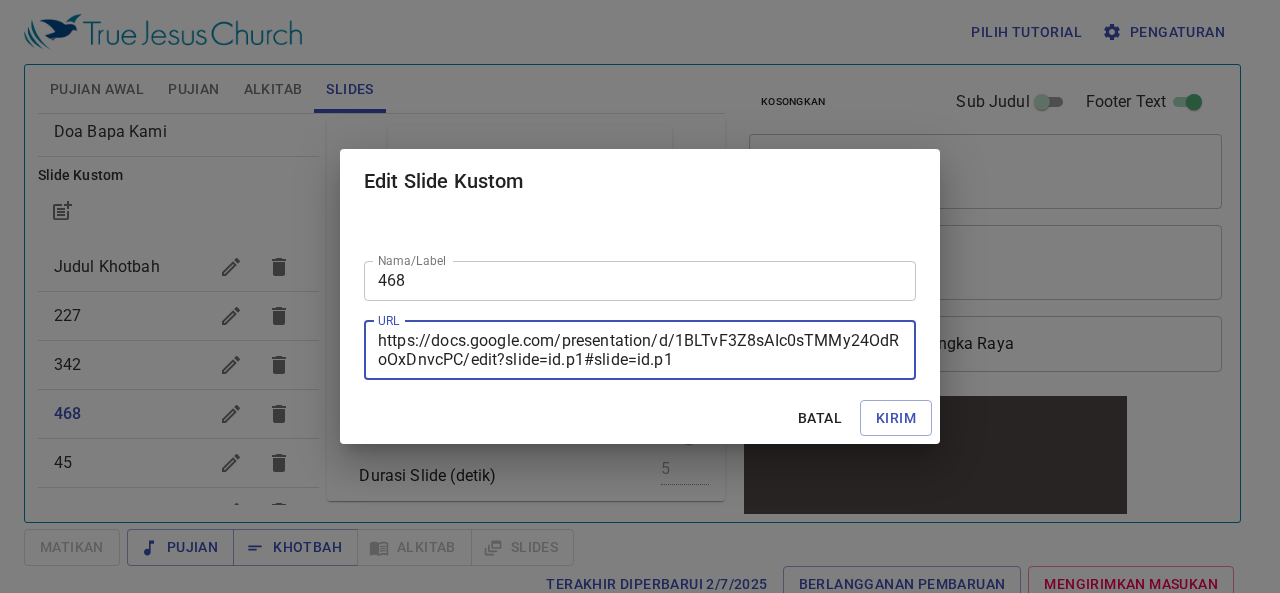 drag, startPoint x: 674, startPoint y: 357, endPoint x: 295, endPoint y: 316, distance: 381.21124 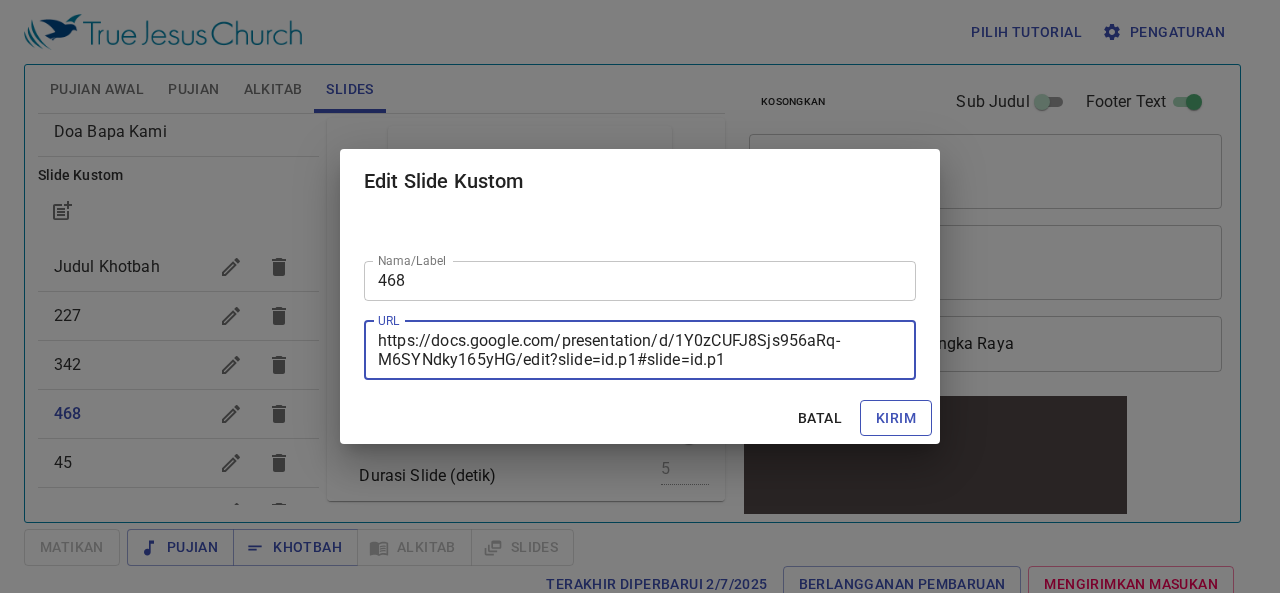 type on "https://docs.google.com/presentation/d/1Y0zCUFJ8Sjs956aRq-M6SYNdky165yHG/edit?slide=id.p1#slide=id.p1" 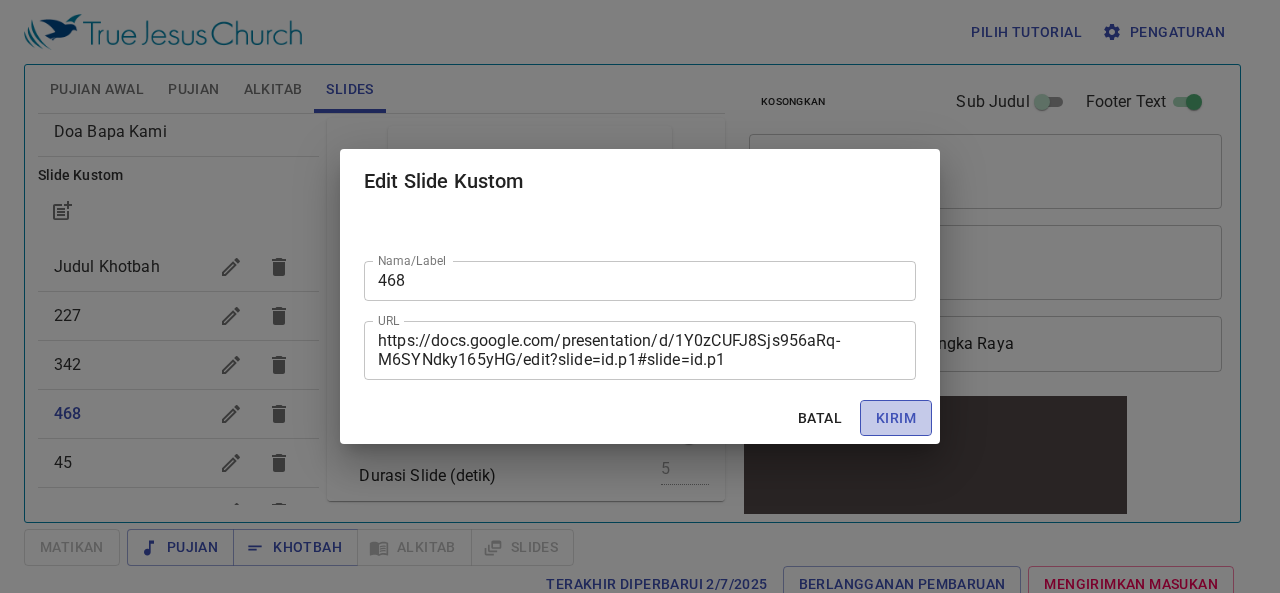 click on "Kirim" at bounding box center [896, 418] 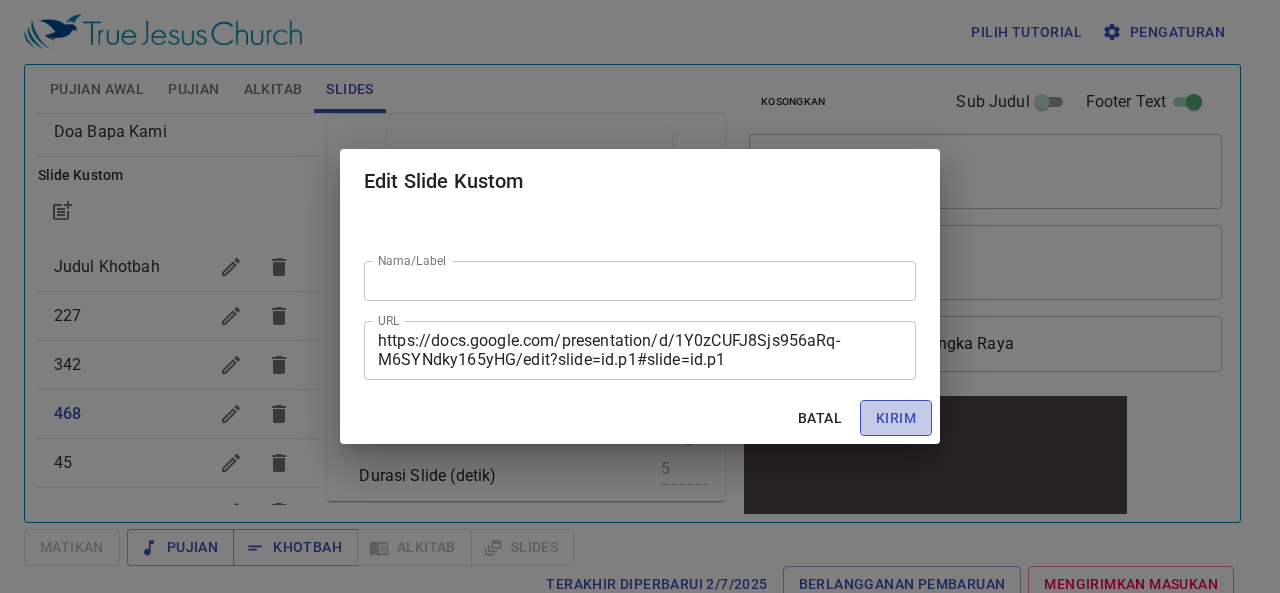 type 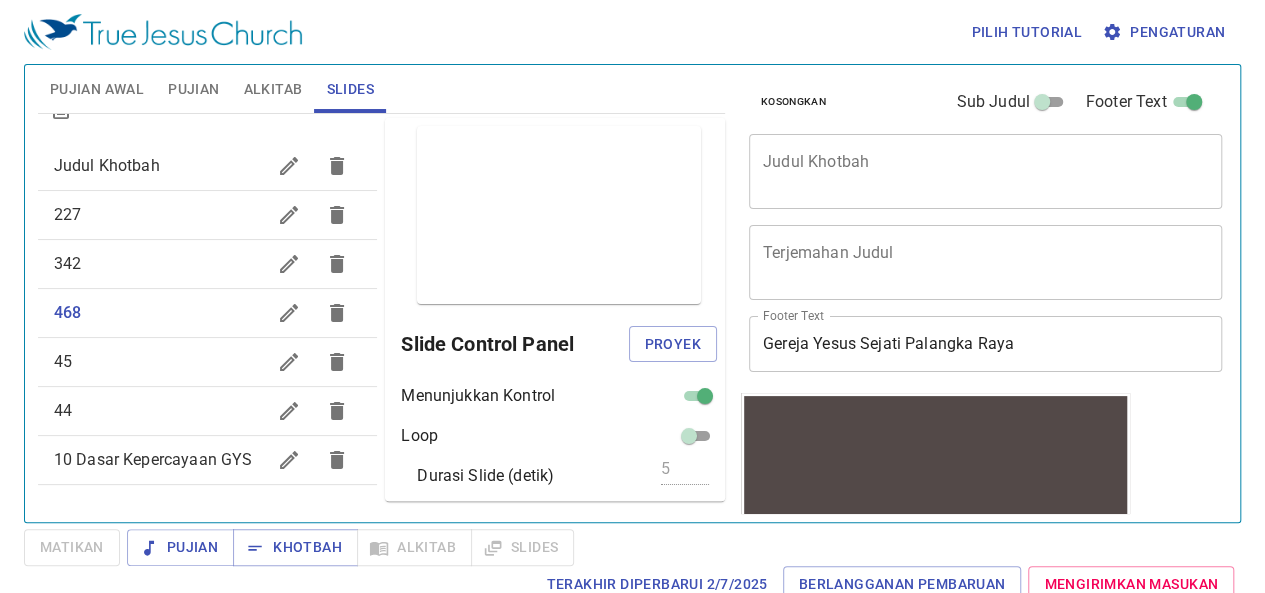scroll, scrollTop: 270, scrollLeft: 0, axis: vertical 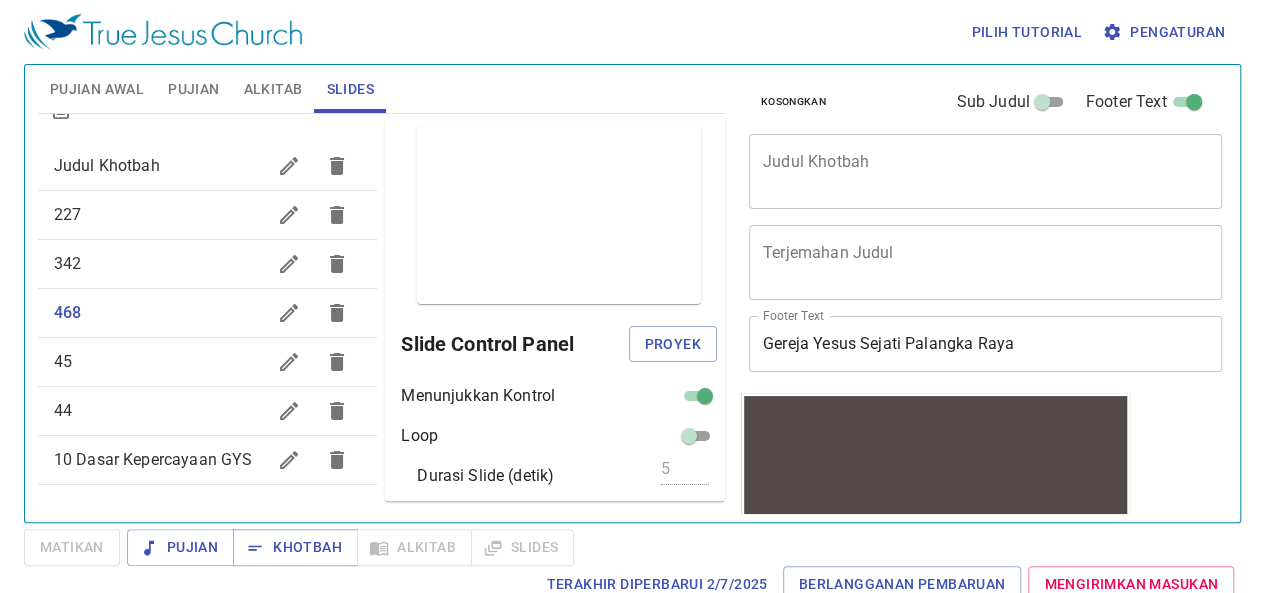 click at bounding box center [289, 362] 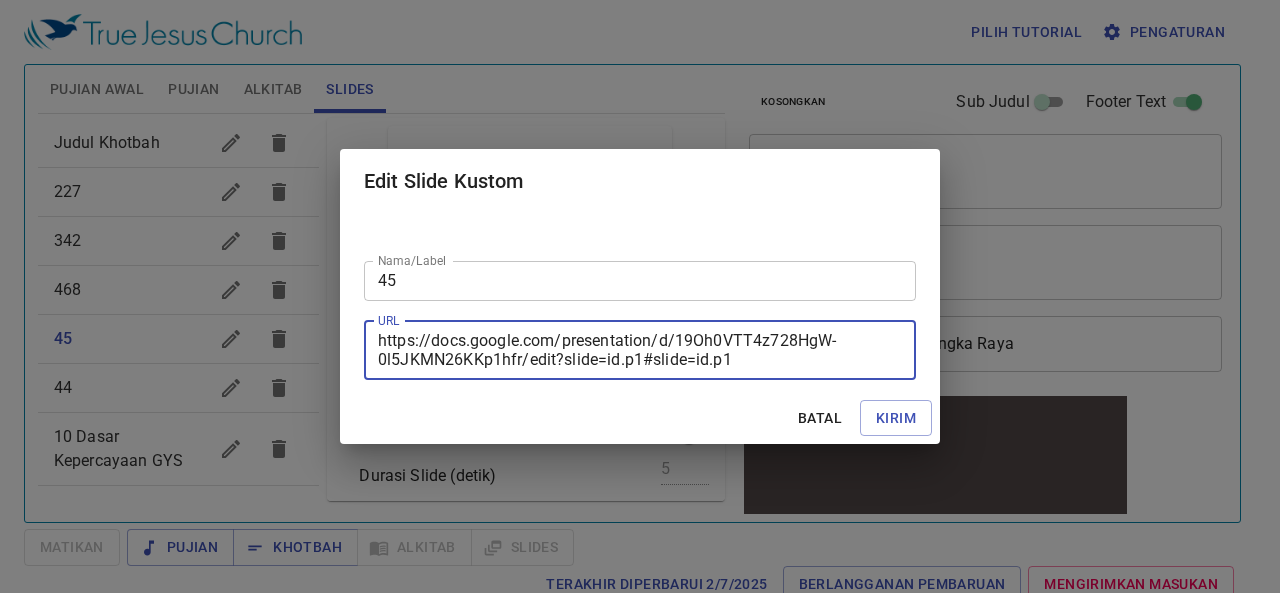 drag, startPoint x: 767, startPoint y: 363, endPoint x: 372, endPoint y: 330, distance: 396.3761 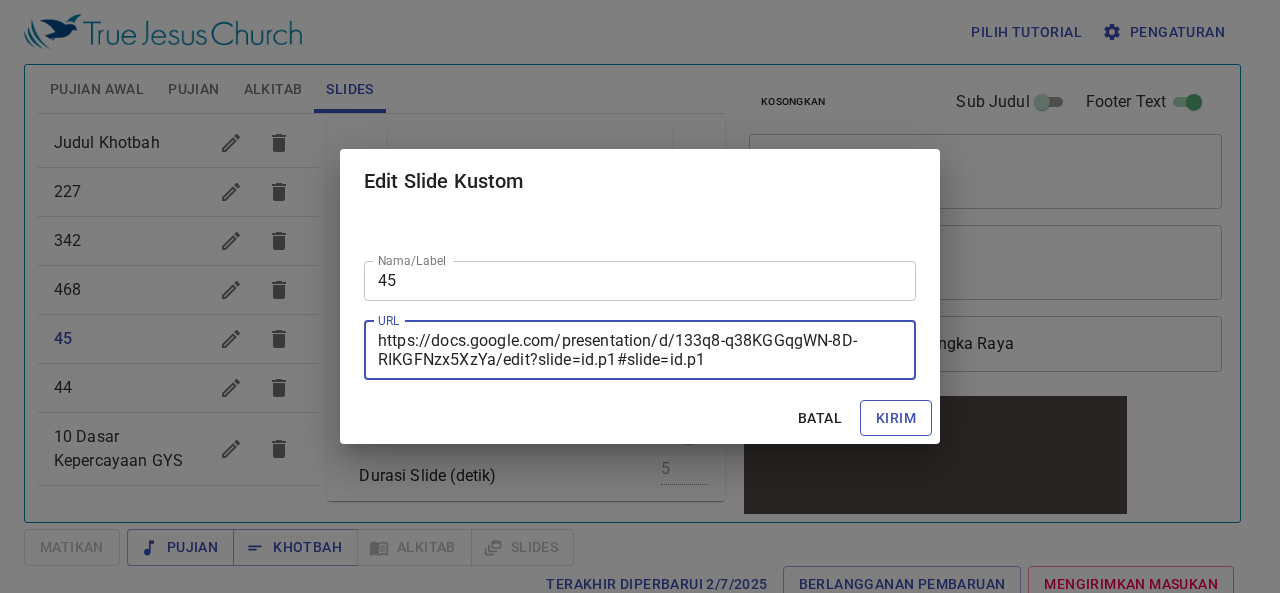 type on "https://docs.google.com/presentation/d/133q8-q38KGGqgWN-8D-RIKGFNzx5XzYa/edit?slide=id.p1#slide=id.p1" 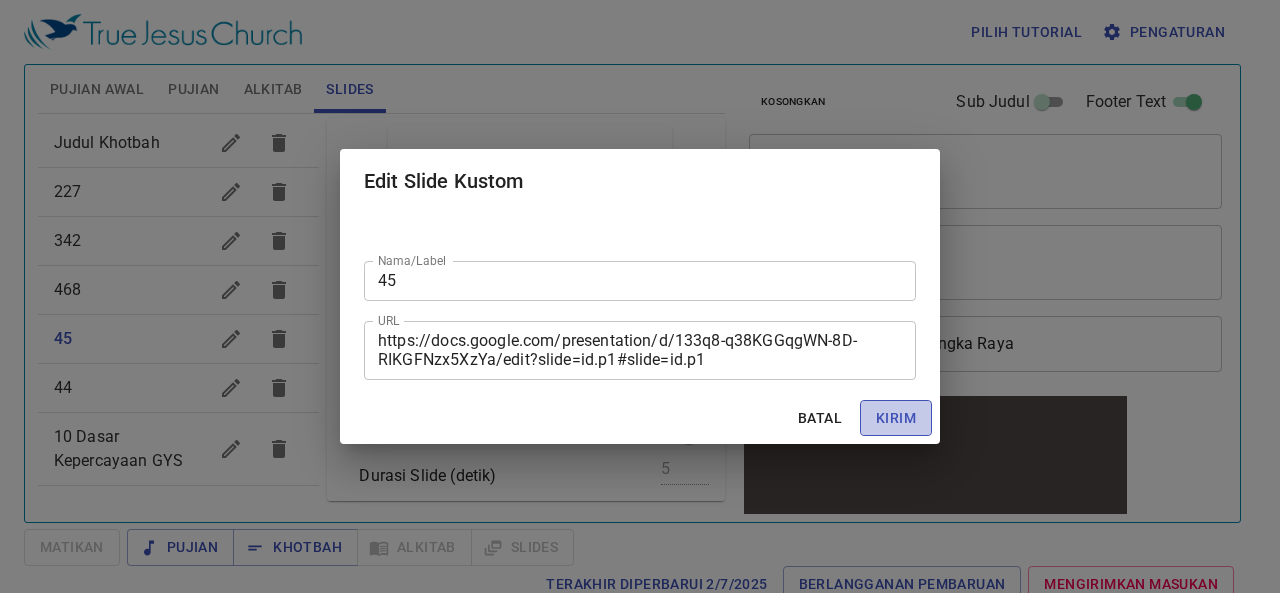 click on "Kirim" at bounding box center [896, 418] 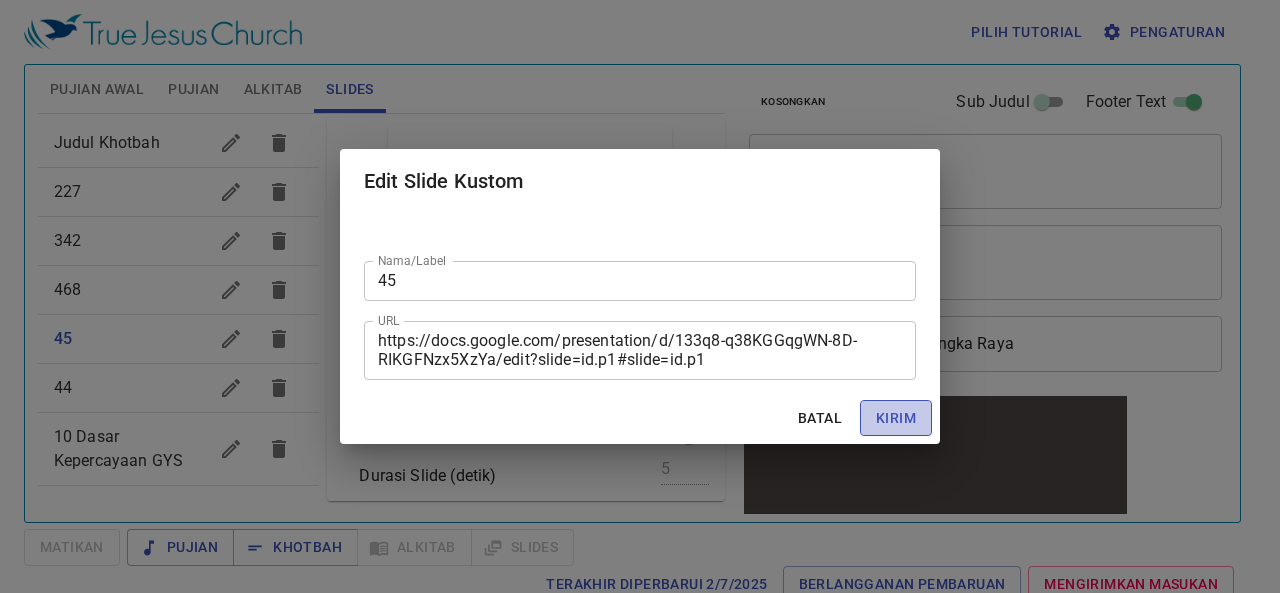 type 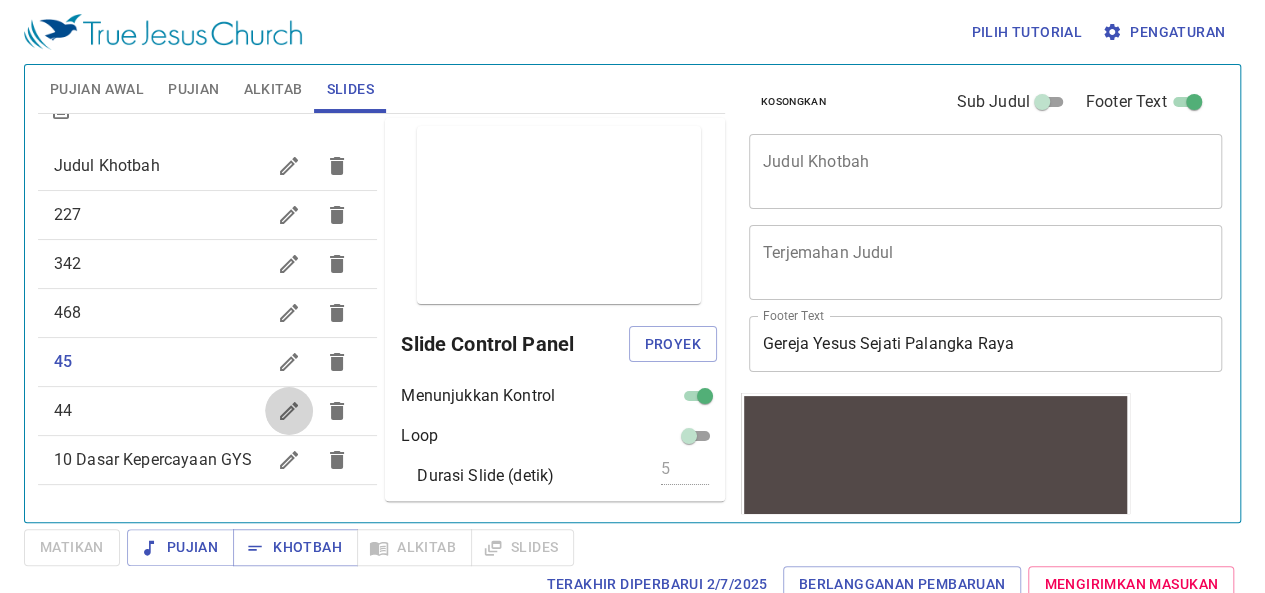 click at bounding box center (289, 411) 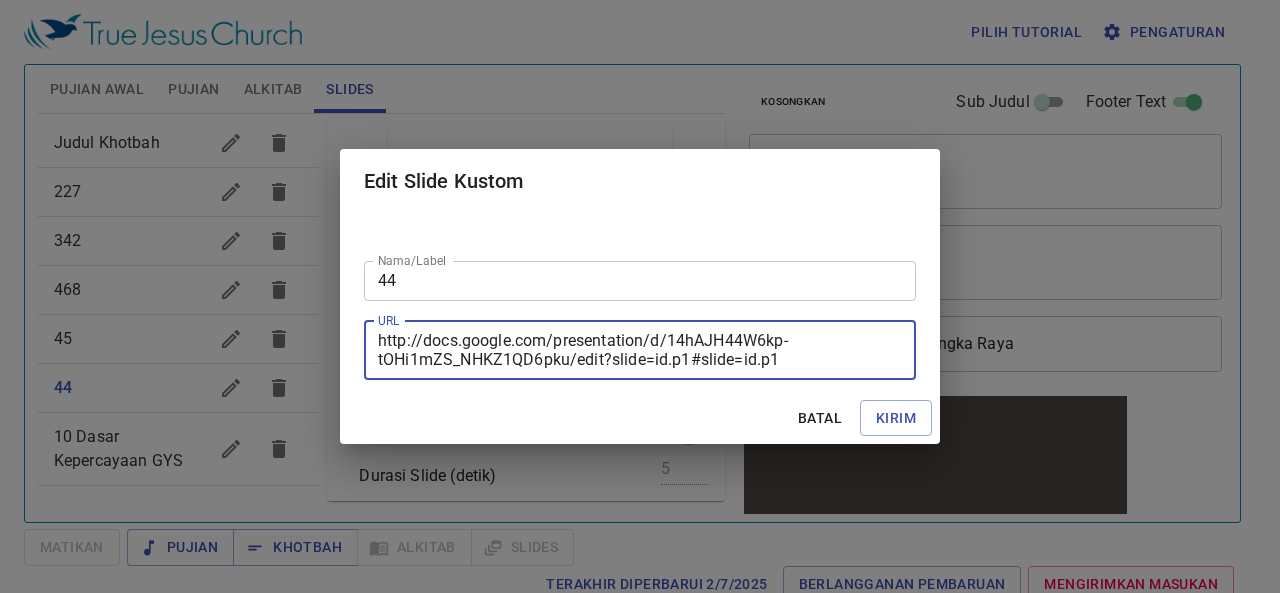 drag, startPoint x: 788, startPoint y: 352, endPoint x: 357, endPoint y: 328, distance: 431.6677 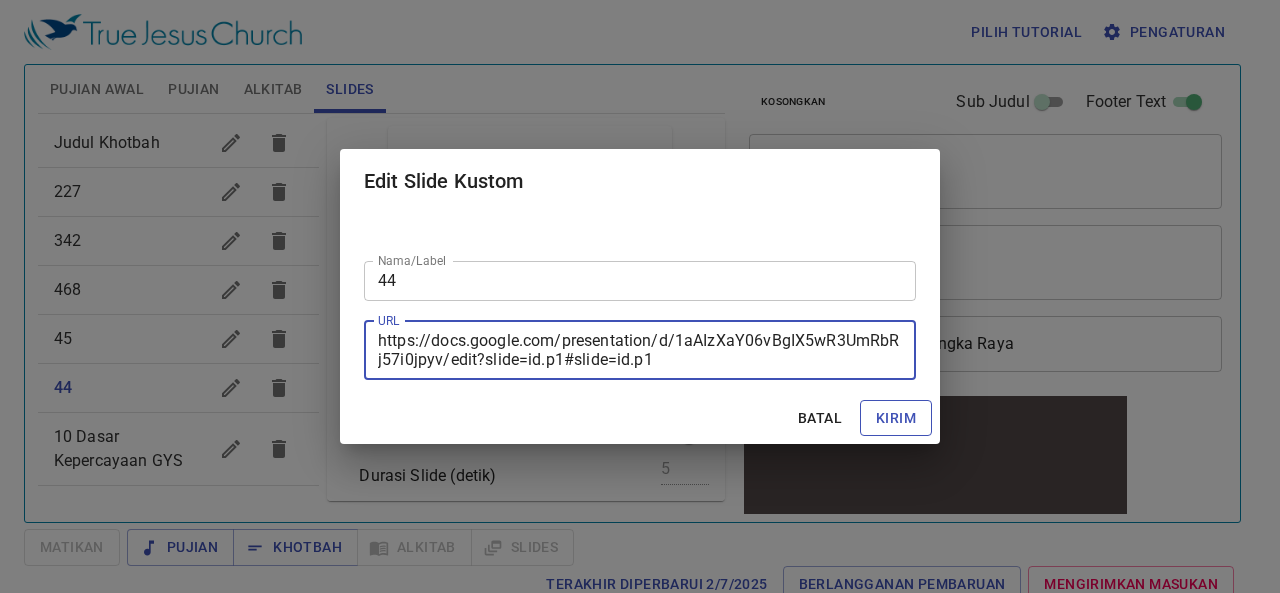 type on "https://docs.google.com/presentation/d/1aAIzXaY06vBgIX5wR3UmRbRj57i0jpyv/edit?slide=id.p1#slide=id.p1" 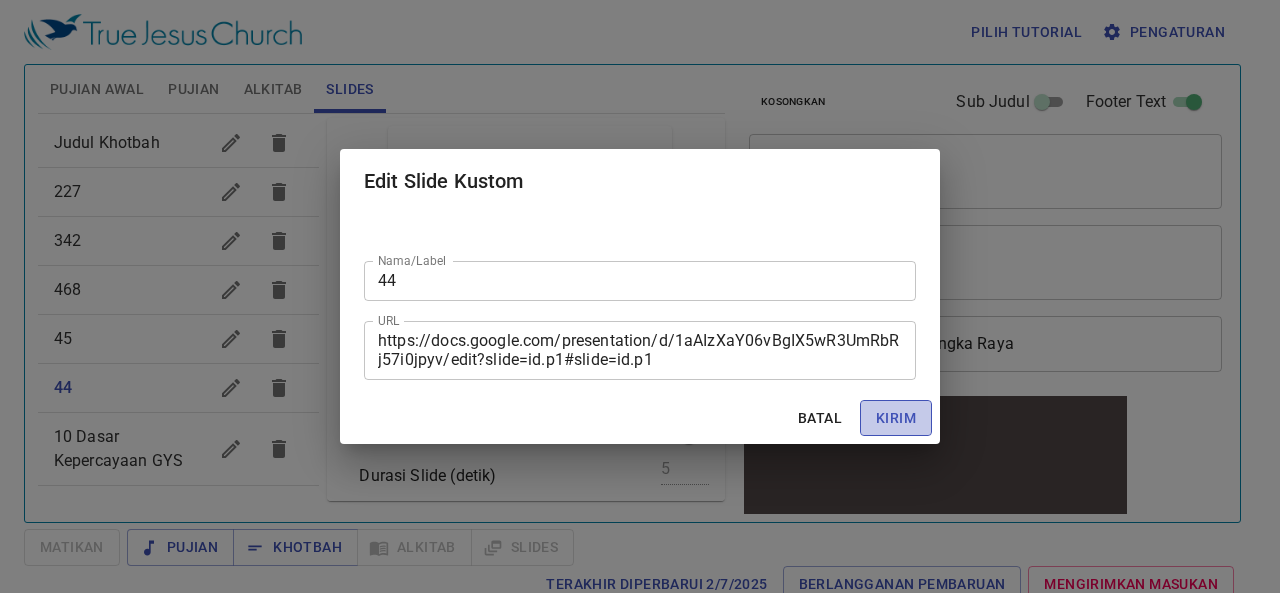 click on "Kirim" at bounding box center [896, 418] 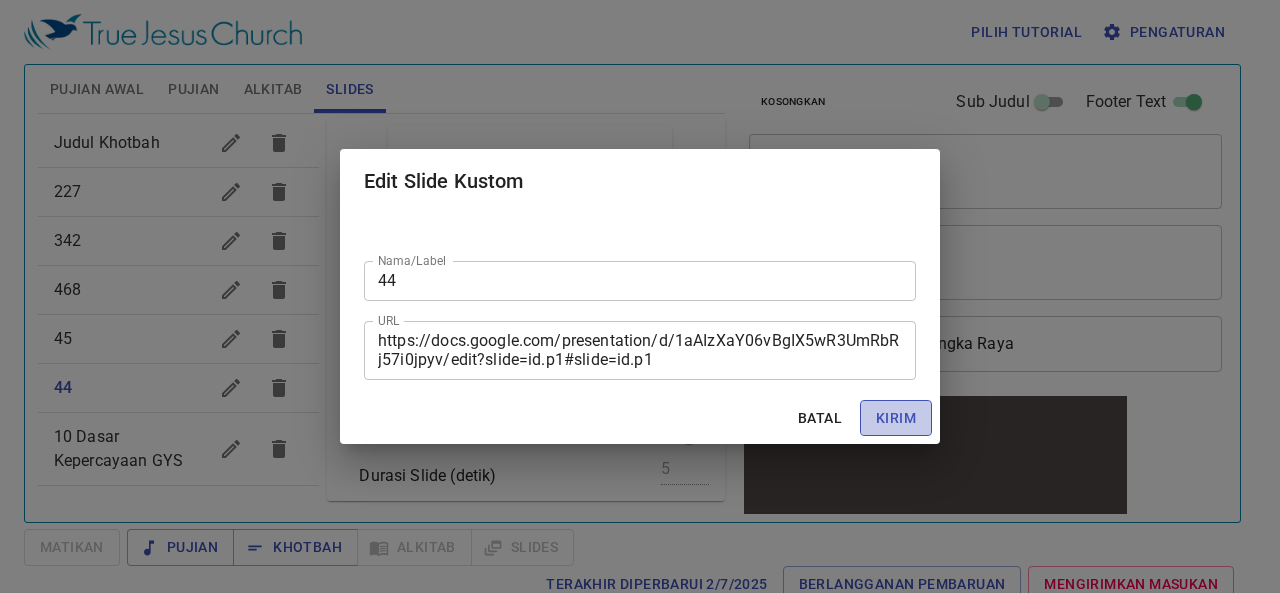 type 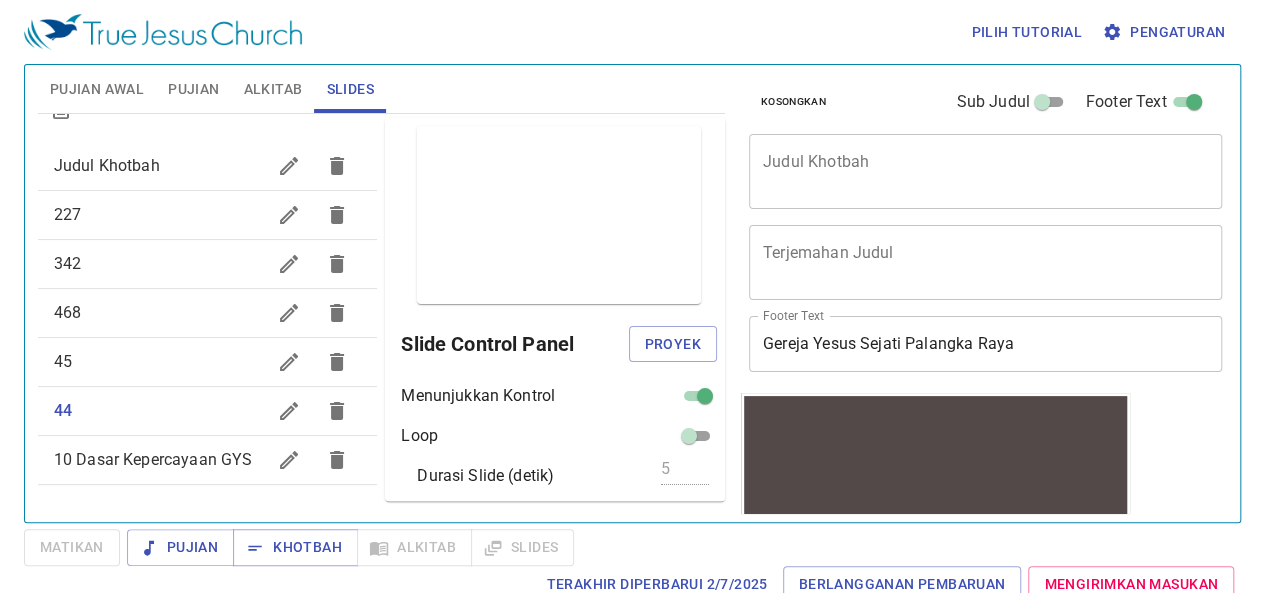 scroll, scrollTop: 0, scrollLeft: 0, axis: both 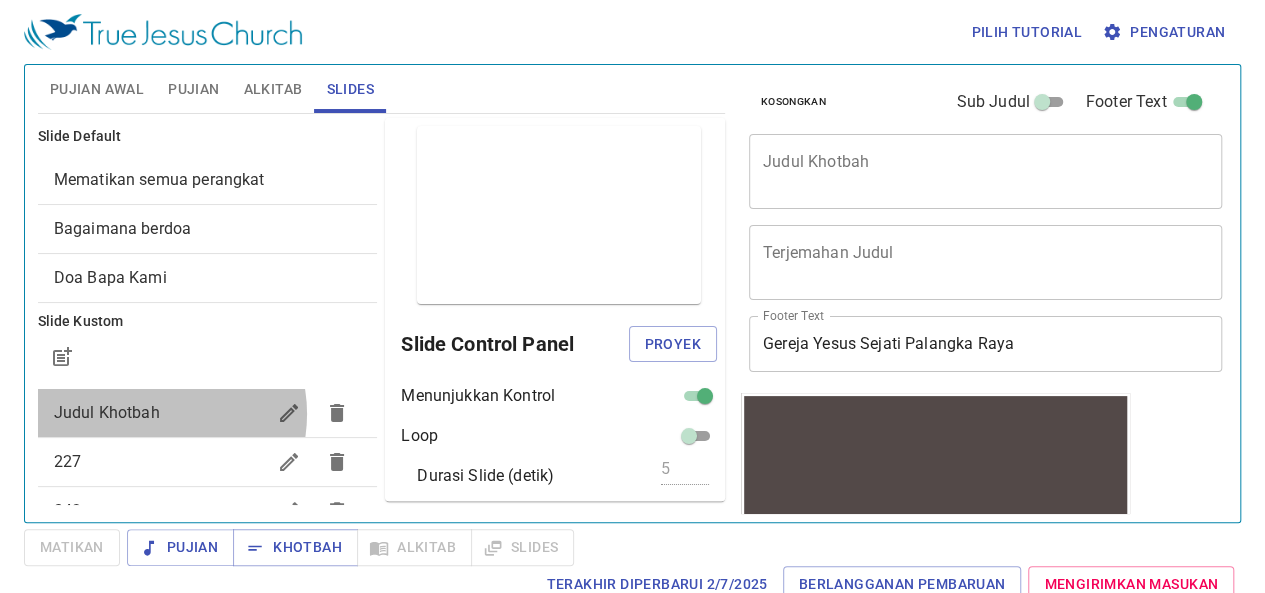click on "Judul Khotbah" at bounding box center (107, 412) 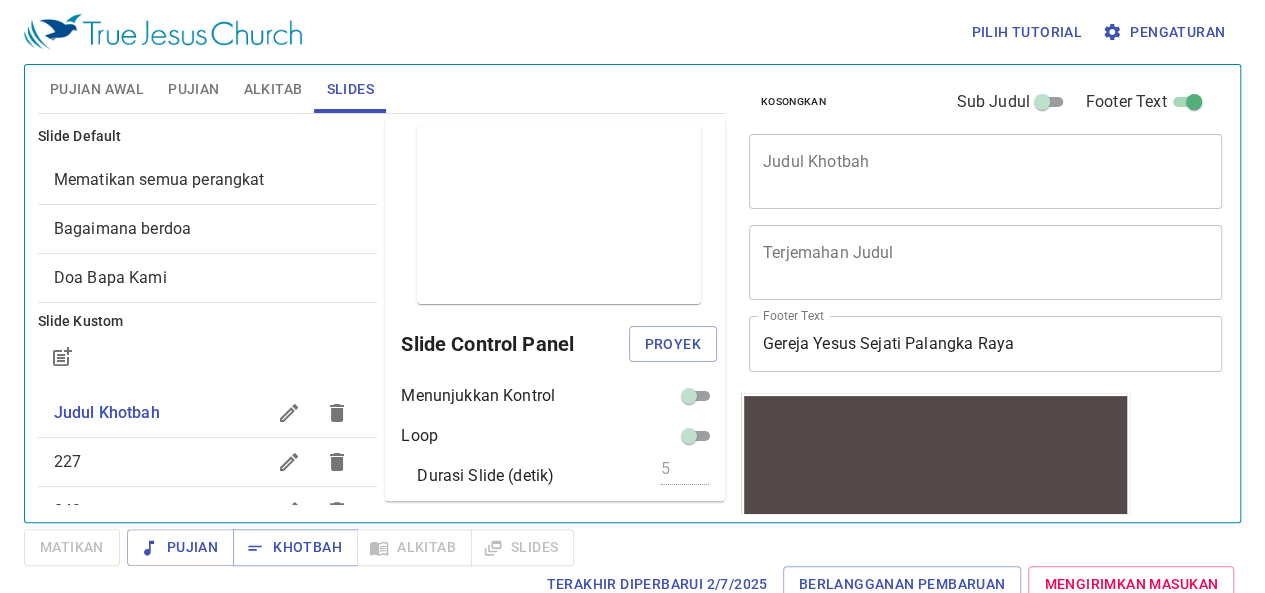 scroll, scrollTop: 270, scrollLeft: 0, axis: vertical 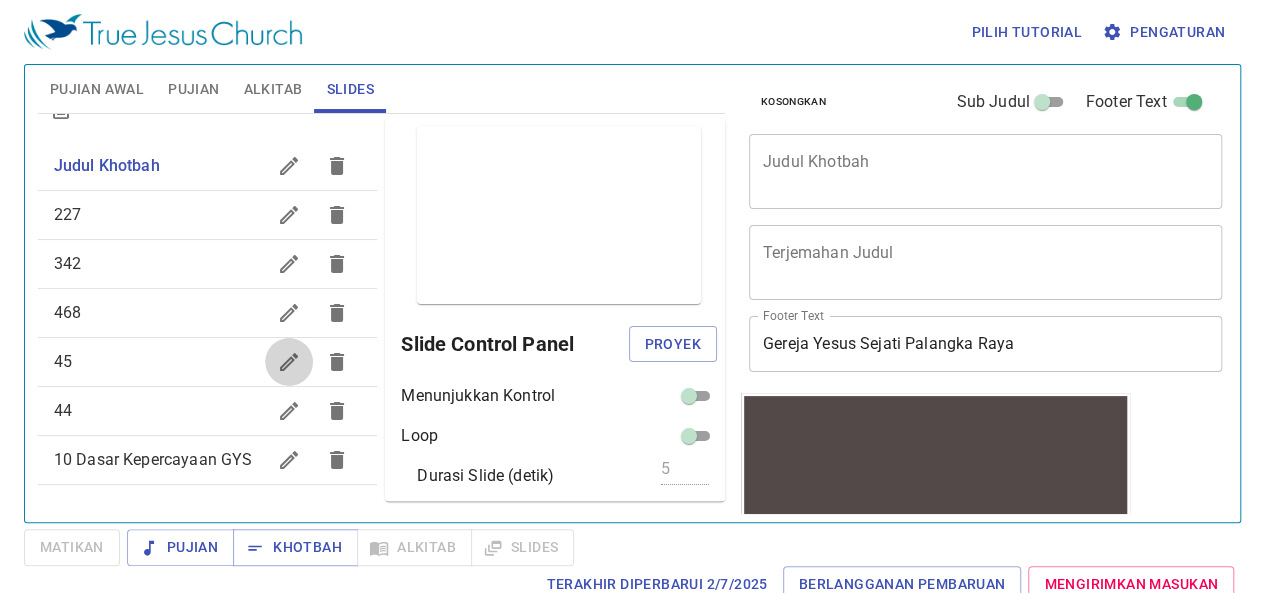 click 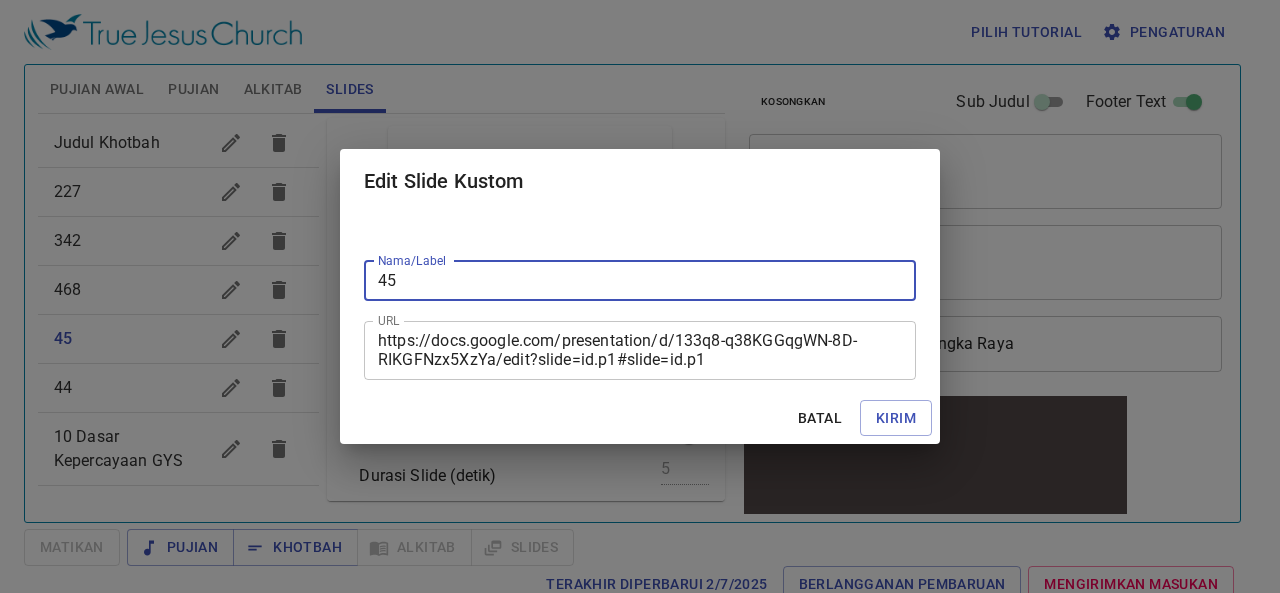 type on "4" 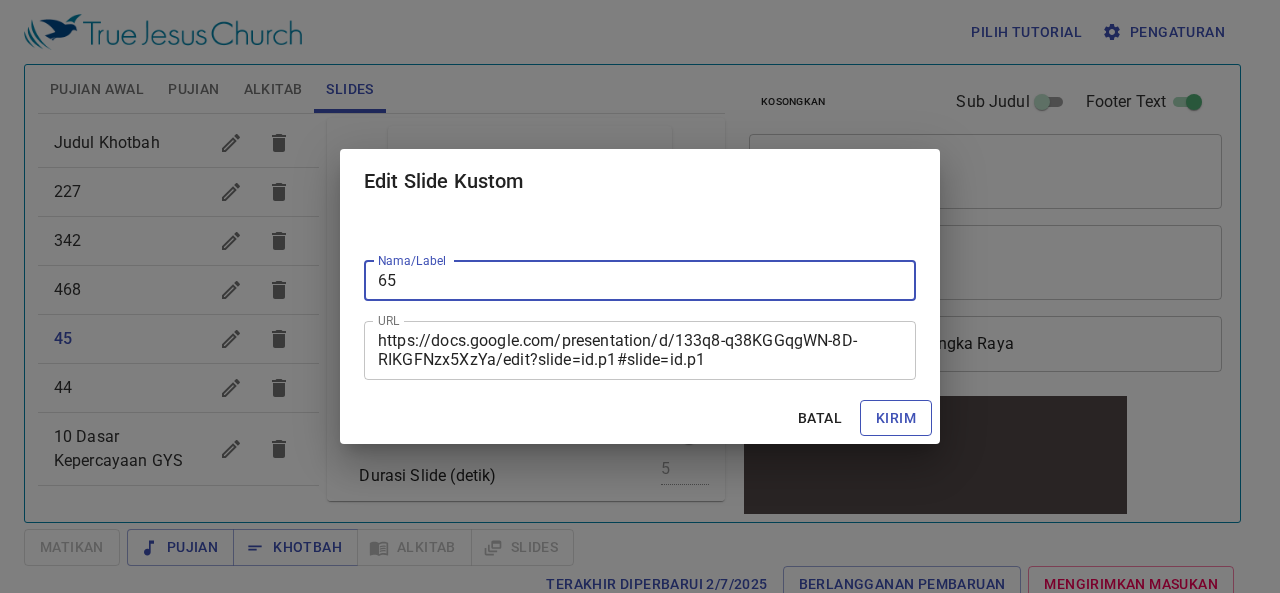 type on "65" 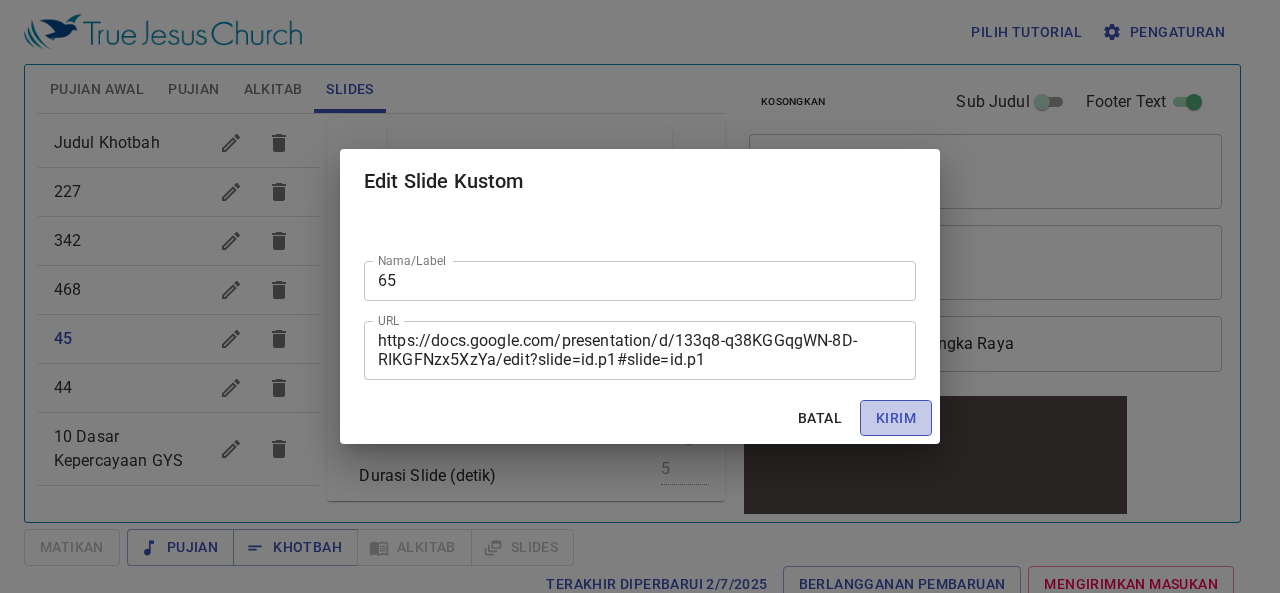 click on "Kirim" at bounding box center (896, 418) 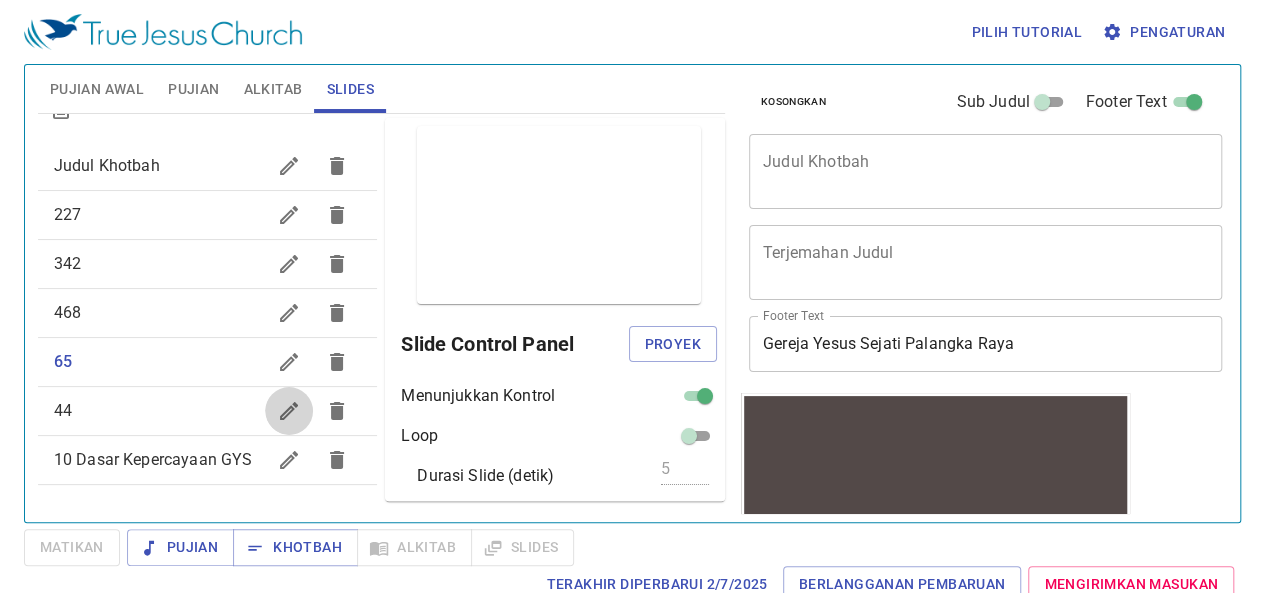 click 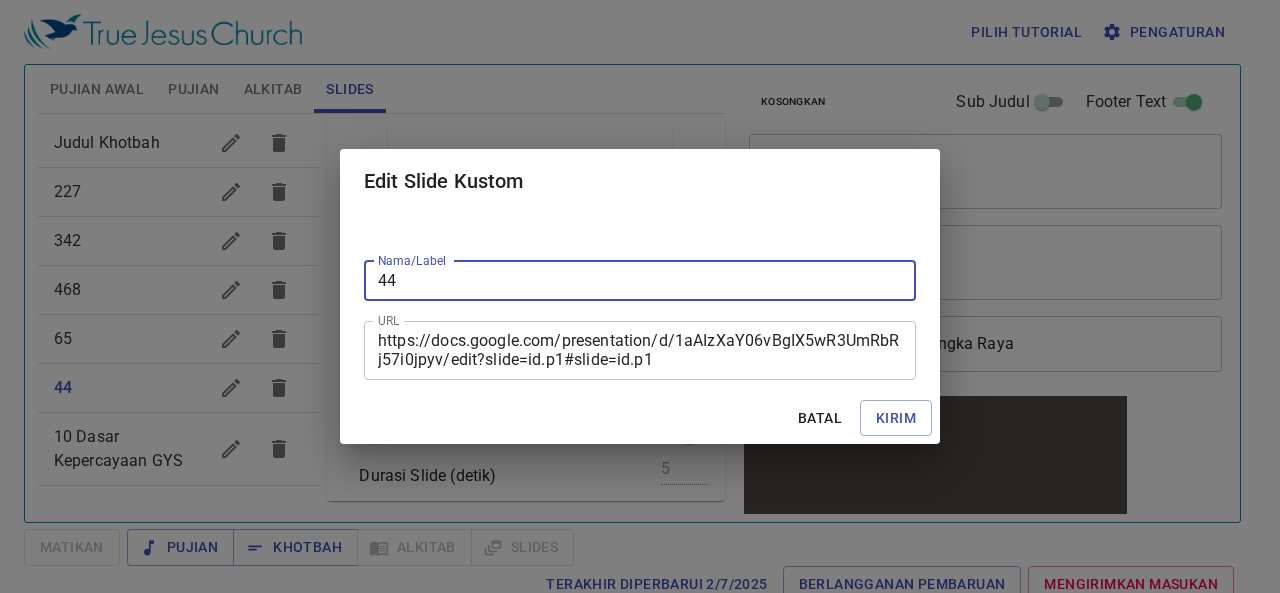 type on "4" 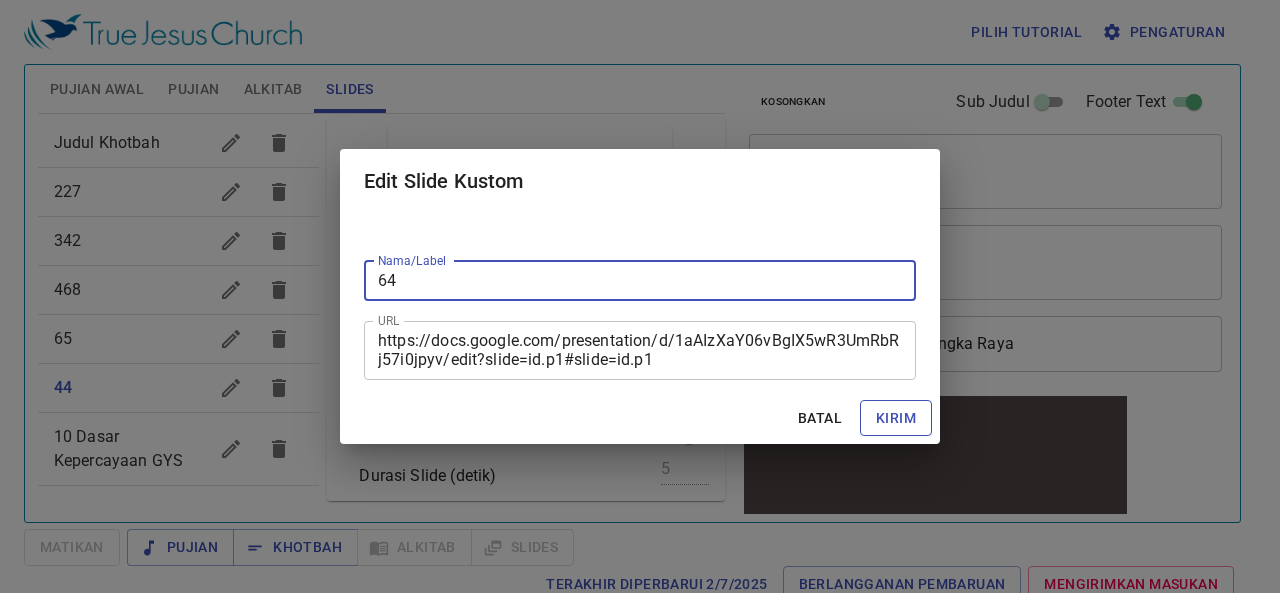type on "64" 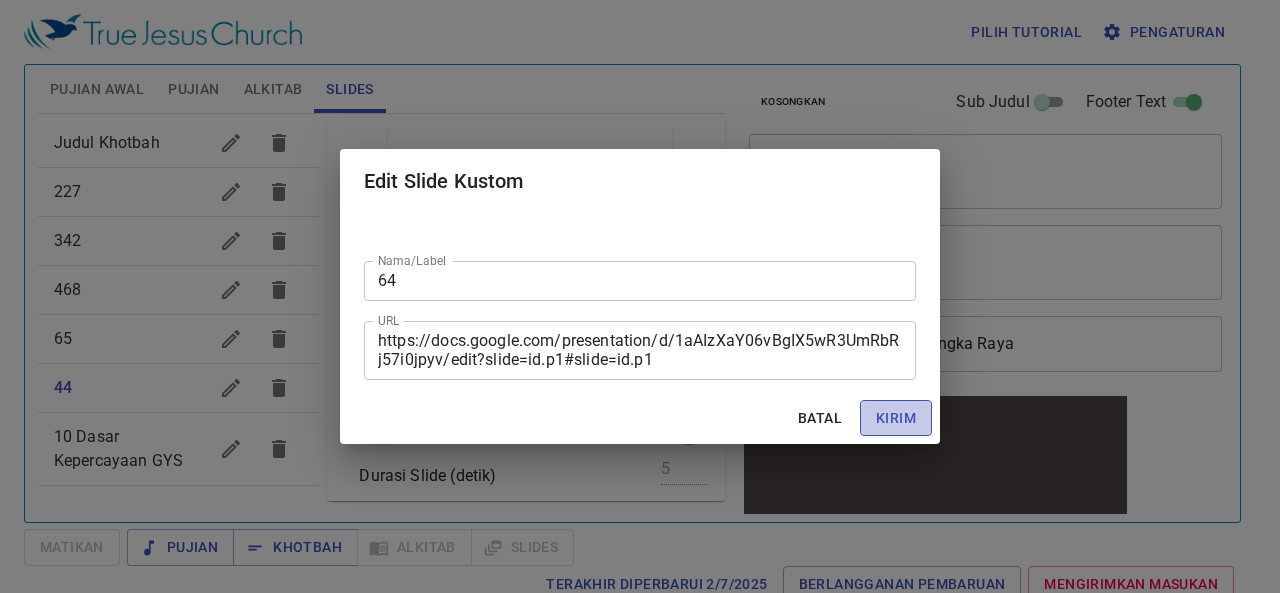 click on "Kirim" at bounding box center (896, 418) 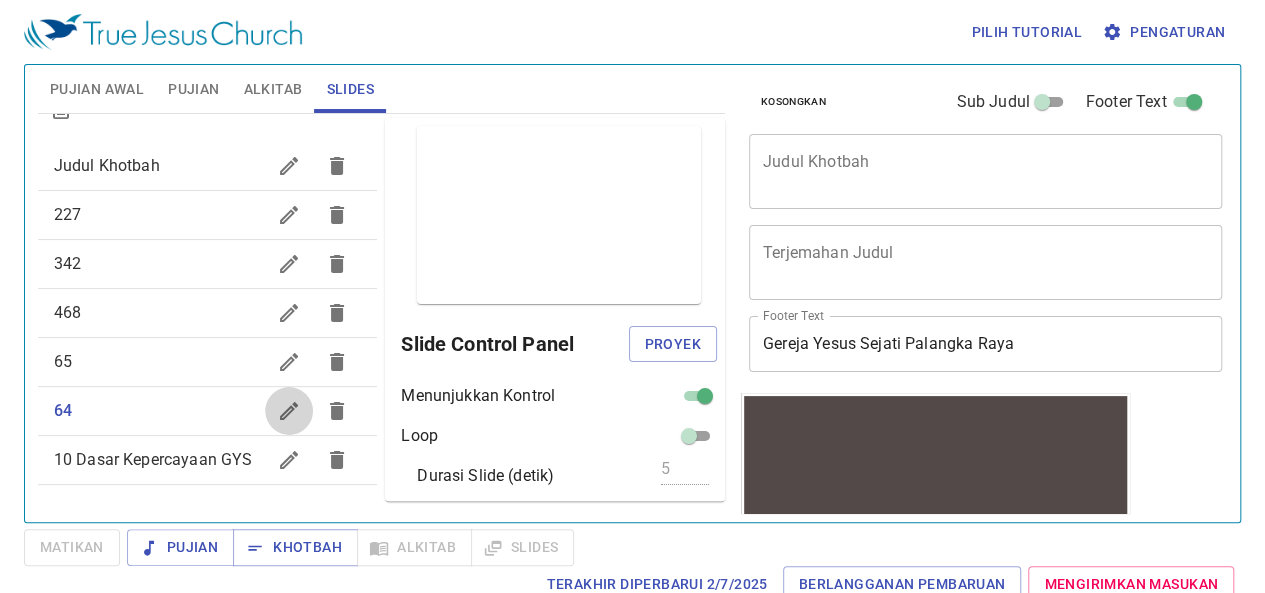 click 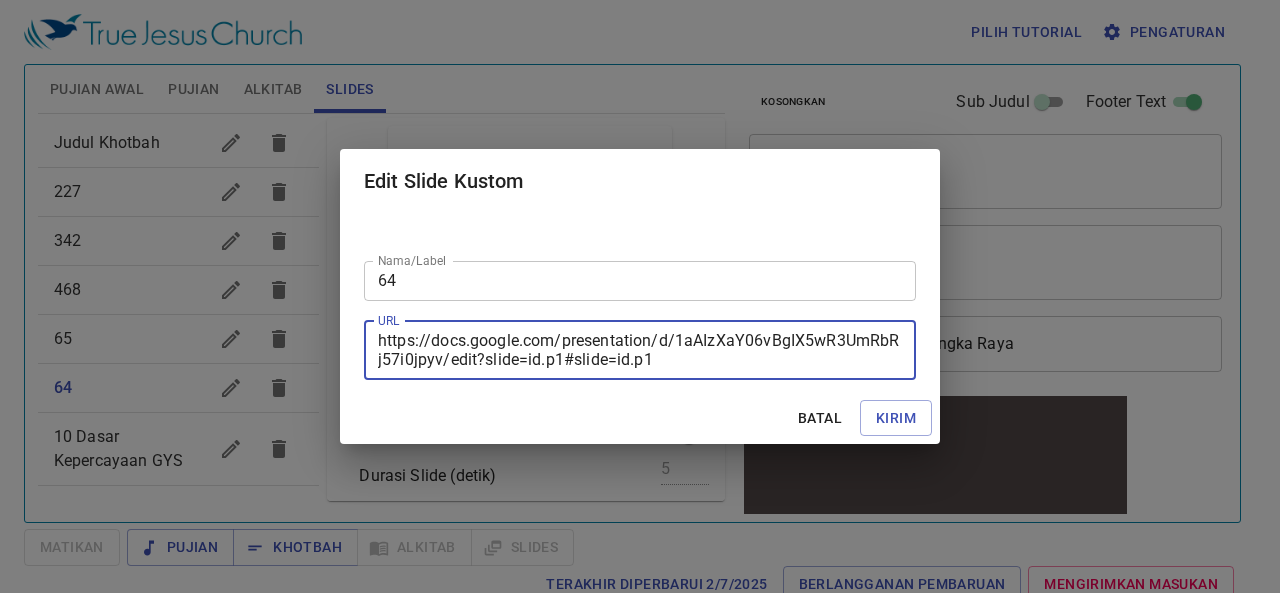 drag, startPoint x: 680, startPoint y: 359, endPoint x: 230, endPoint y: 281, distance: 456.70996 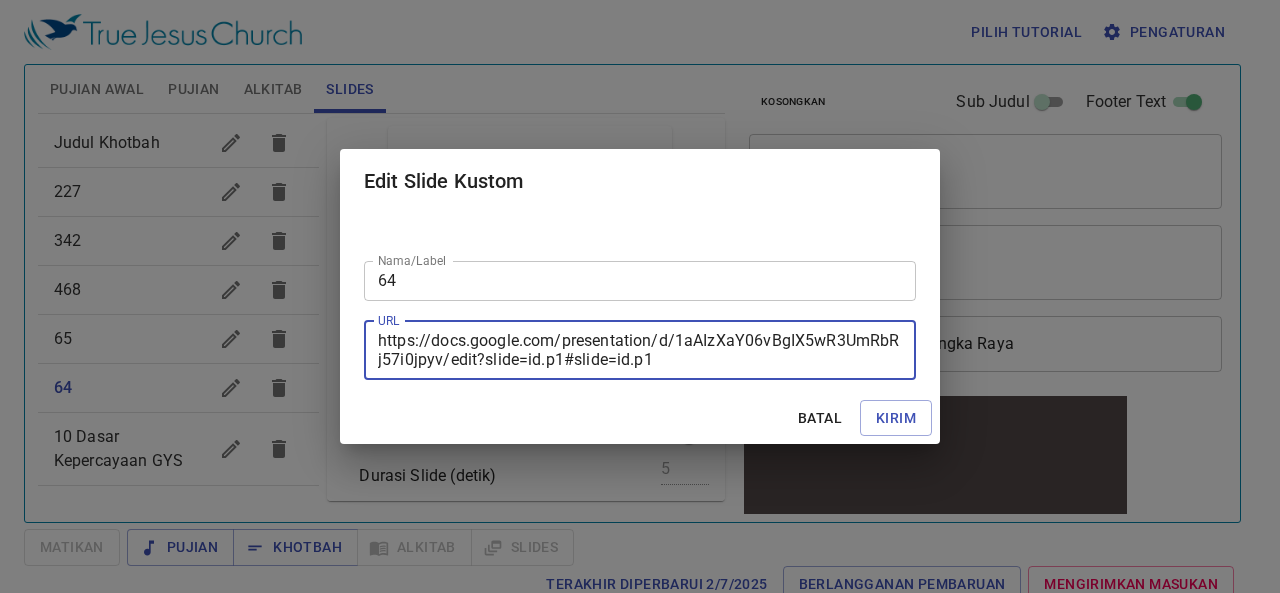 click on "Edit Slide Kustom Nama/Label 64 Nama/Label URL https://docs.google.com/presentation/d/1aAIzXaY06vBgIX5wR3UmRbRj57i0jpyv/edit?slide=id.p1#slide=id.p1 URL Batal Kirim" at bounding box center [640, 296] 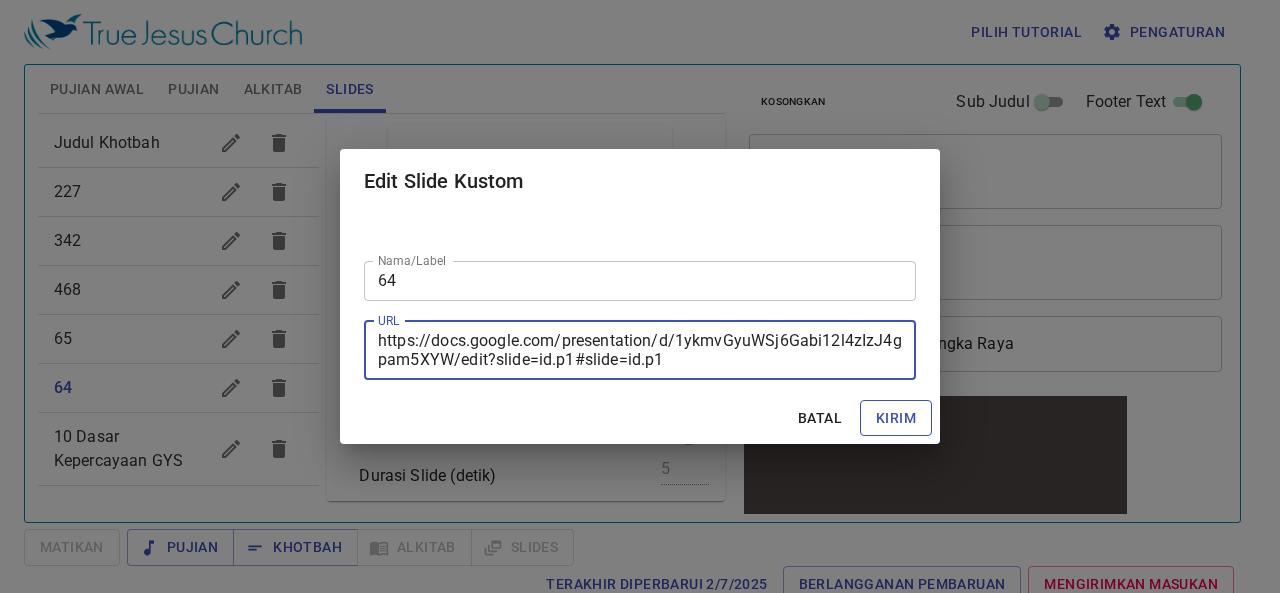 type on "https://docs.google.com/presentation/d/1ykmvGyuWSj6Gabi12l4zIzJ4gpam5XYW/edit?slide=id.p1#slide=id.p1" 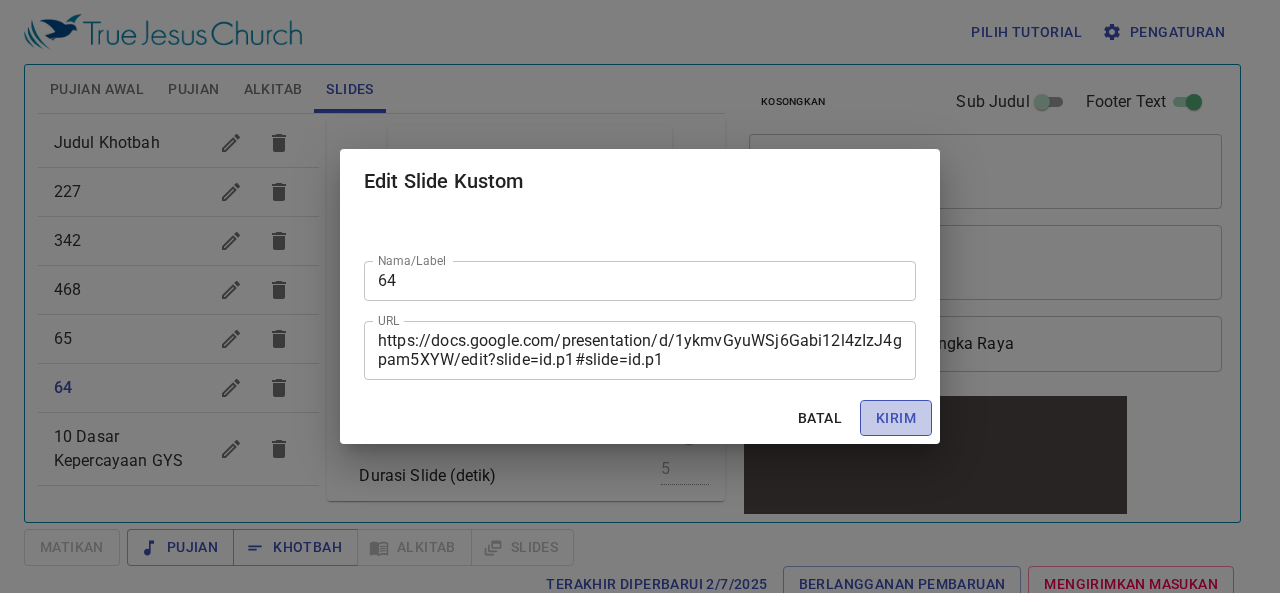 click on "Kirim" at bounding box center [896, 418] 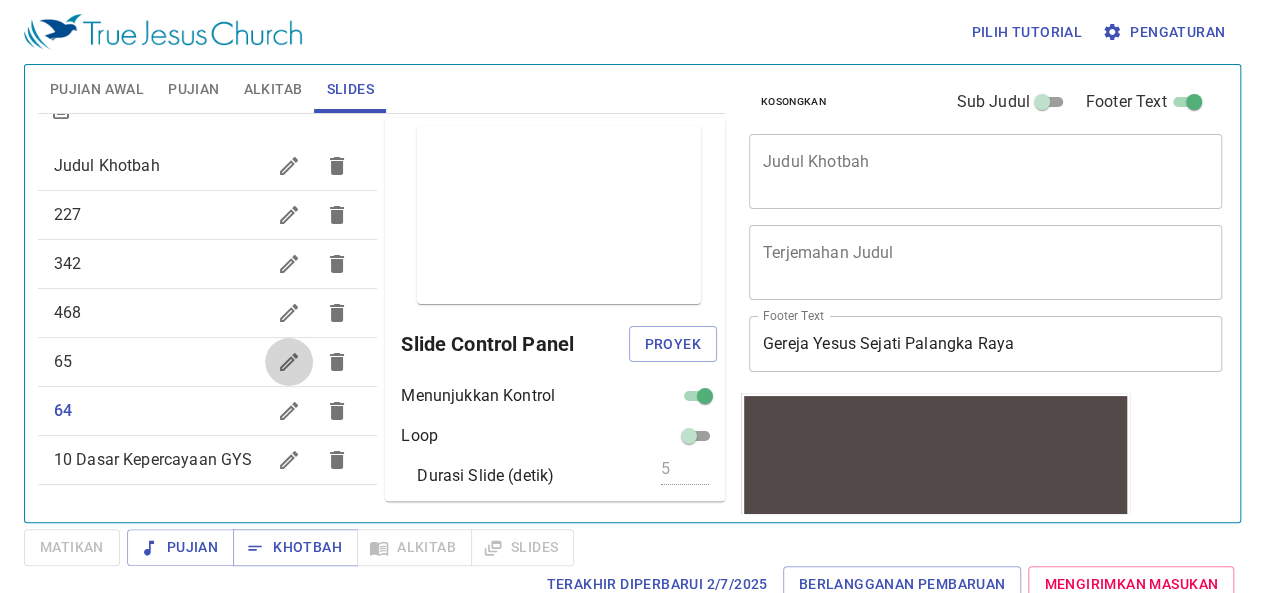 click 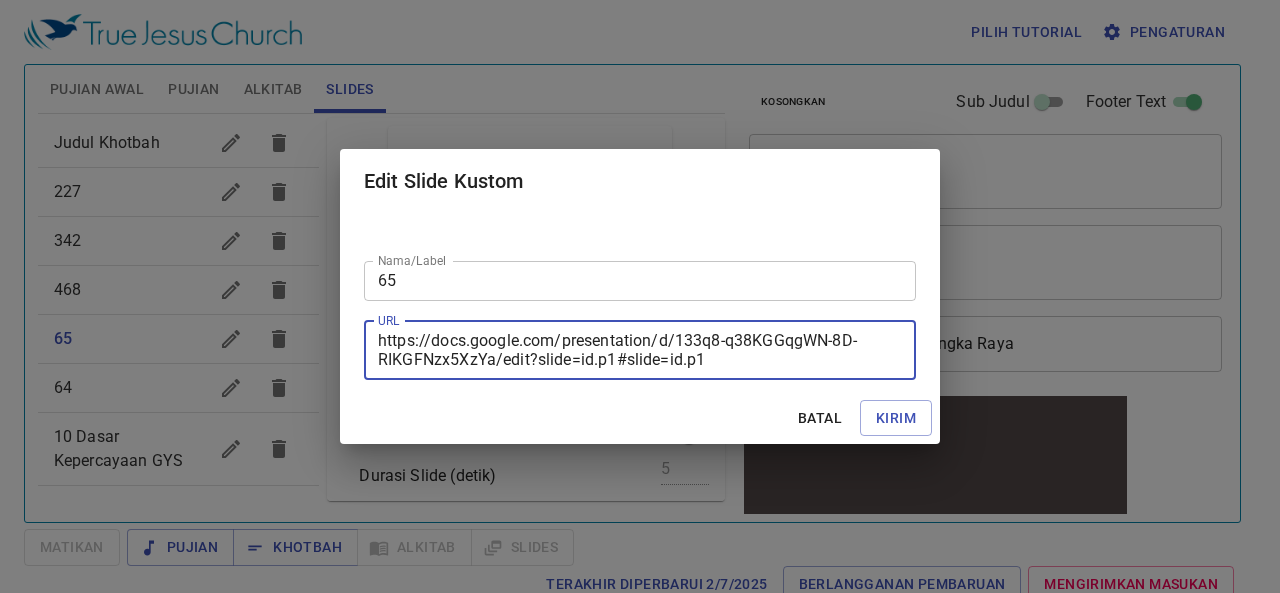 drag, startPoint x: 710, startPoint y: 359, endPoint x: 260, endPoint y: 331, distance: 450.87027 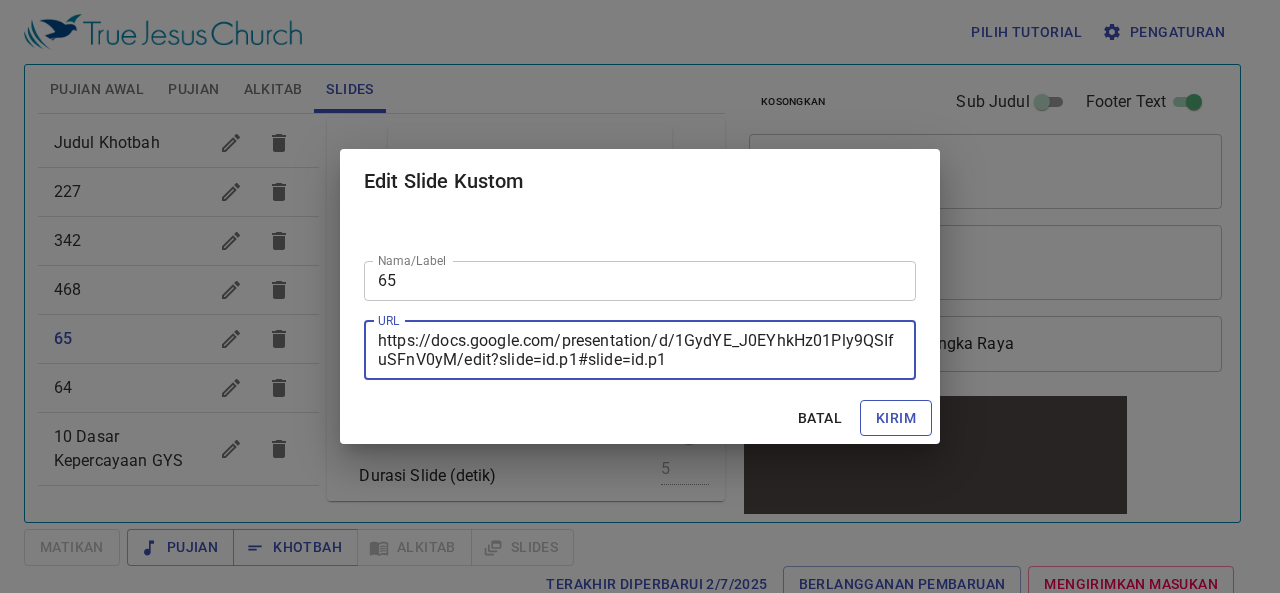 type on "https://docs.google.com/presentation/d/1GydYE_J0EYhkHz01Ply9QSIfuSFnV0yM/edit?slide=id.p1#slide=id.p1" 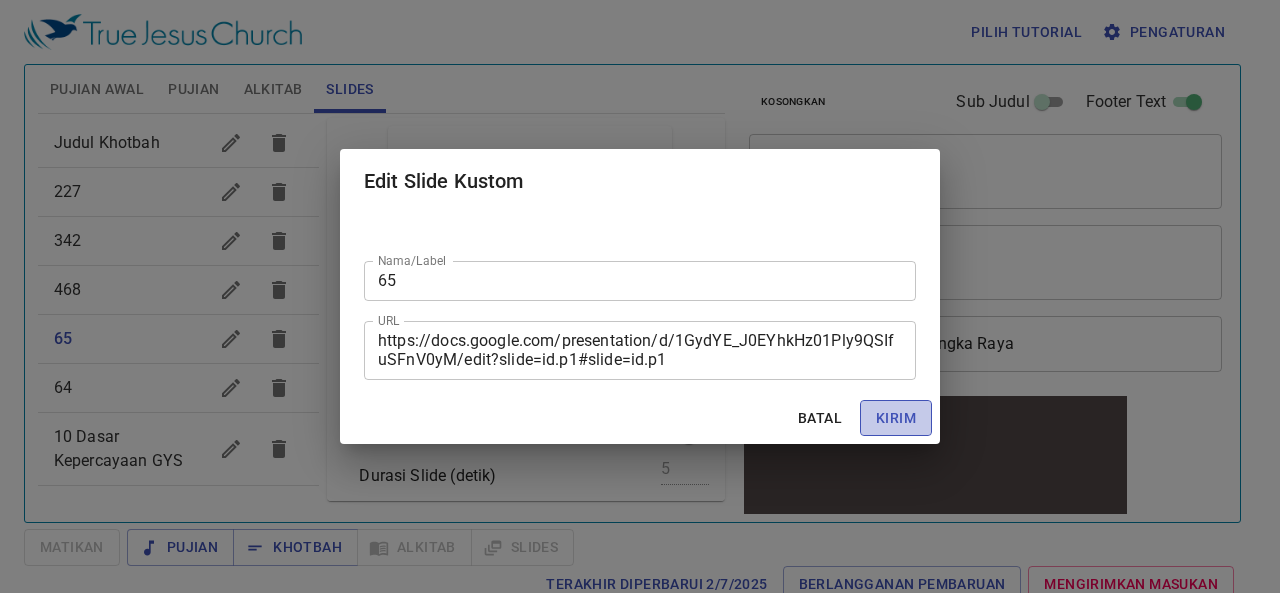 click on "Kirim" at bounding box center [896, 418] 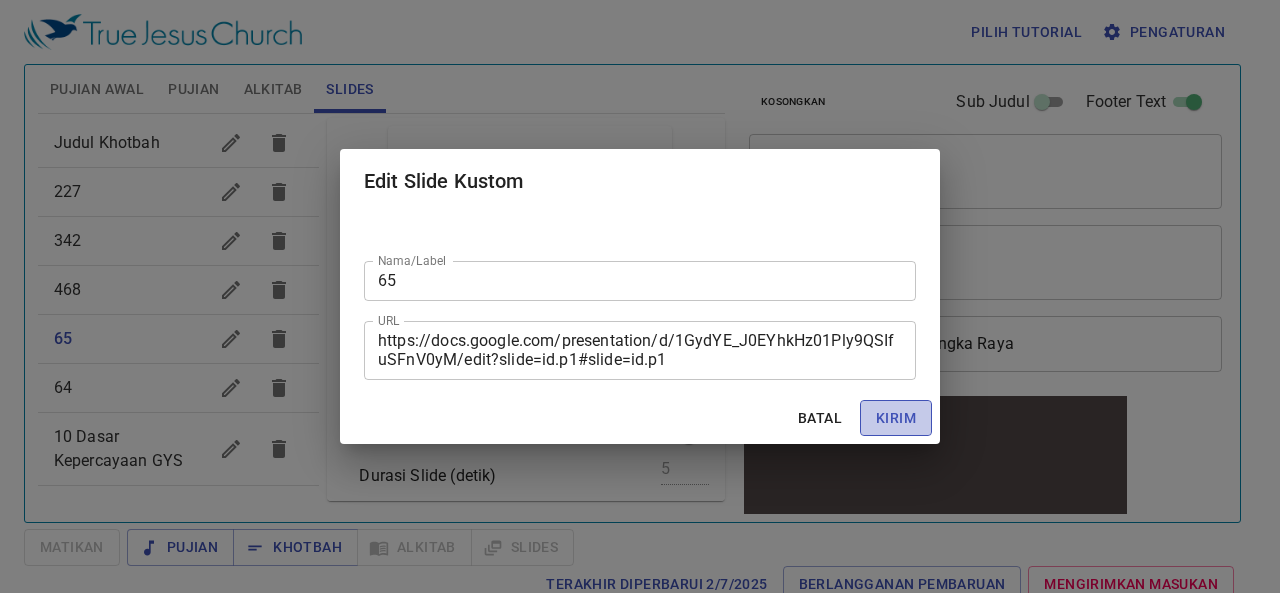 type 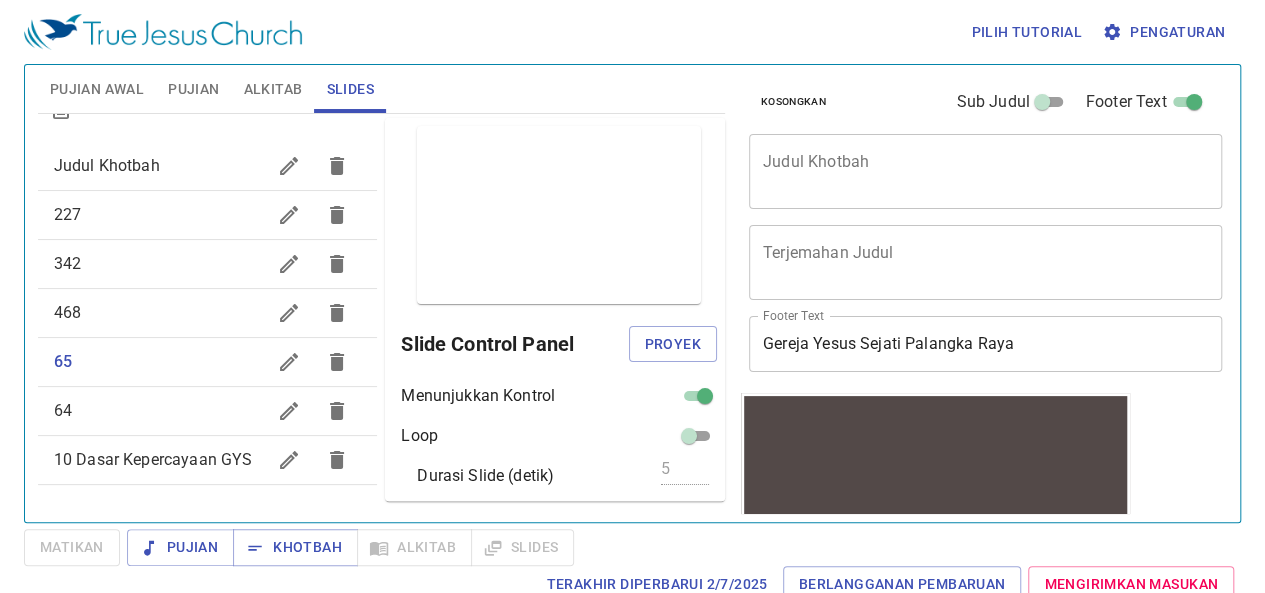 scroll, scrollTop: 0, scrollLeft: 0, axis: both 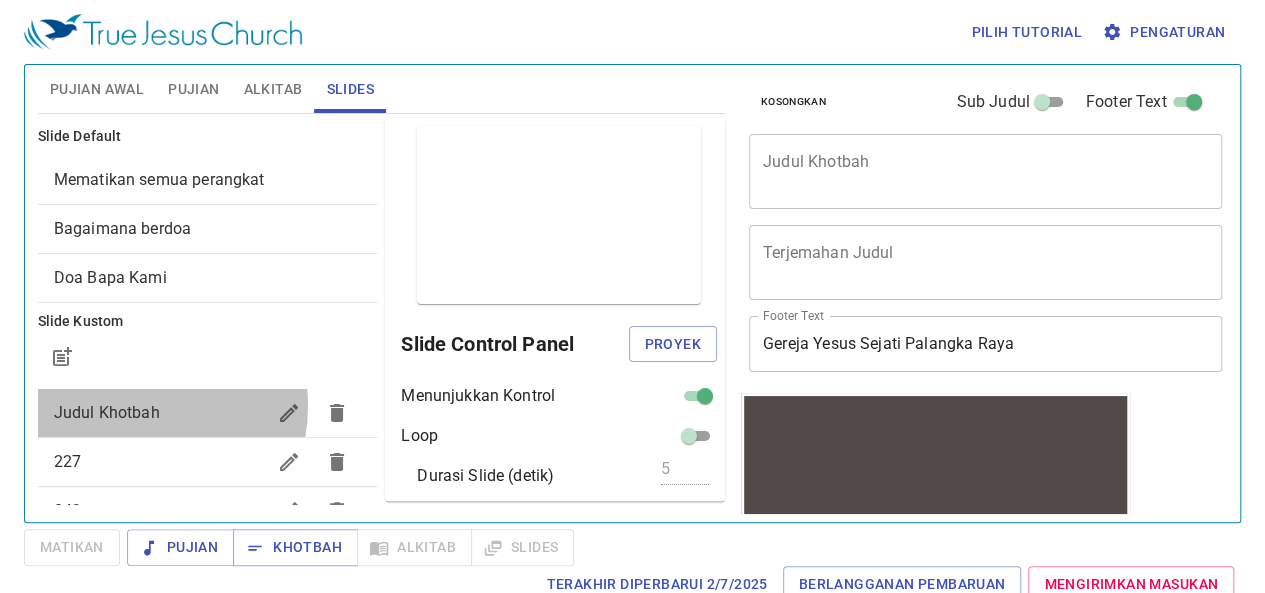 click on "Judul Khotbah" at bounding box center [107, 412] 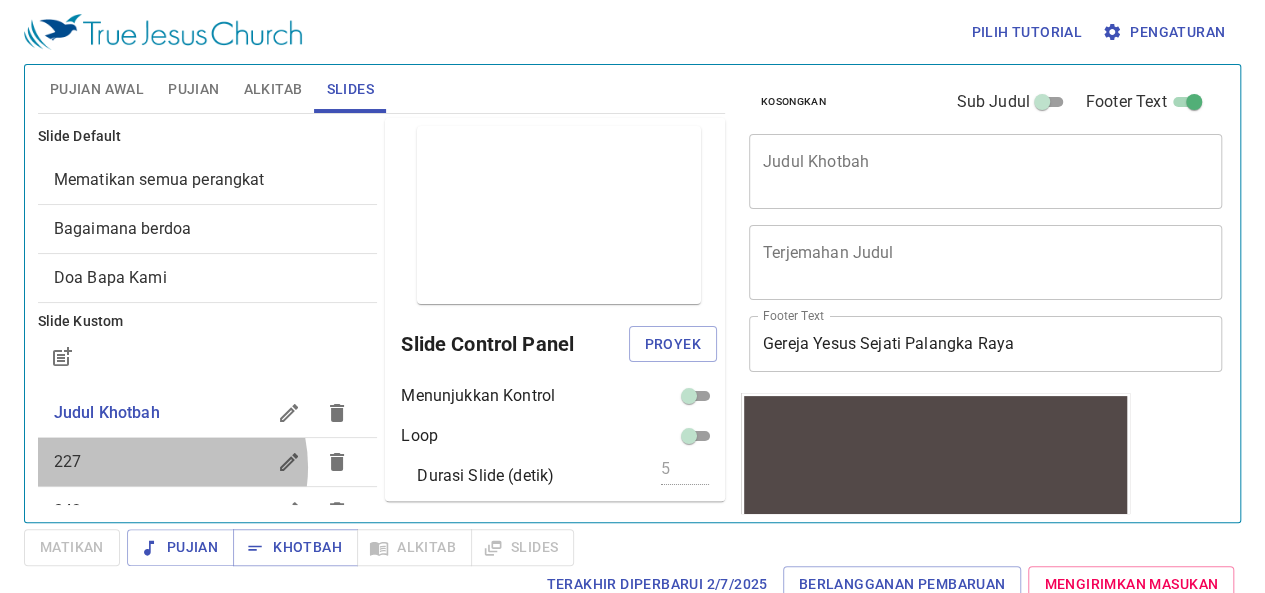 click on "227" at bounding box center (160, 462) 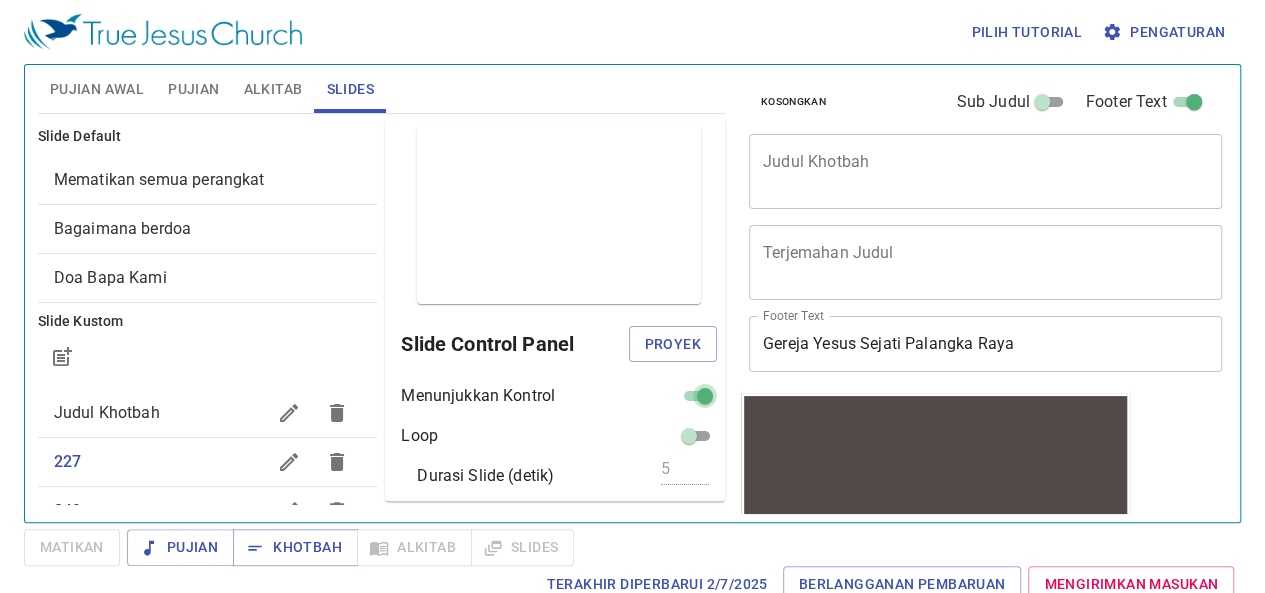 click at bounding box center (705, 400) 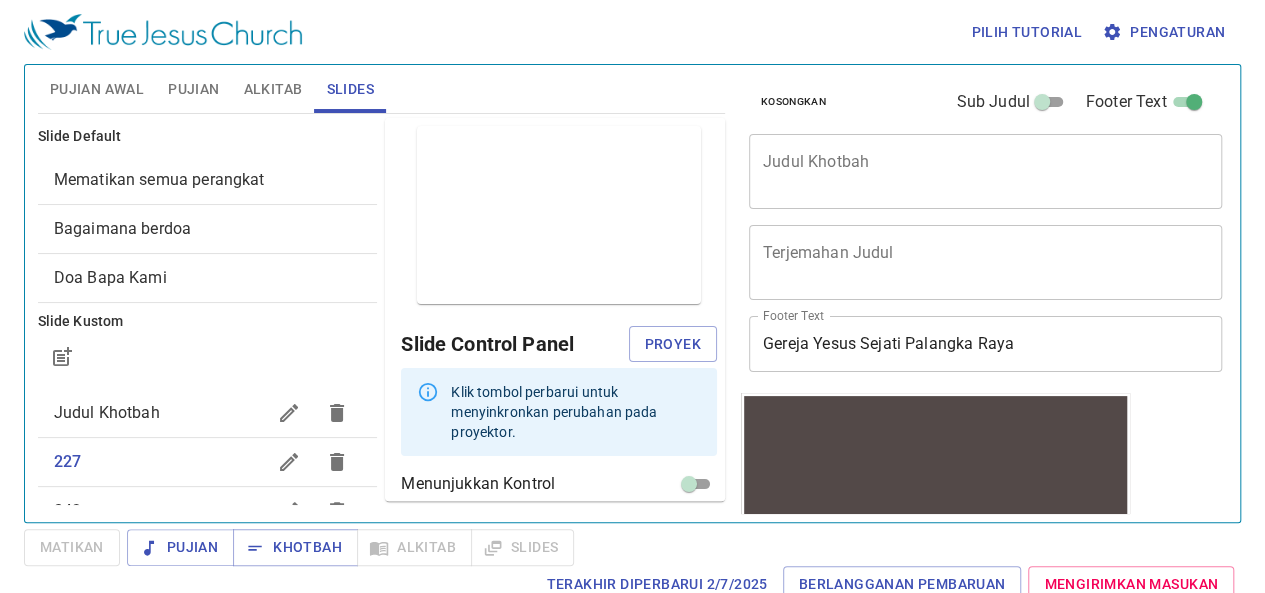scroll, scrollTop: 119, scrollLeft: 0, axis: vertical 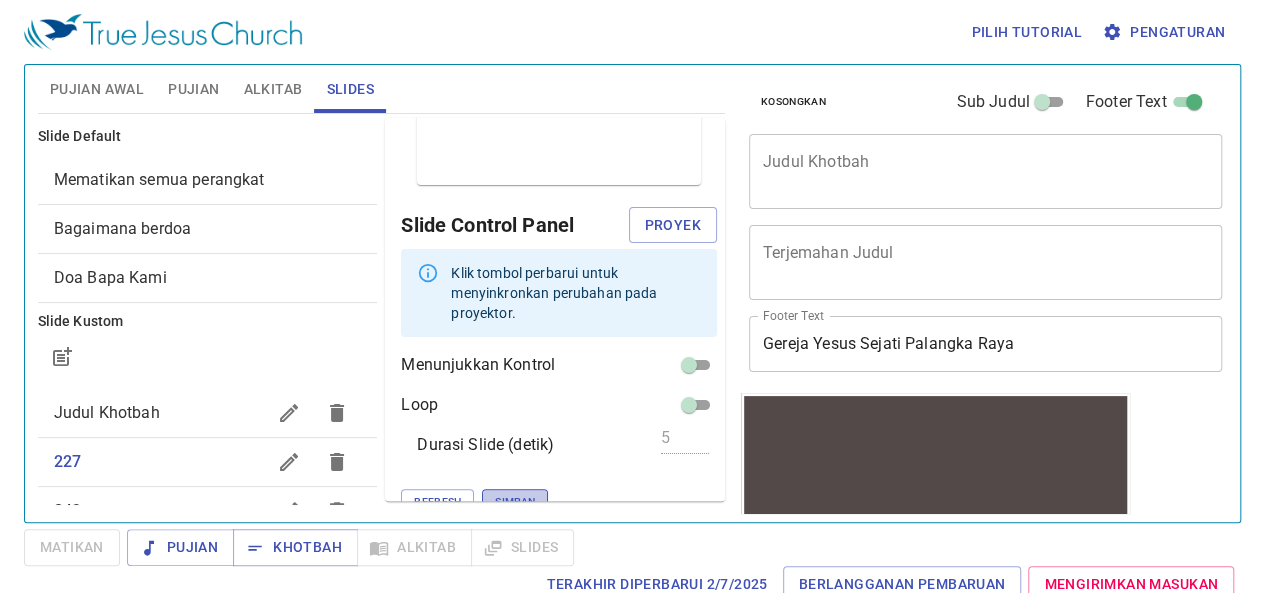 click on "Simpan" at bounding box center (515, 502) 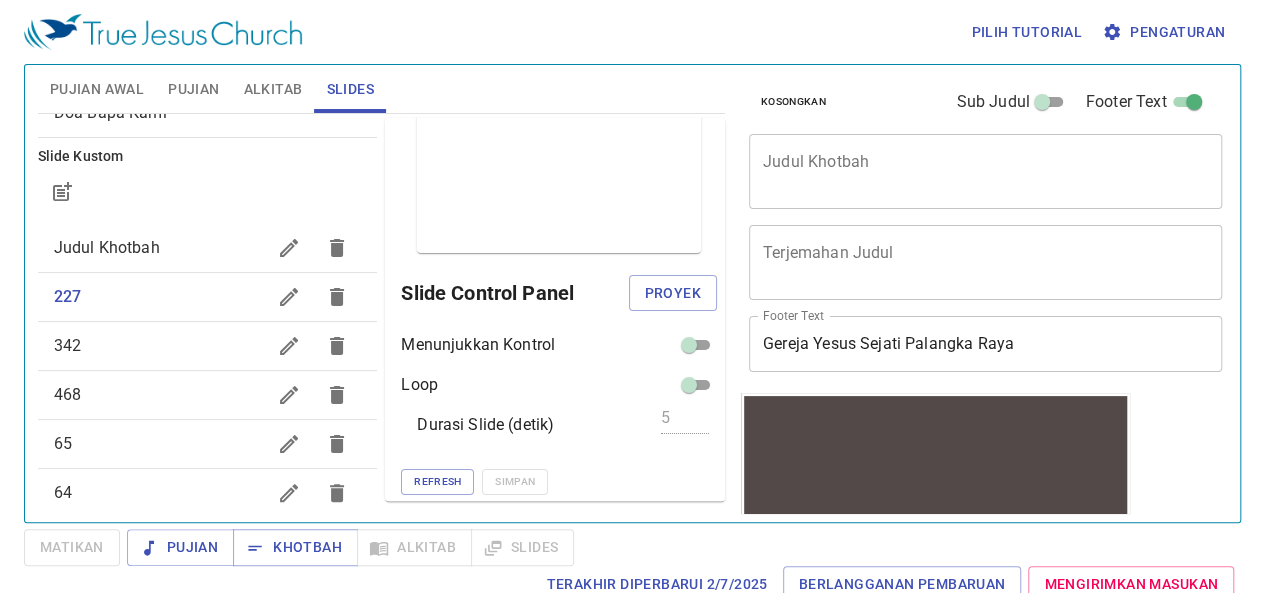 scroll, scrollTop: 176, scrollLeft: 0, axis: vertical 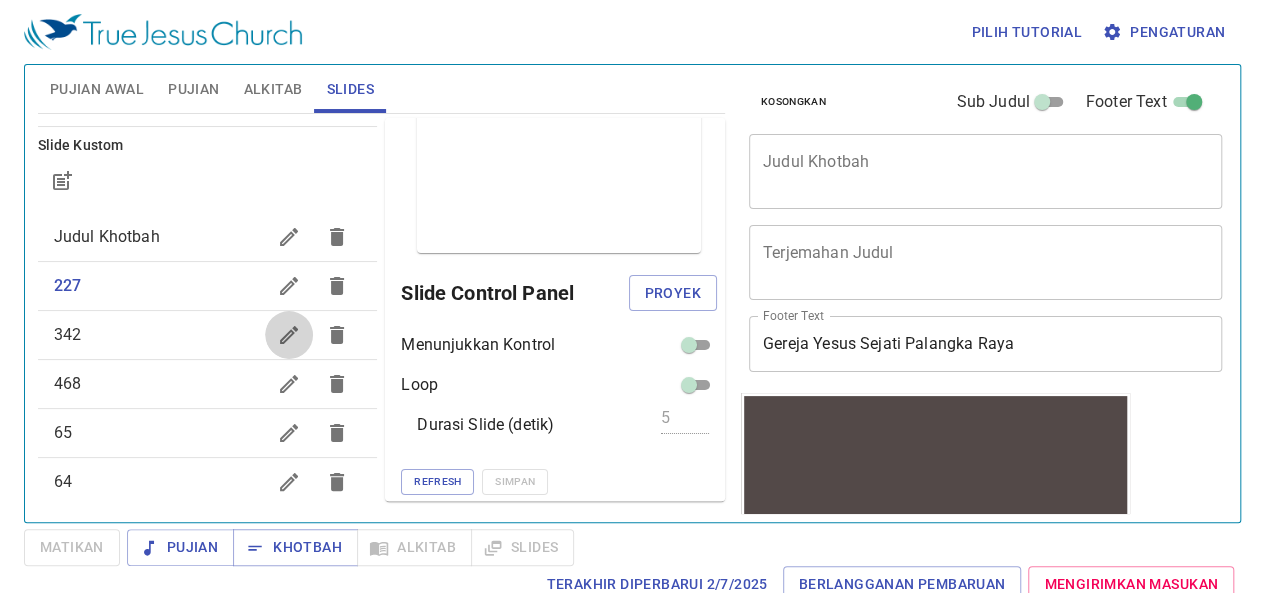 click 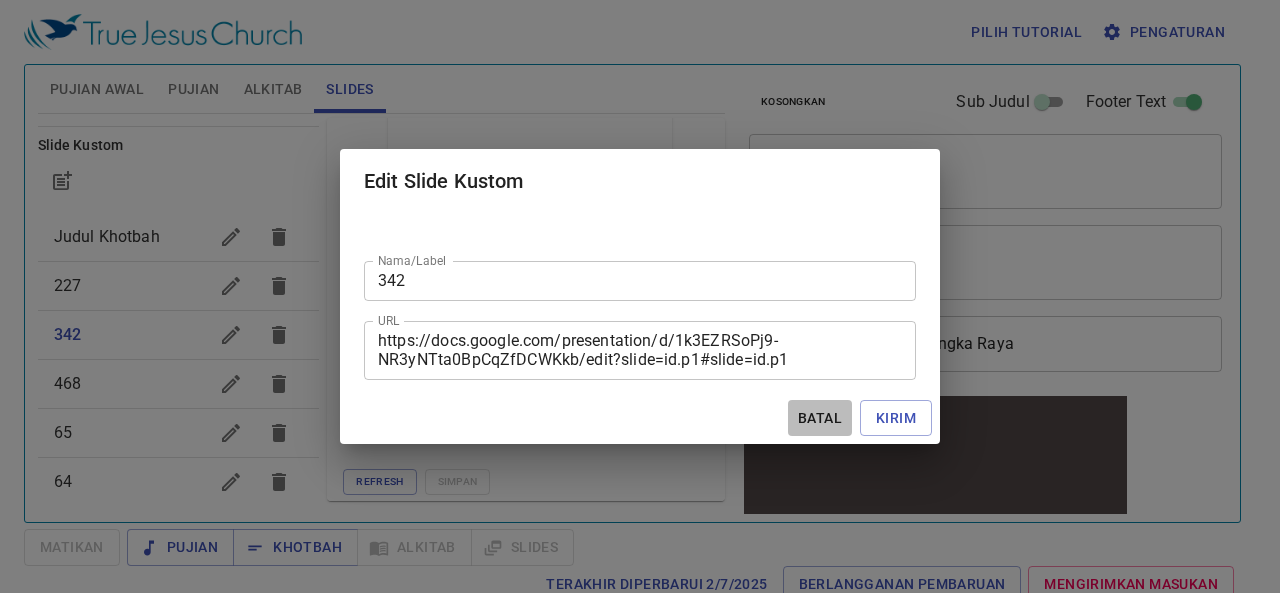 click on "Batal" at bounding box center [820, 418] 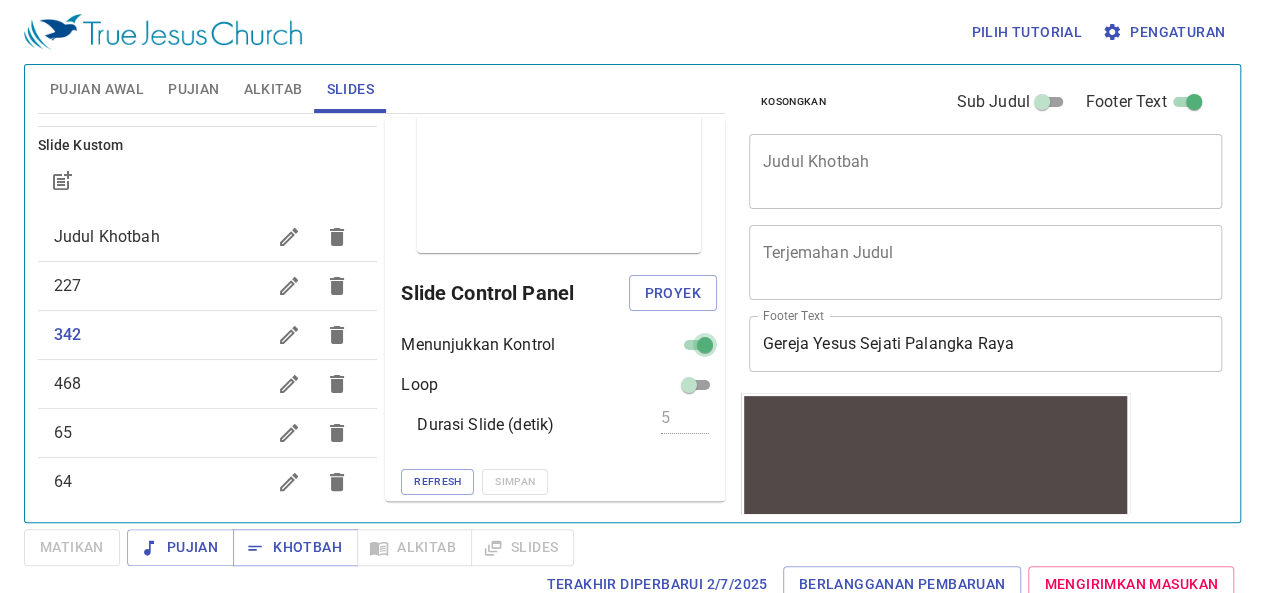 click at bounding box center [705, 349] 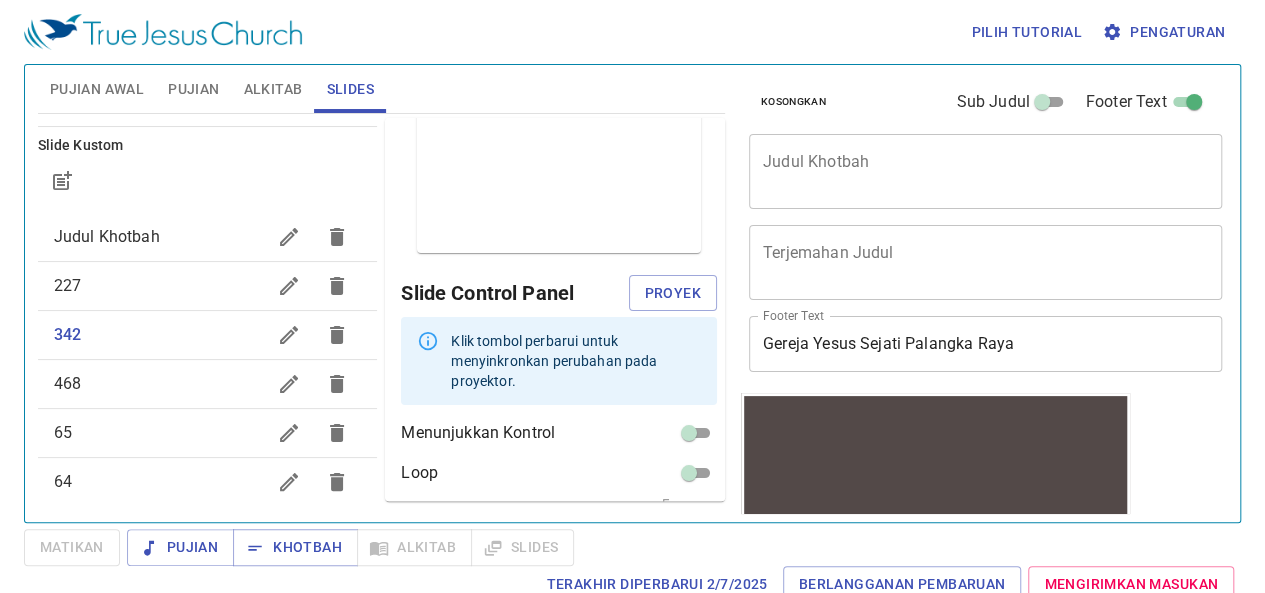 scroll, scrollTop: 119, scrollLeft: 0, axis: vertical 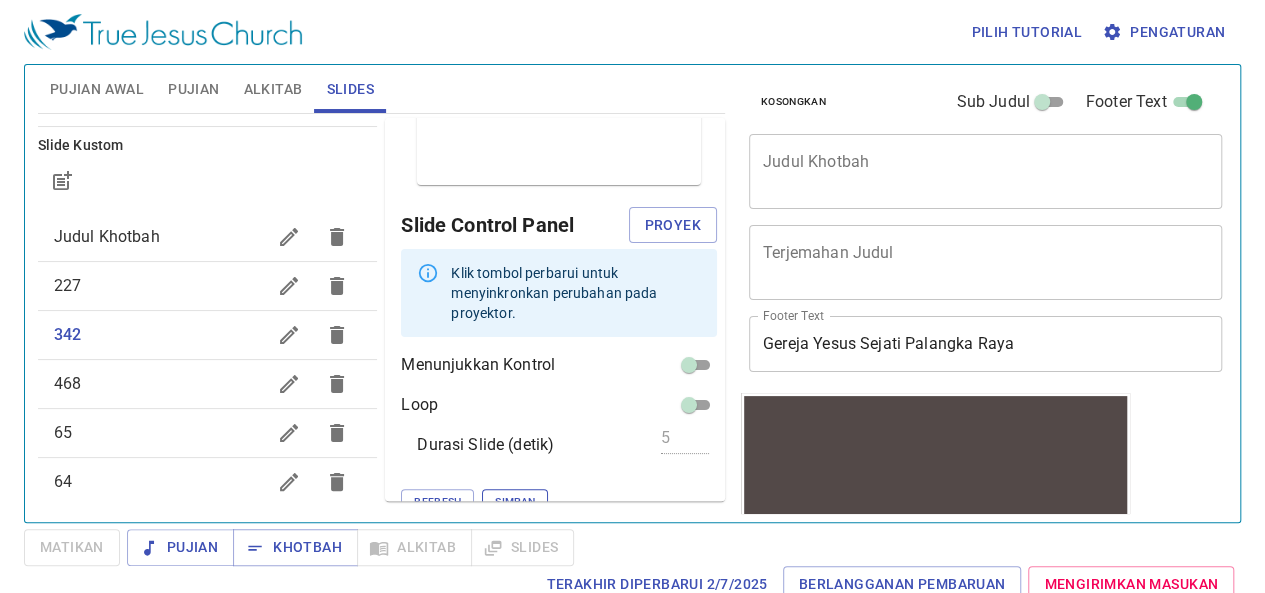 click on "Simpan" at bounding box center [515, 502] 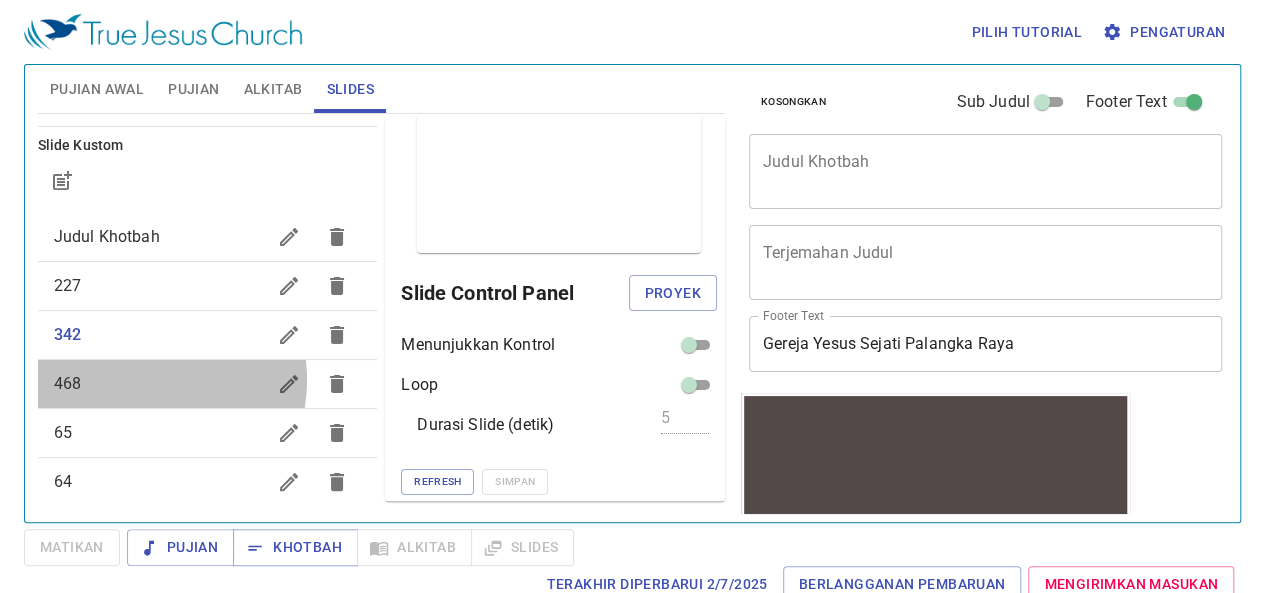 click on "468" at bounding box center [160, 384] 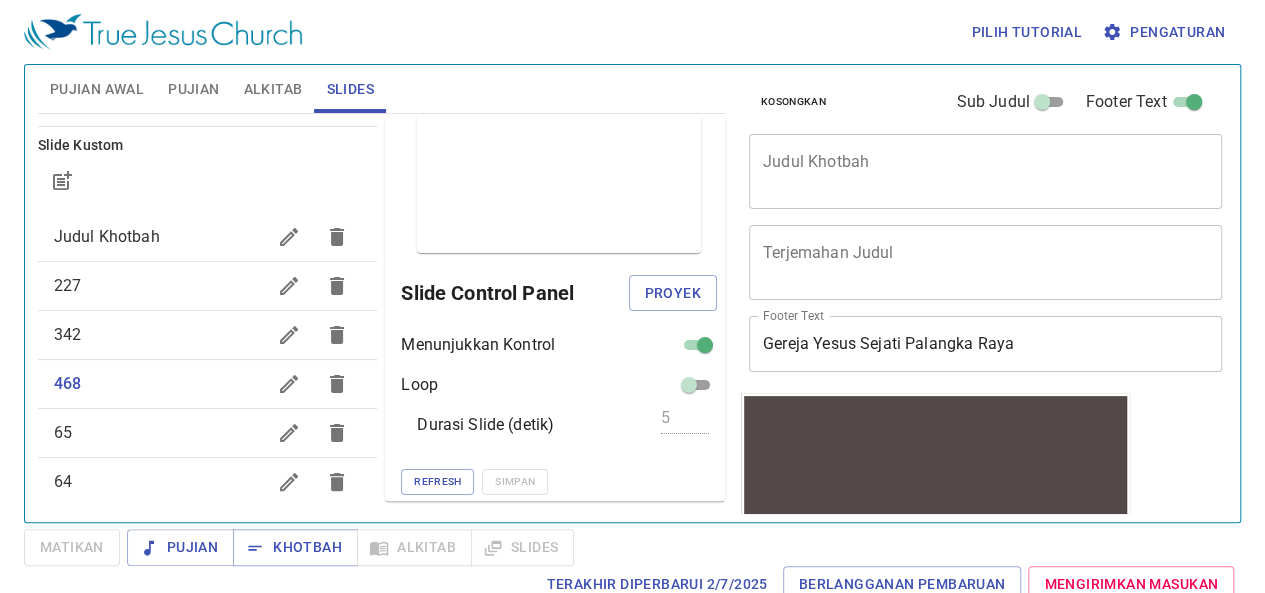 click at bounding box center [705, 349] 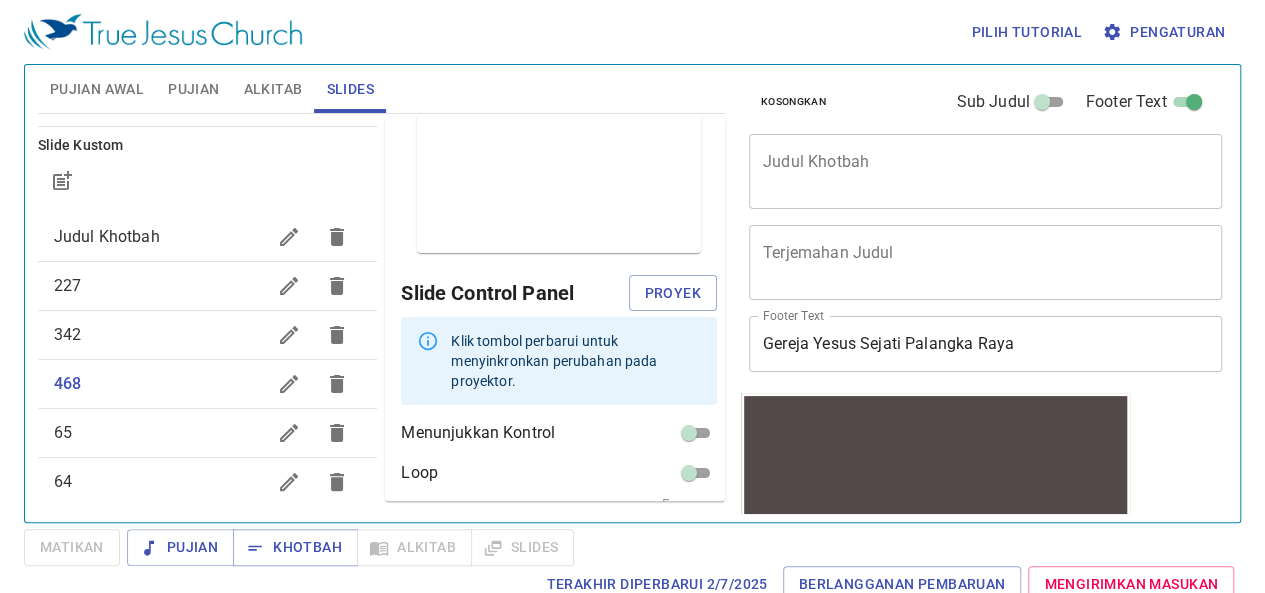scroll, scrollTop: 119, scrollLeft: 0, axis: vertical 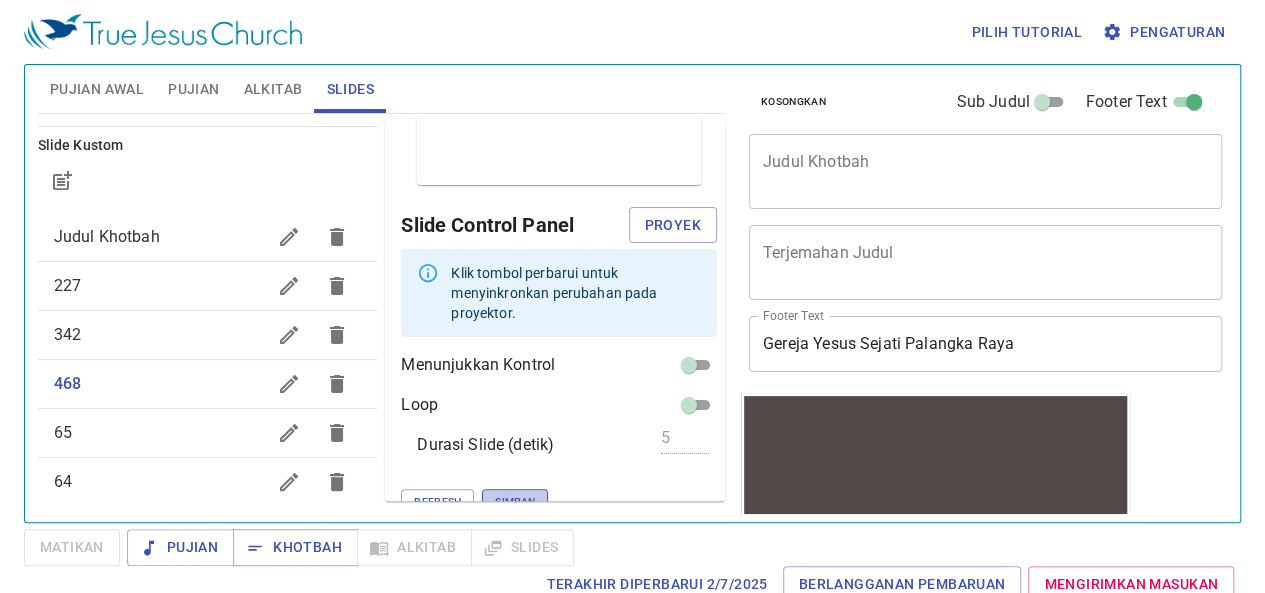 click on "Simpan" at bounding box center (515, 502) 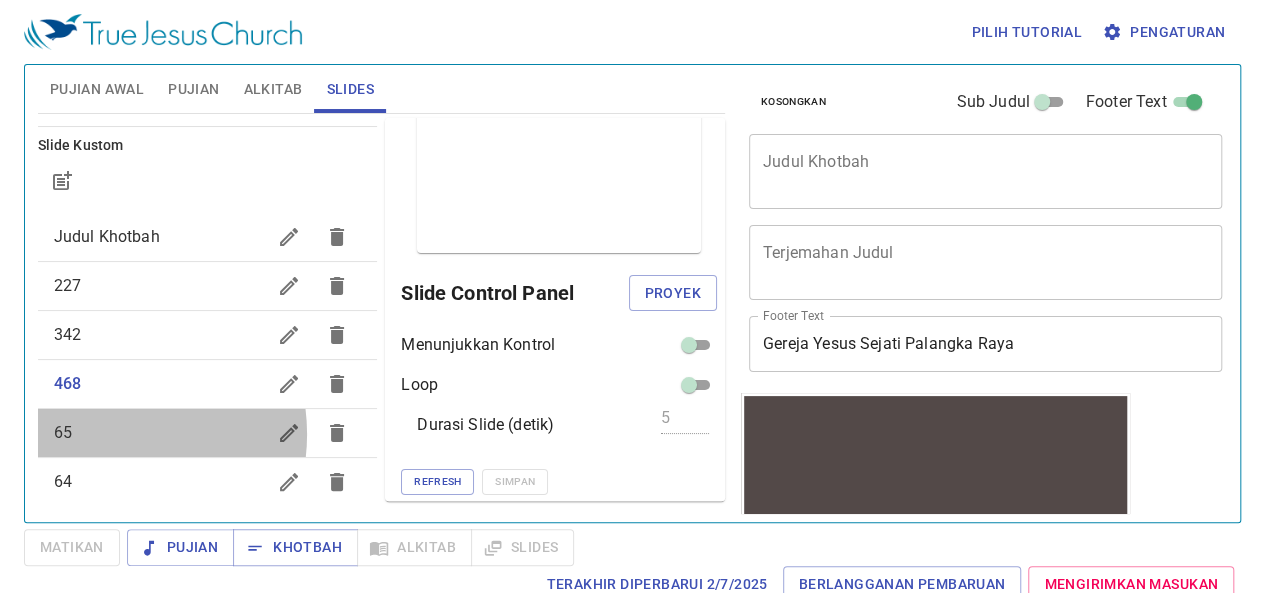 click on "65" at bounding box center (160, 433) 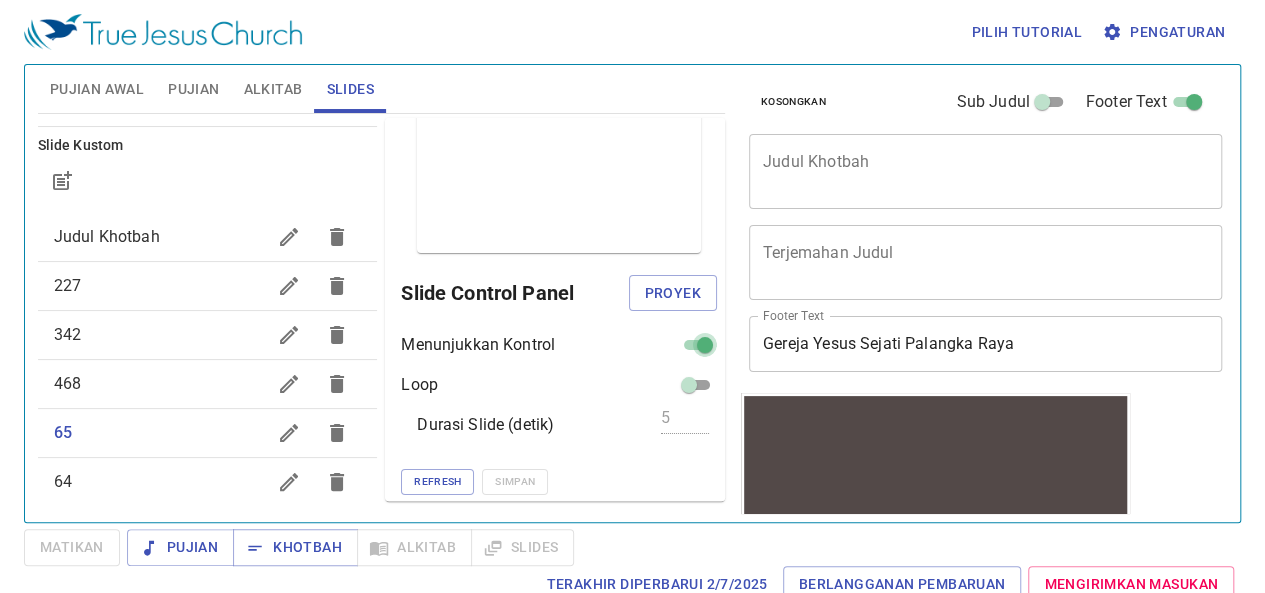 click at bounding box center [705, 349] 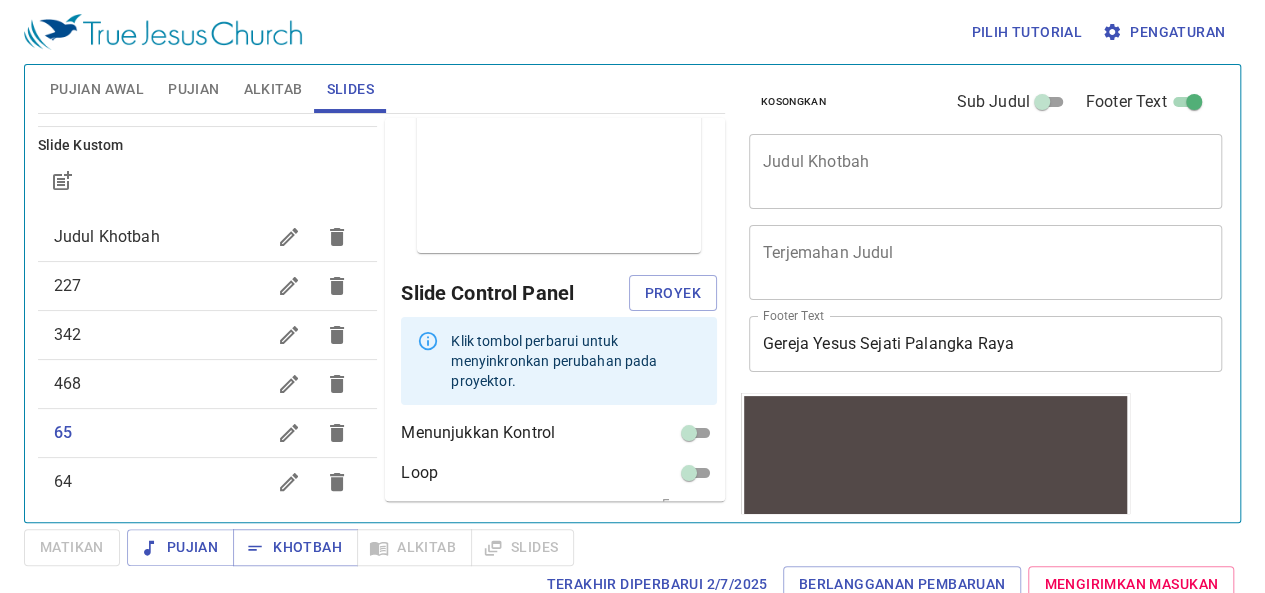 scroll, scrollTop: 119, scrollLeft: 0, axis: vertical 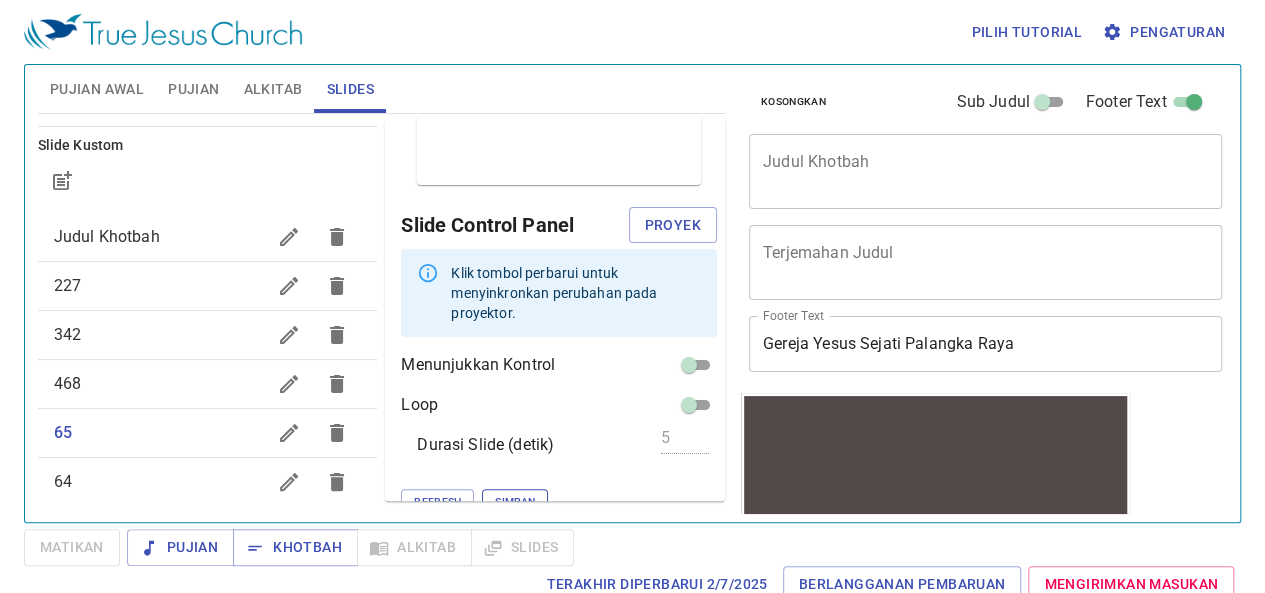 click on "Simpan" at bounding box center [515, 502] 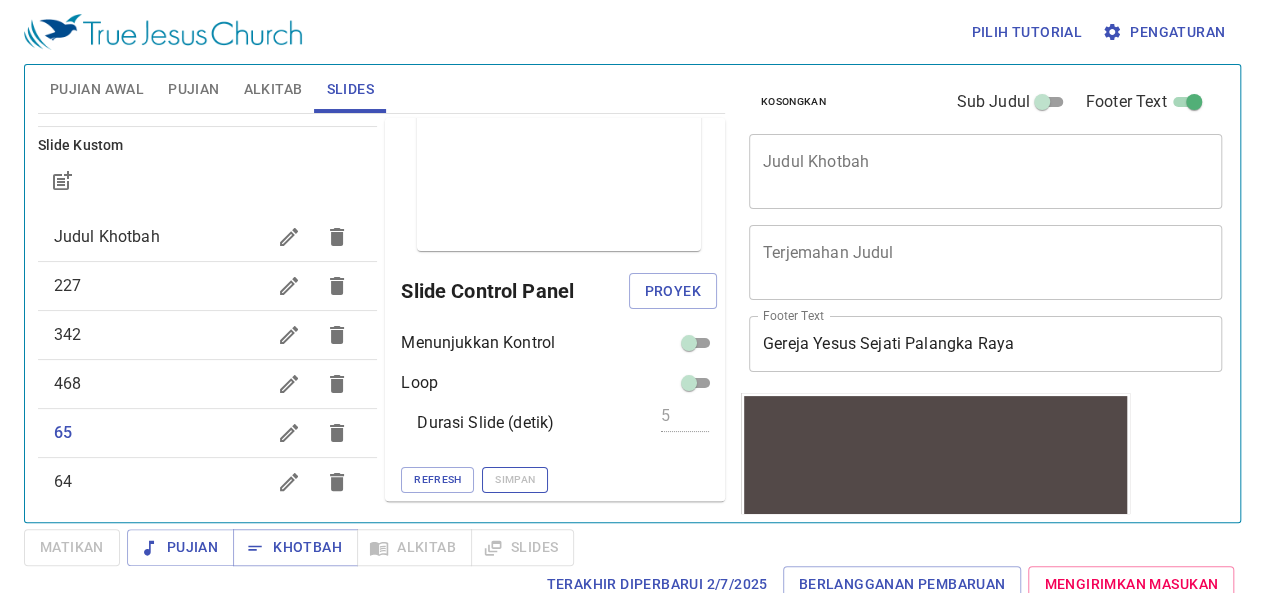 scroll, scrollTop: 51, scrollLeft: 0, axis: vertical 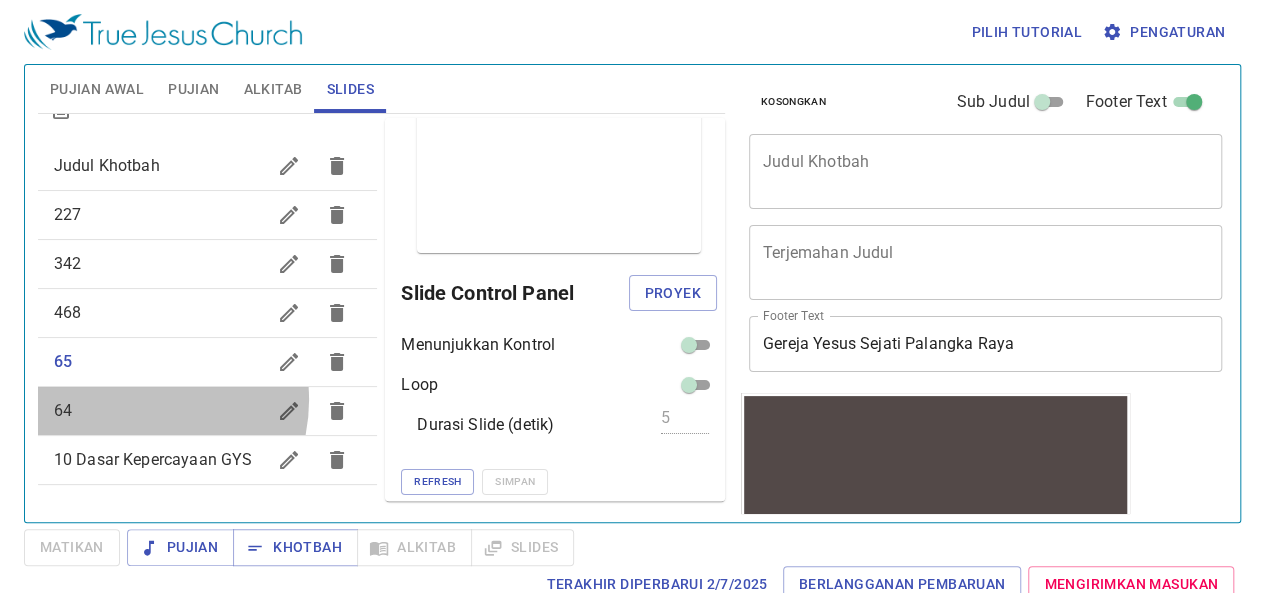 click on "64" at bounding box center [160, 411] 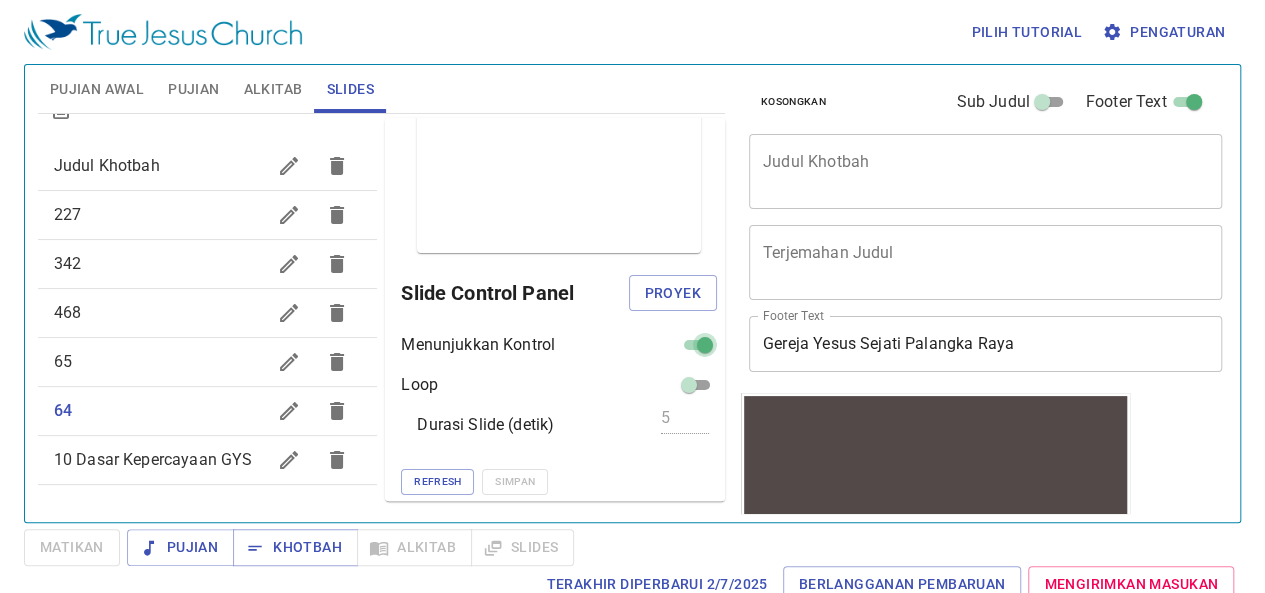 click at bounding box center [705, 349] 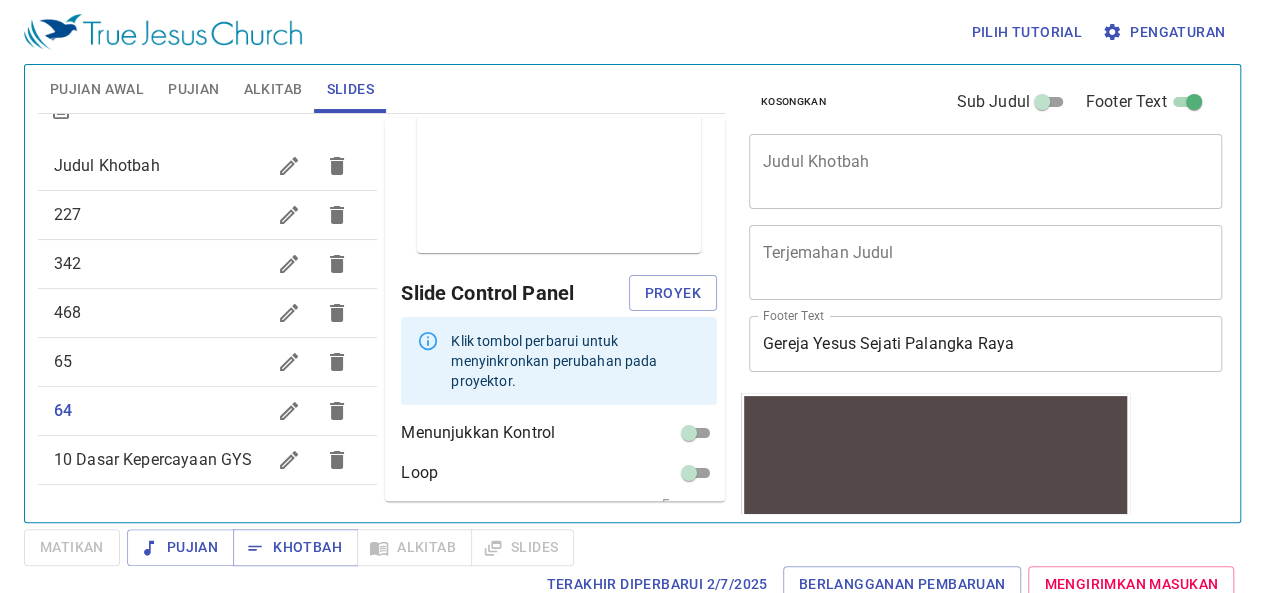 scroll, scrollTop: 119, scrollLeft: 0, axis: vertical 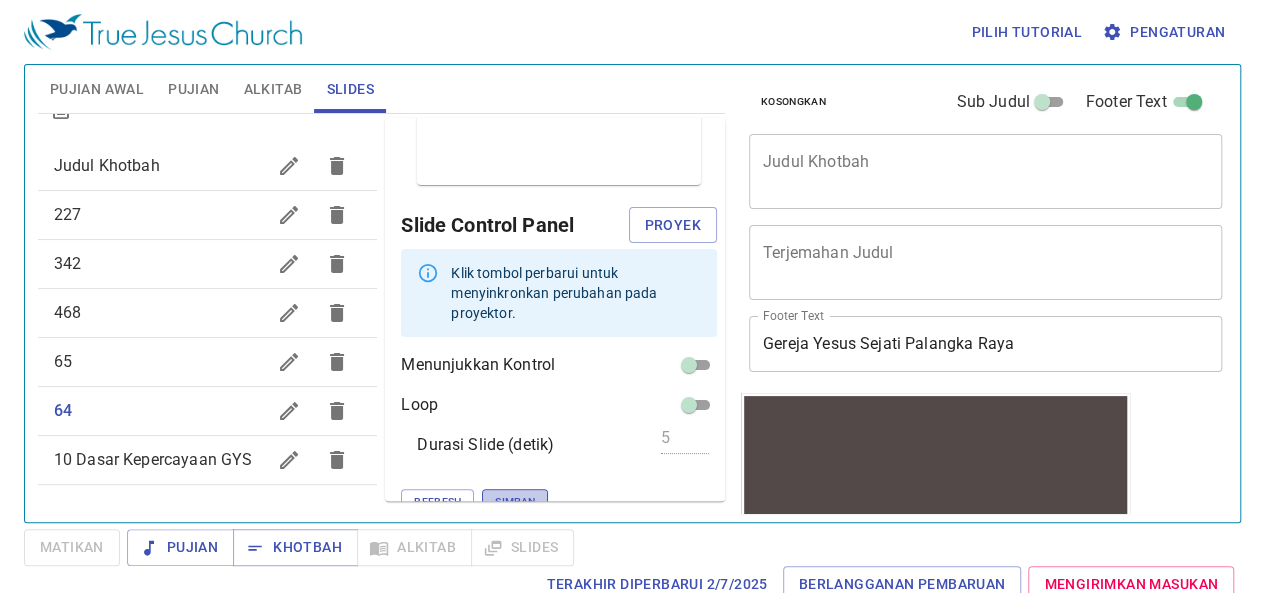 click on "Simpan" at bounding box center (515, 502) 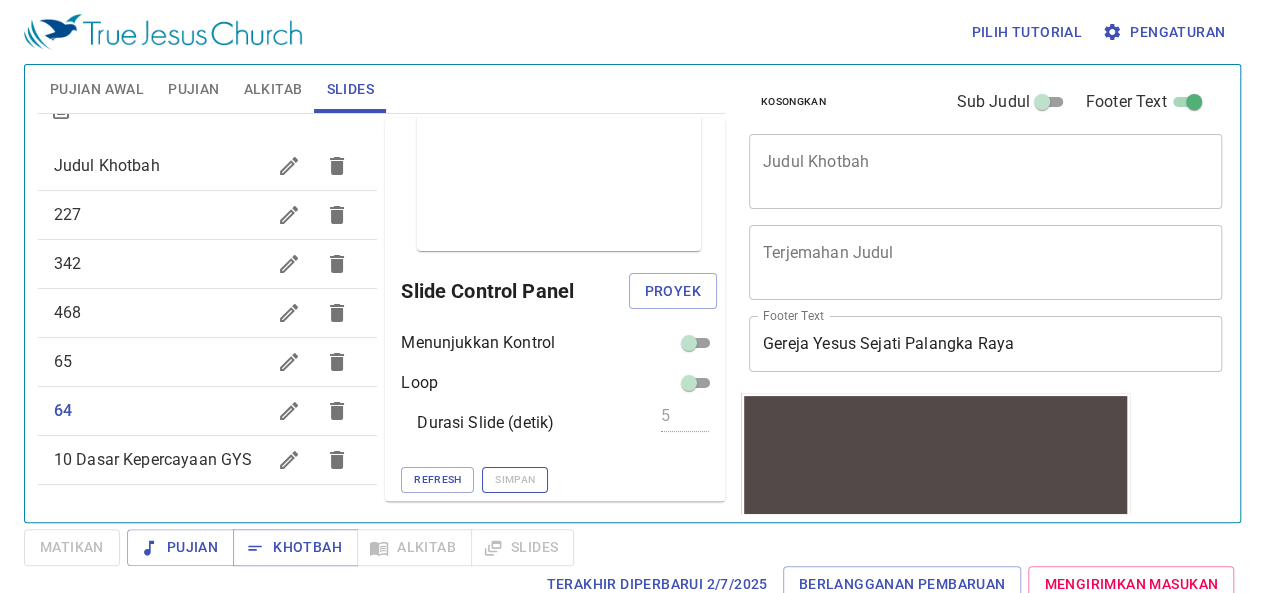scroll, scrollTop: 51, scrollLeft: 0, axis: vertical 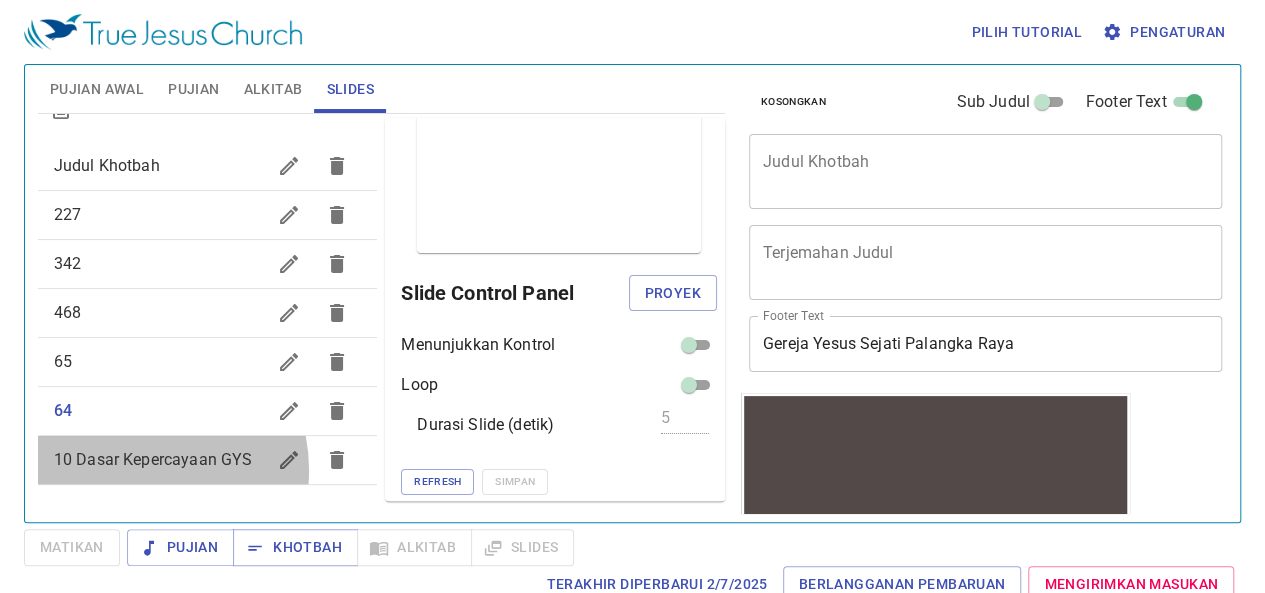 click on "10 Dasar Kepercayaan GYS" at bounding box center [160, 460] 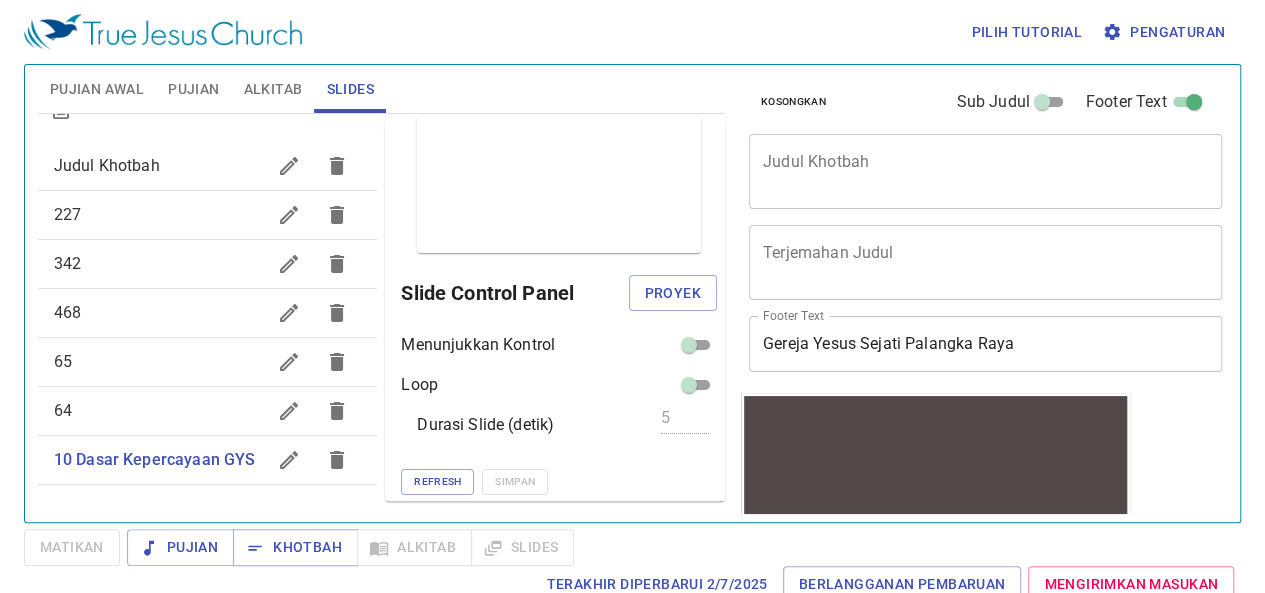 scroll, scrollTop: 0, scrollLeft: 0, axis: both 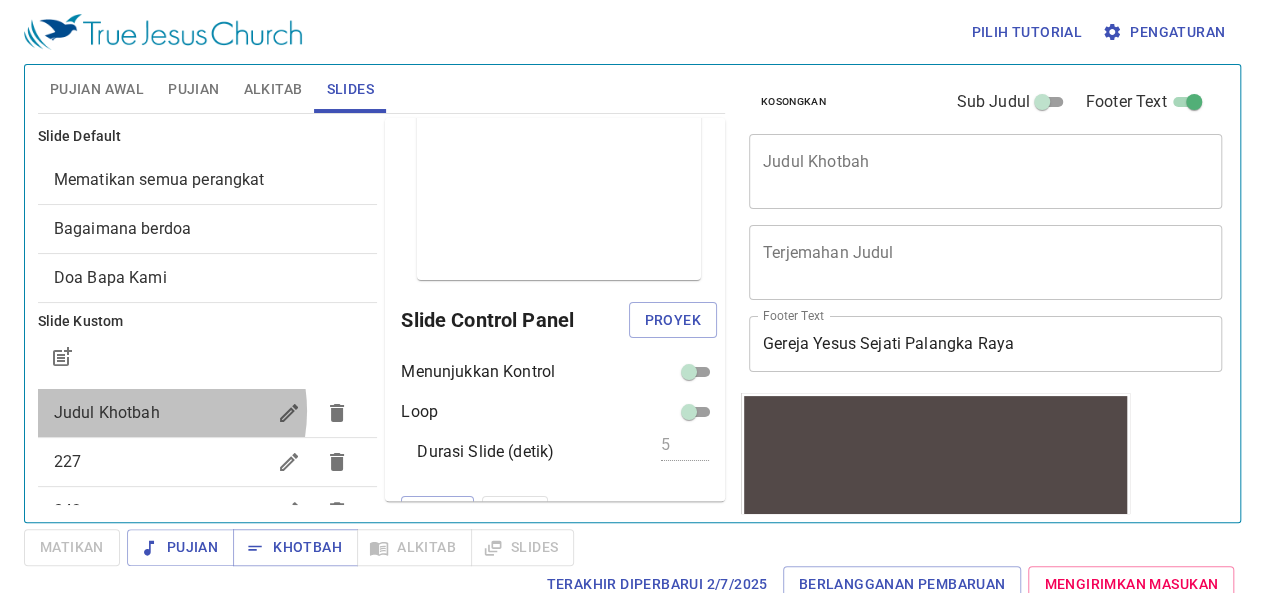 click on "Judul Khotbah" at bounding box center [107, 412] 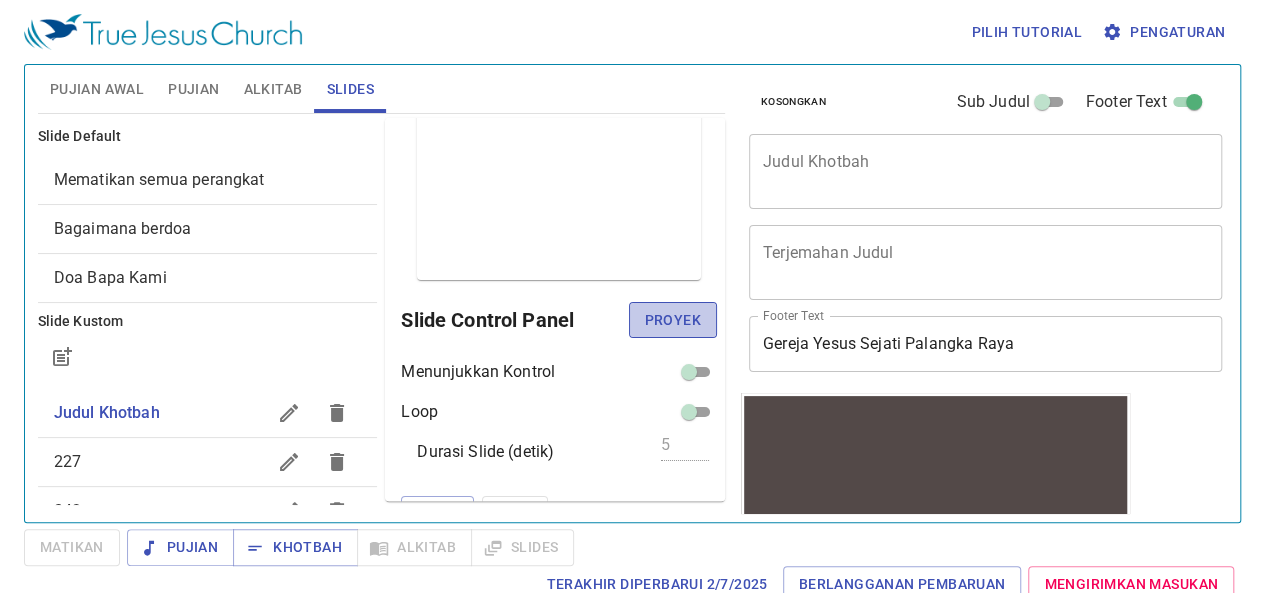 click on "Proyek" at bounding box center [673, 320] 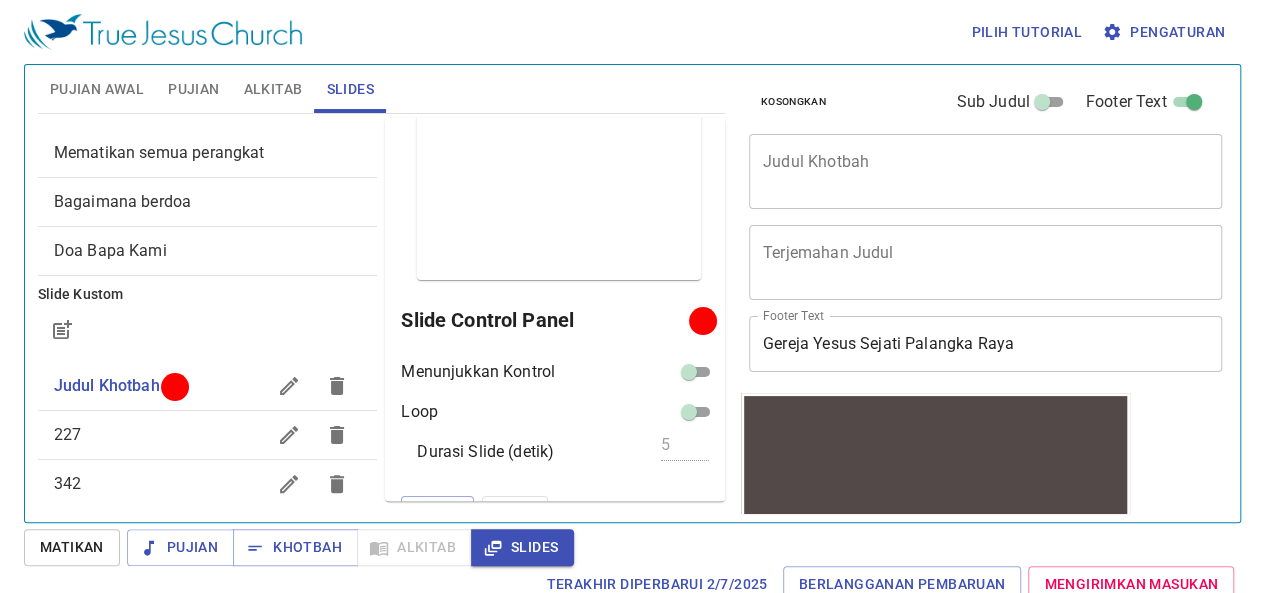 scroll, scrollTop: 270, scrollLeft: 0, axis: vertical 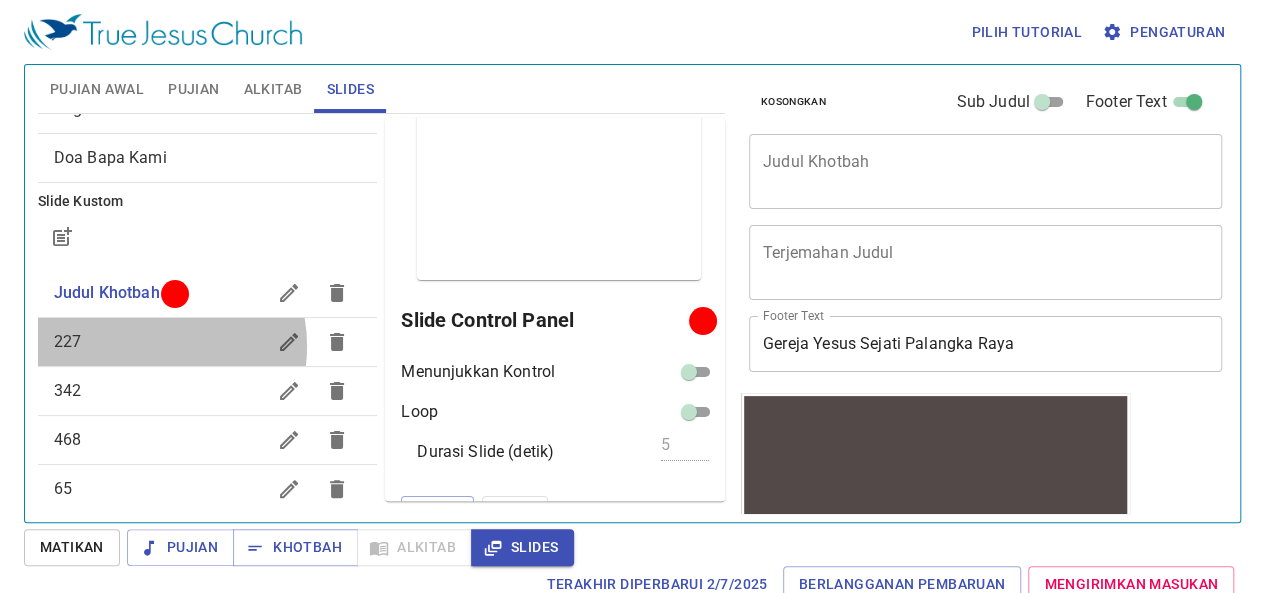 click on "227" at bounding box center [160, 342] 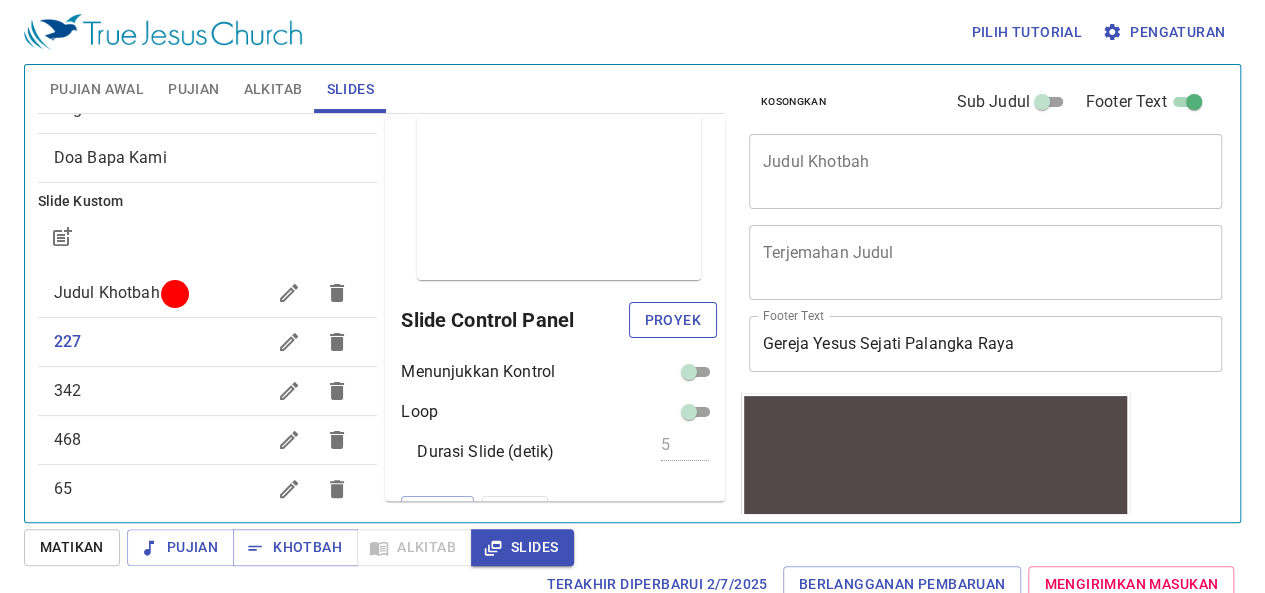 click on "Proyek" at bounding box center [673, 320] 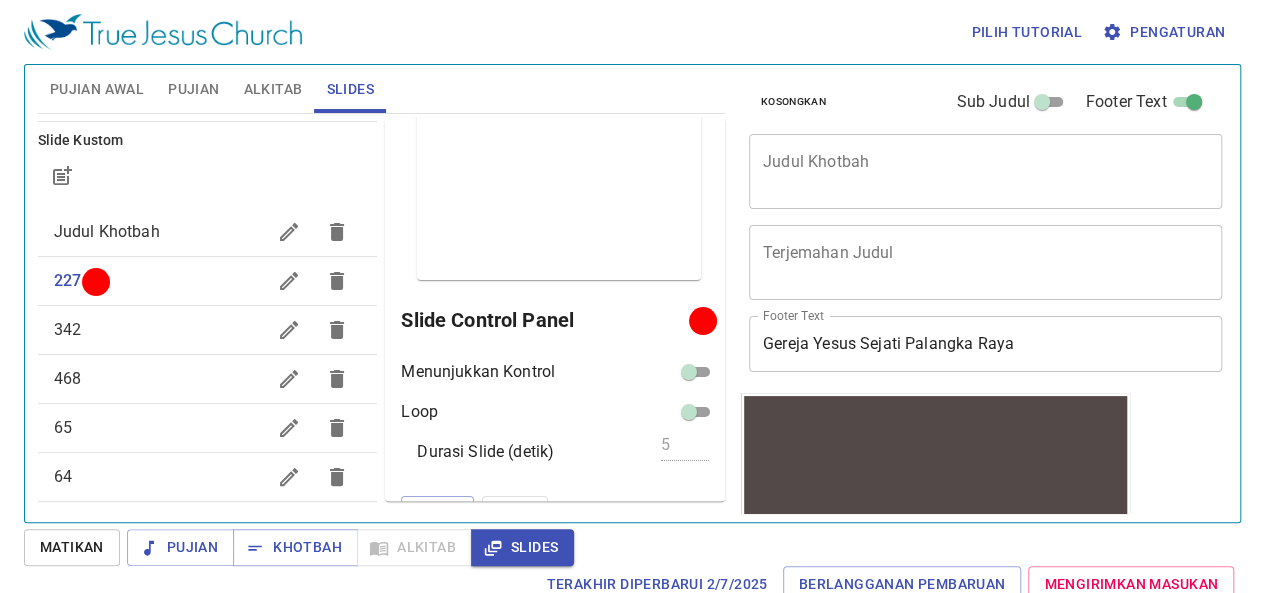 scroll, scrollTop: 200, scrollLeft: 0, axis: vertical 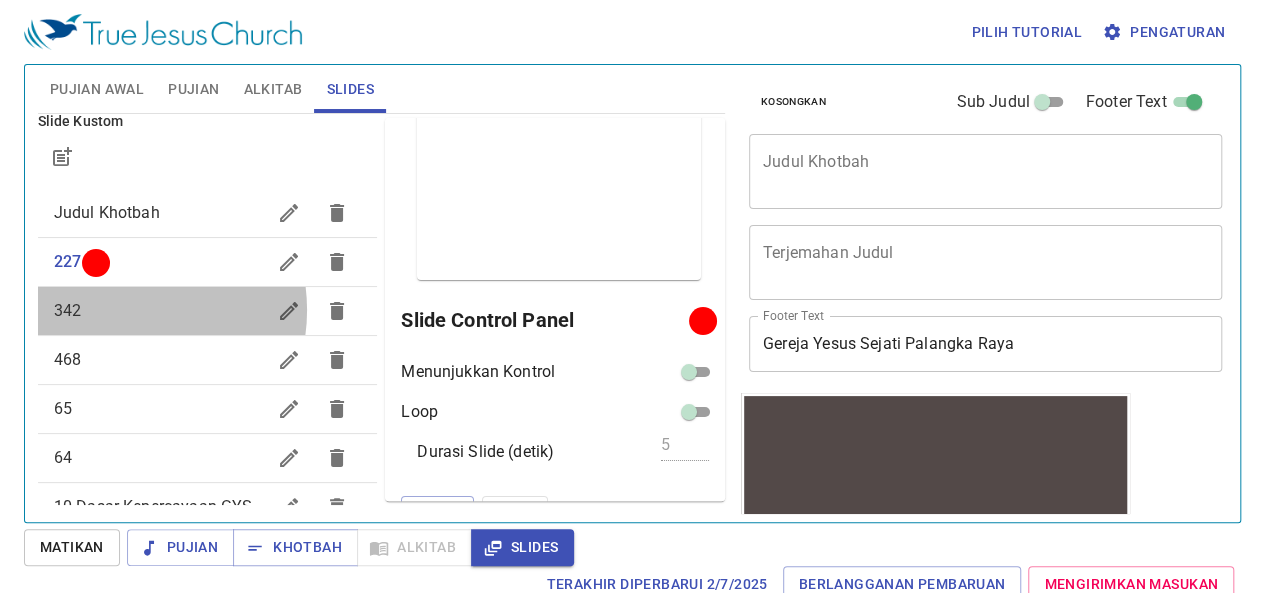click on "342" at bounding box center [160, 311] 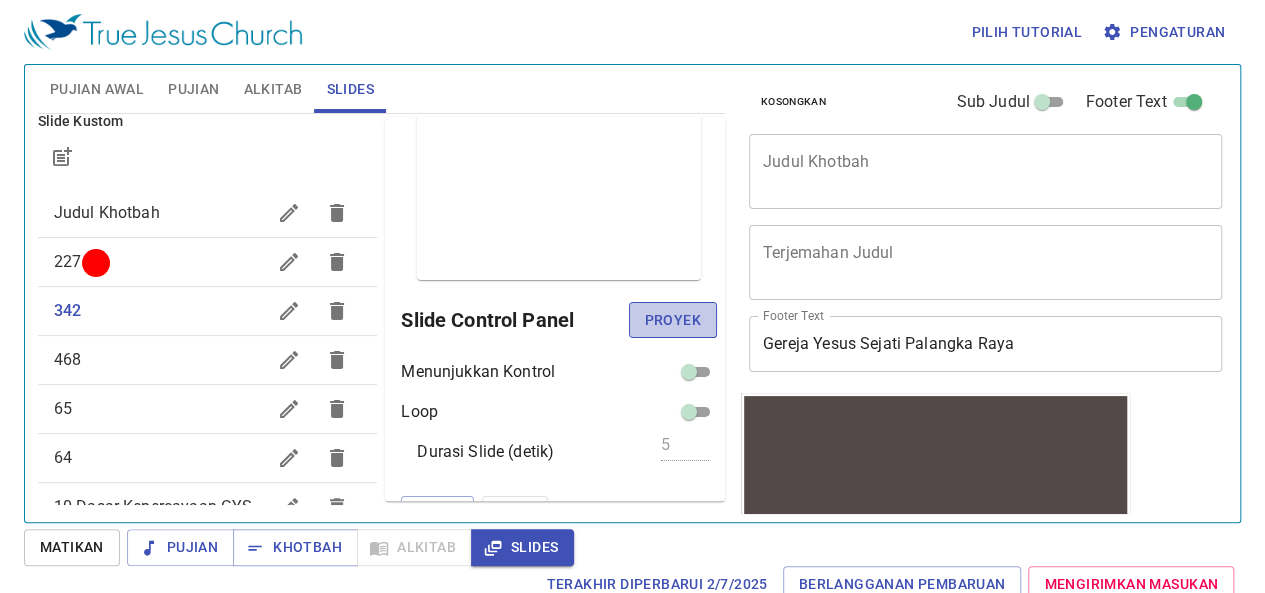 click on "Proyek" at bounding box center (673, 320) 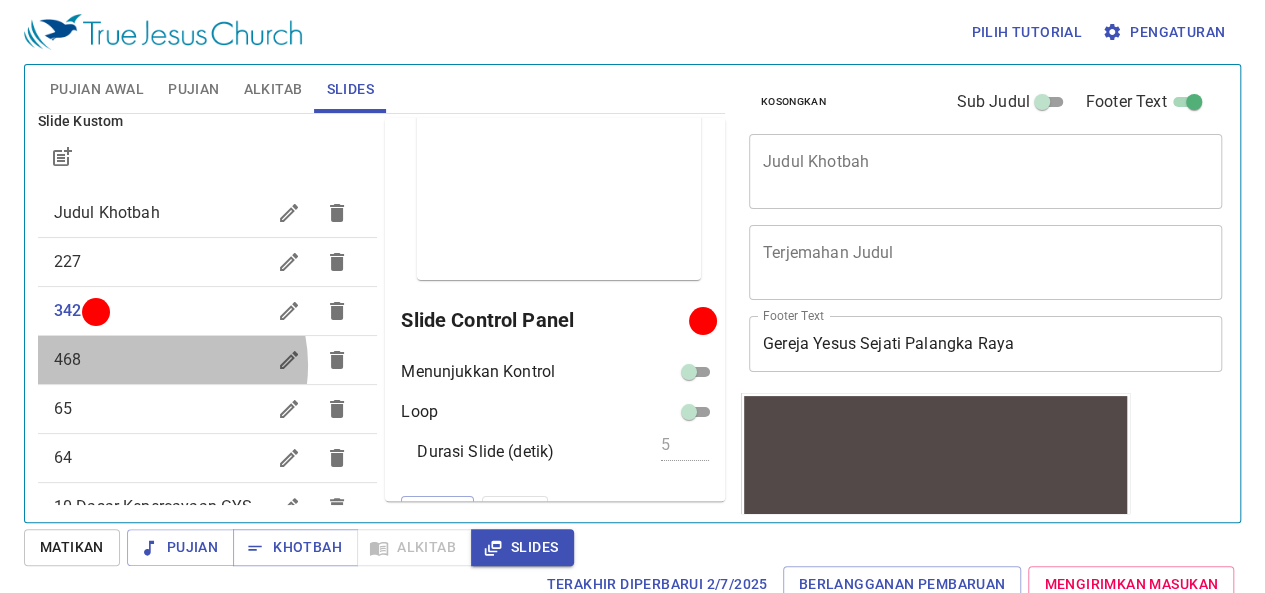 click on "468" at bounding box center (160, 360) 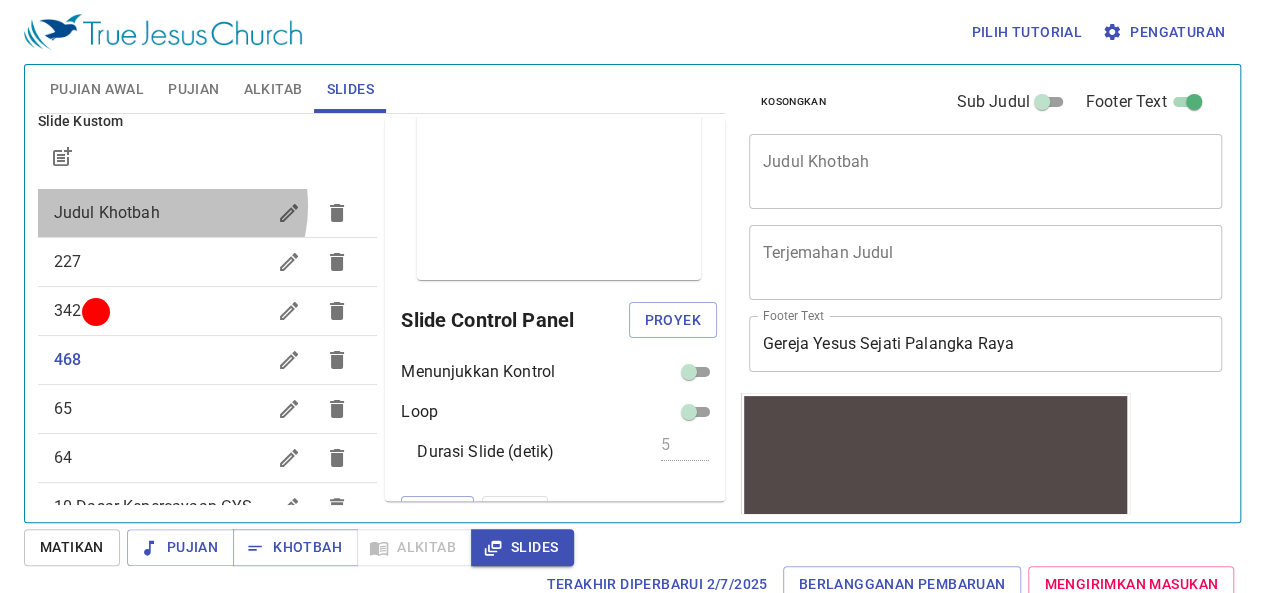 click on "Judul Khotbah" at bounding box center [160, 213] 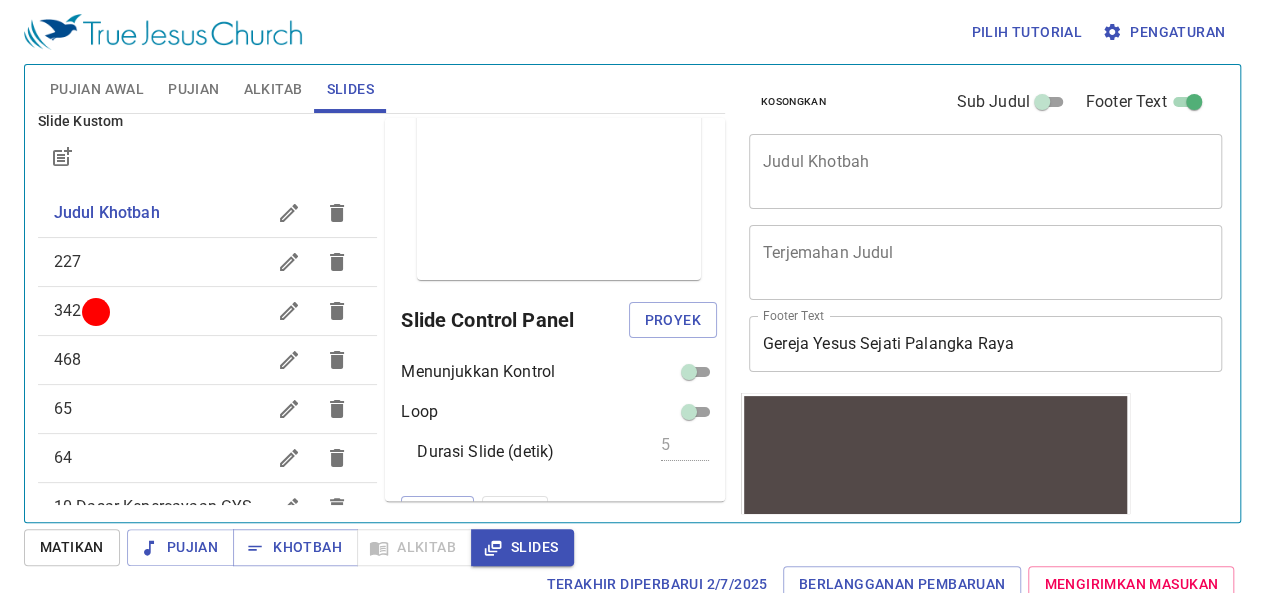 click on "468" at bounding box center [160, 360] 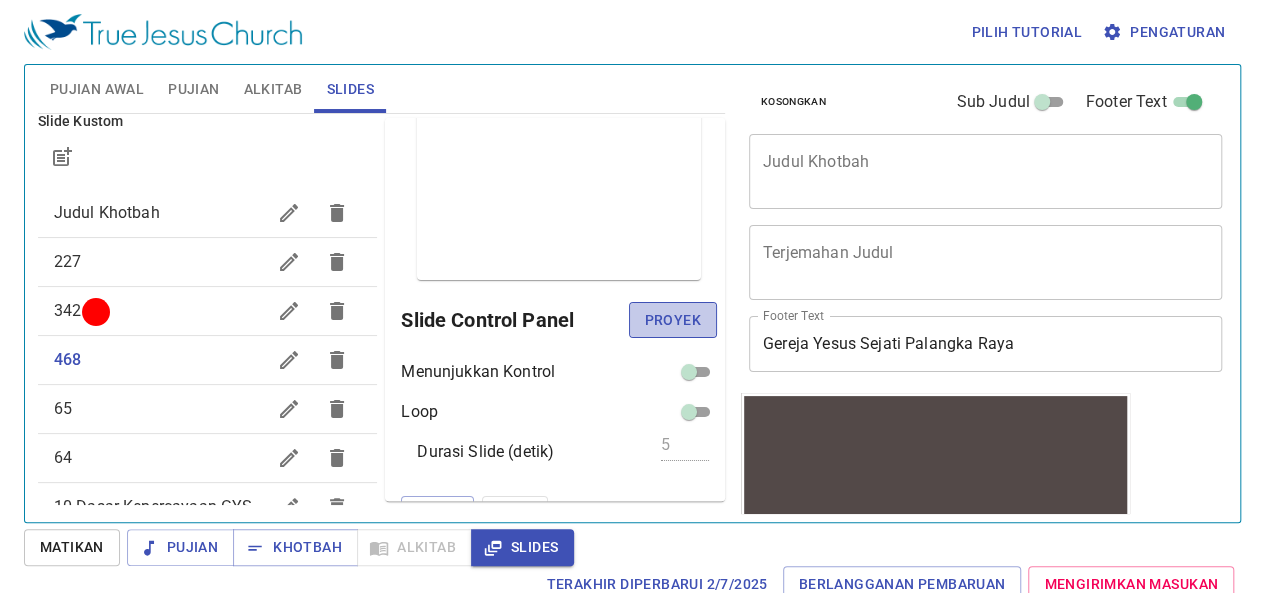 click on "Proyek" at bounding box center (673, 320) 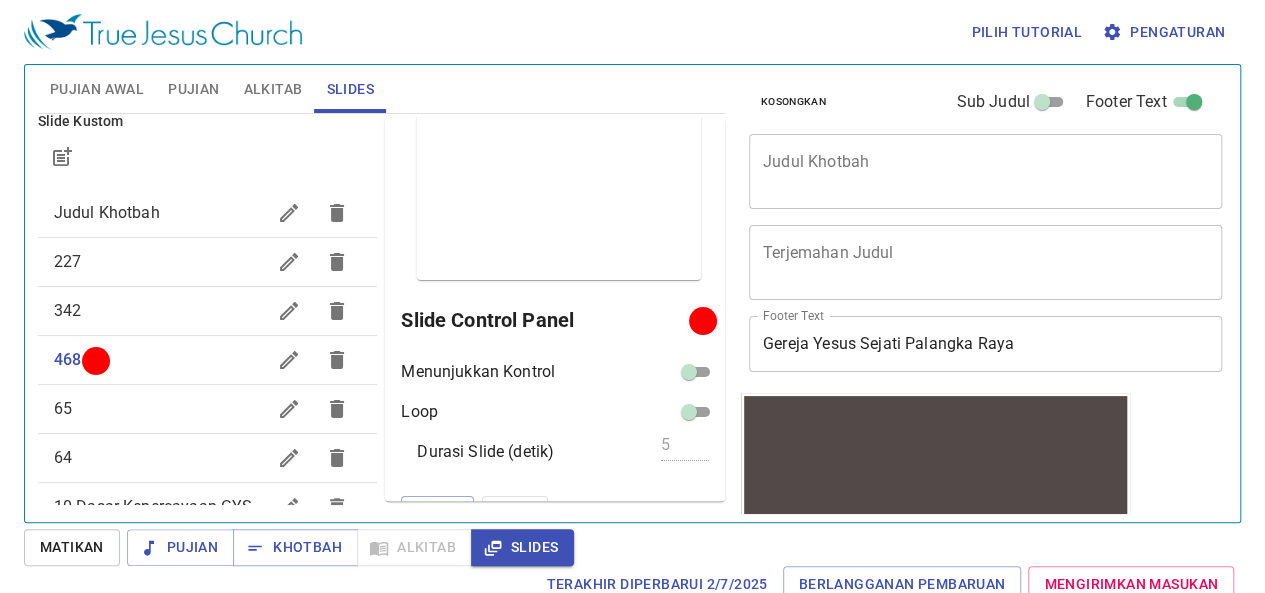 scroll, scrollTop: 240, scrollLeft: 0, axis: vertical 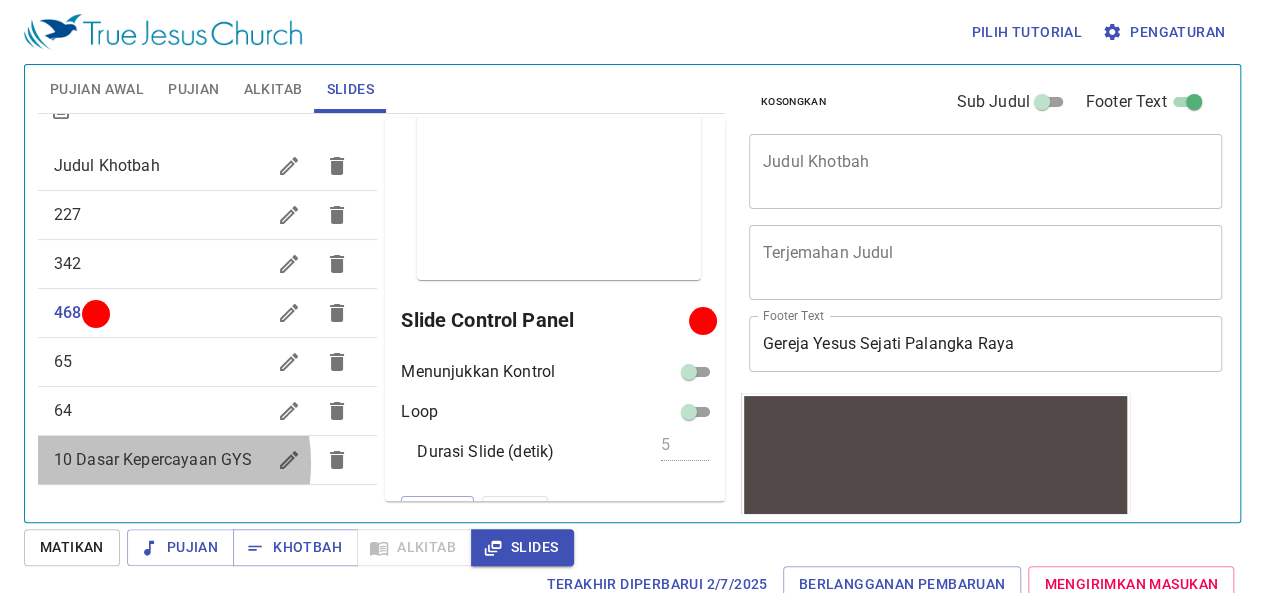 click on "10 Dasar Kepercayaan GYS" at bounding box center (160, 460) 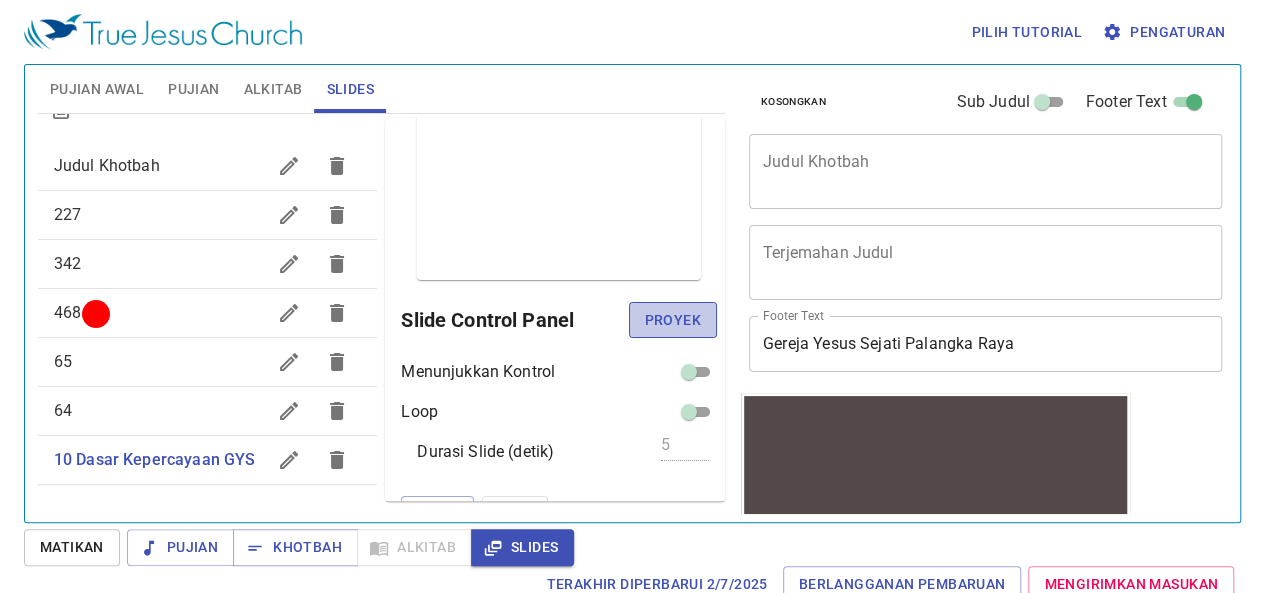 click on "Proyek" at bounding box center [673, 320] 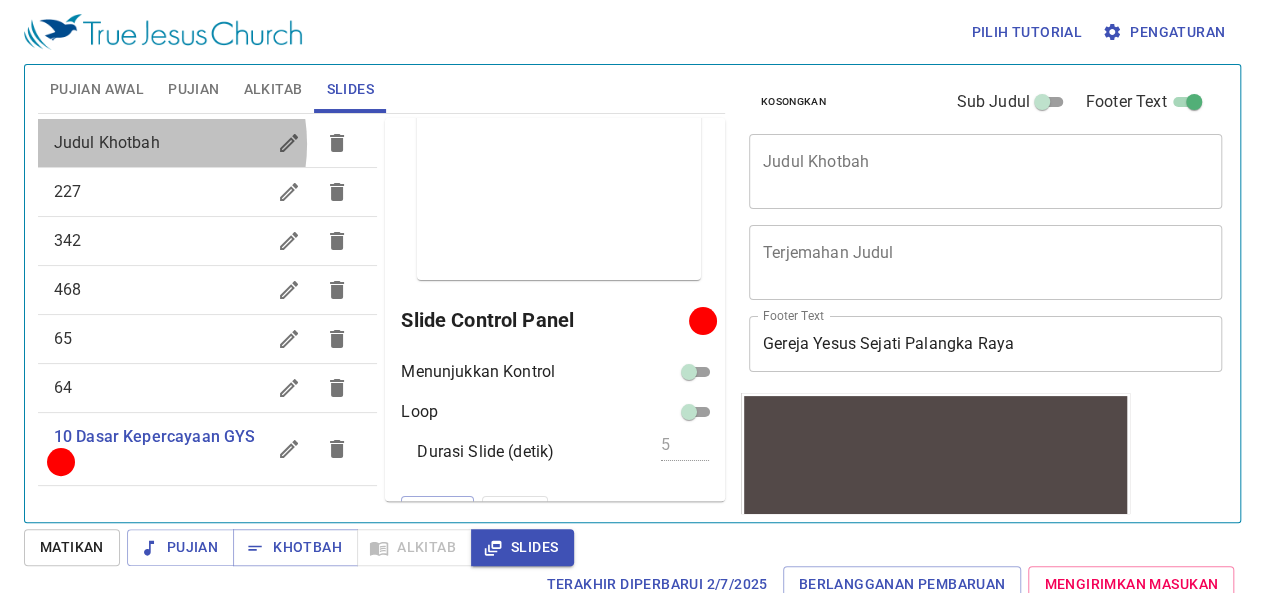 click on "Judul Khotbah" at bounding box center [107, 142] 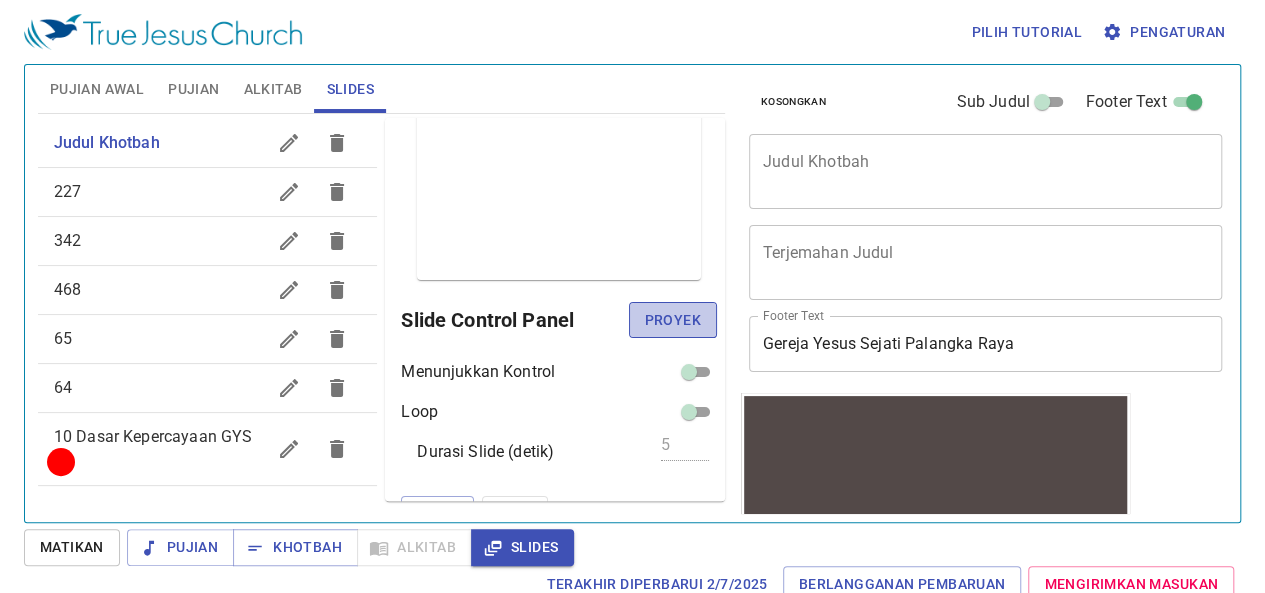 click on "Proyek" at bounding box center [673, 320] 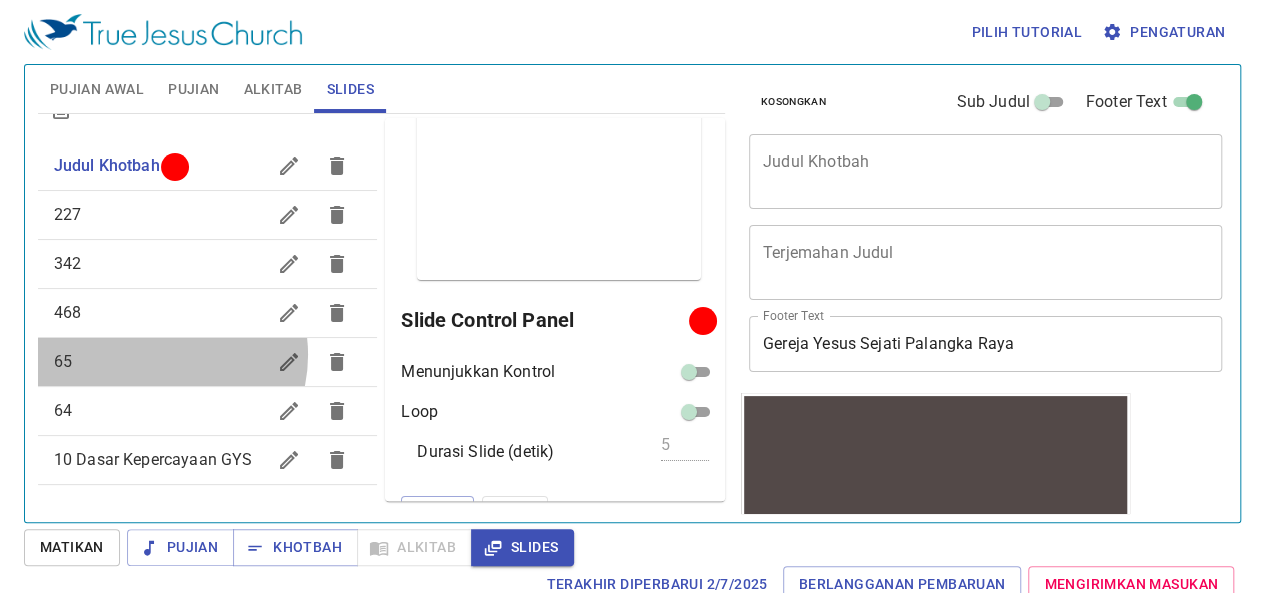 click on "65" at bounding box center (160, 362) 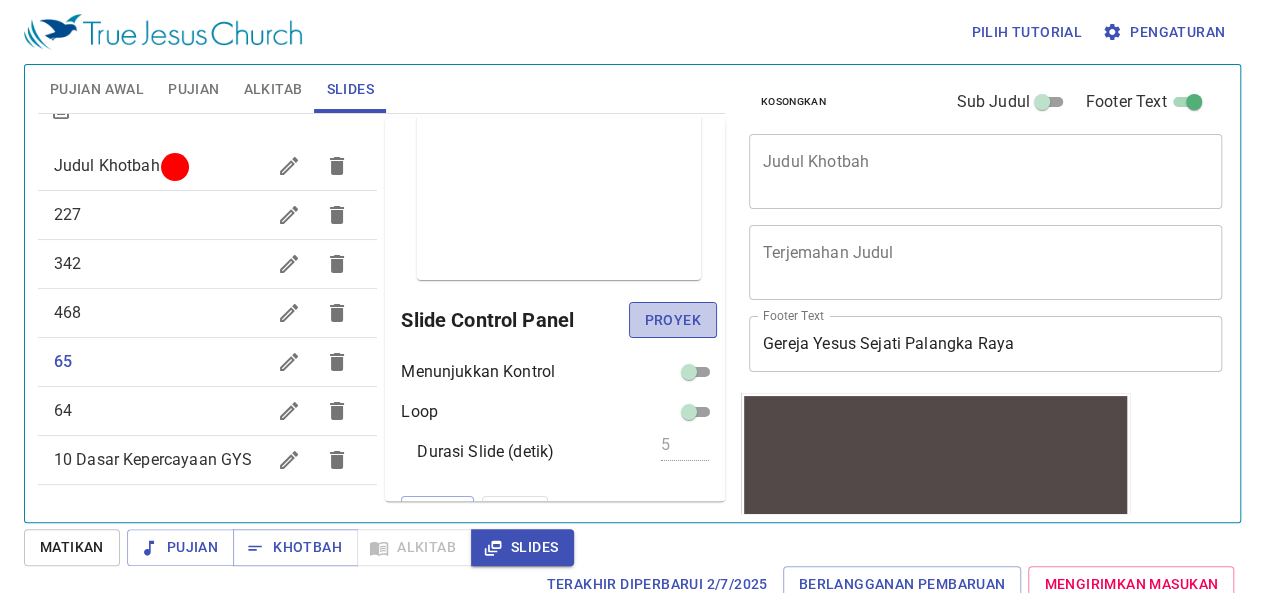 click on "Proyek" at bounding box center (673, 320) 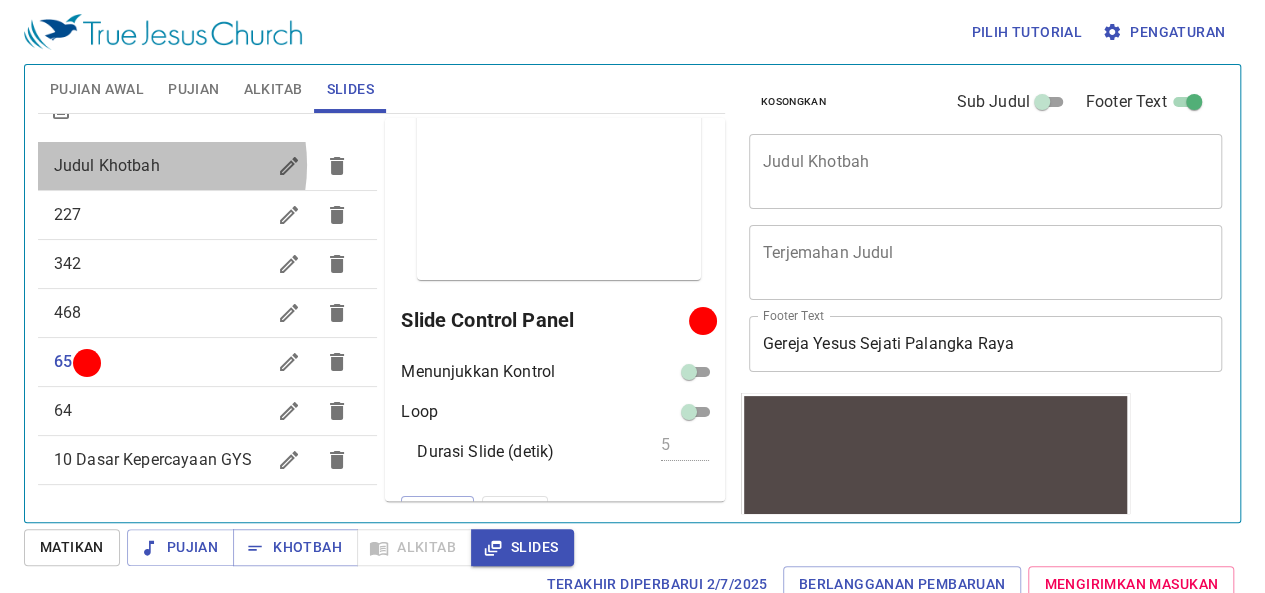 click on "Judul Khotbah" at bounding box center (107, 165) 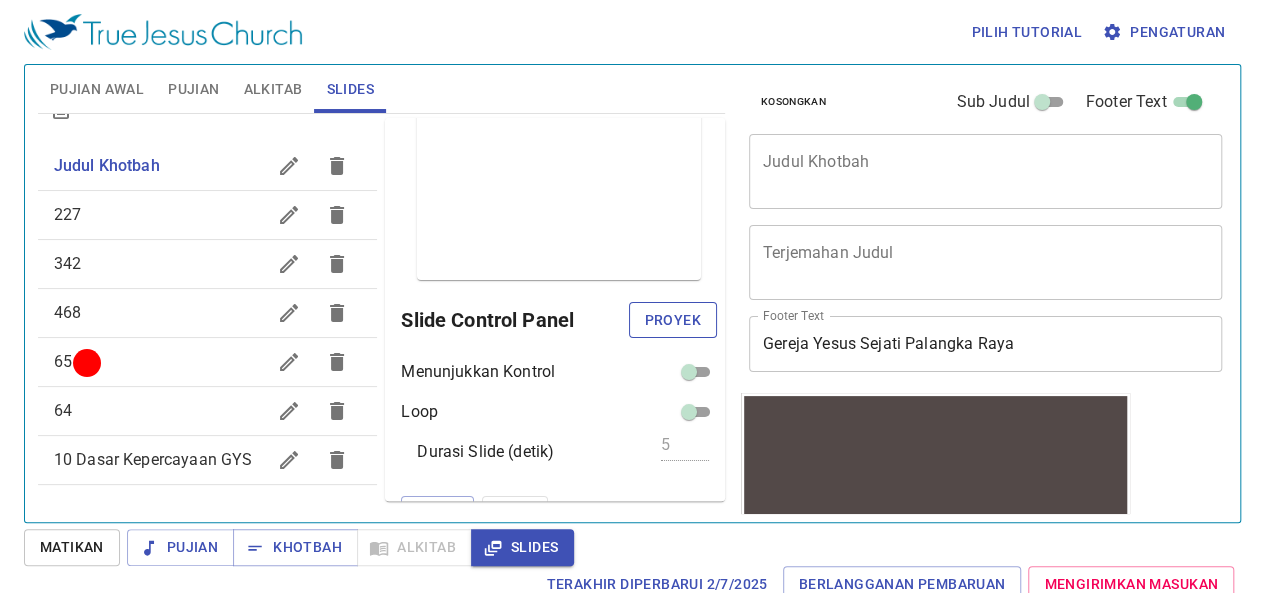 click on "Proyek" at bounding box center (673, 320) 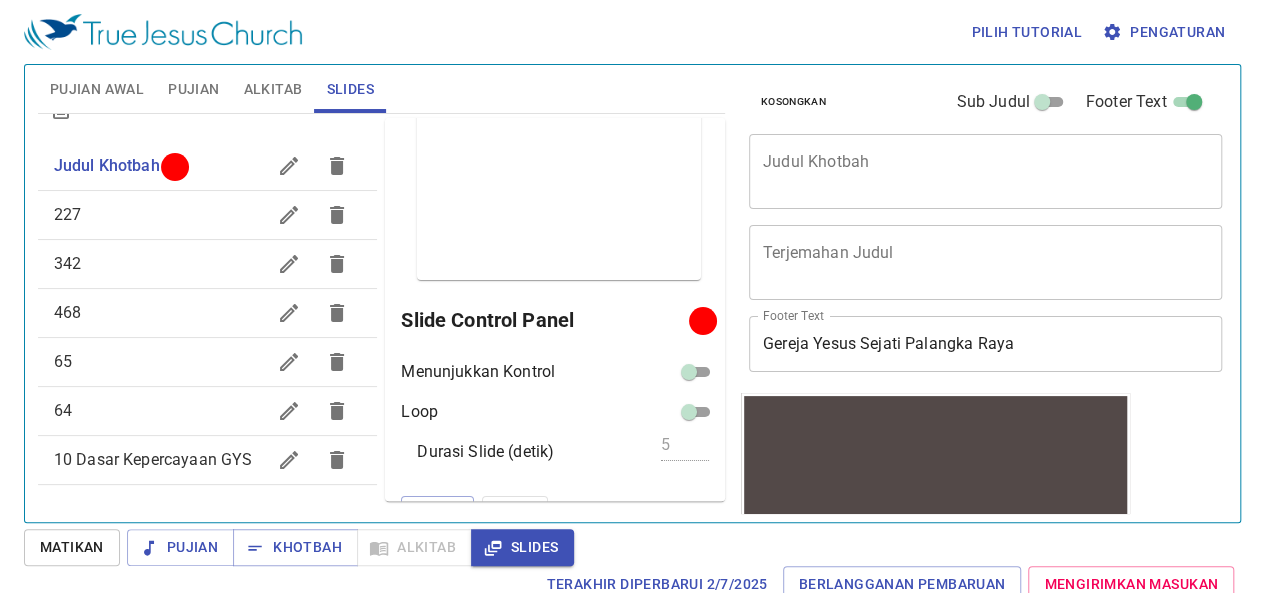 scroll, scrollTop: 230, scrollLeft: 0, axis: vertical 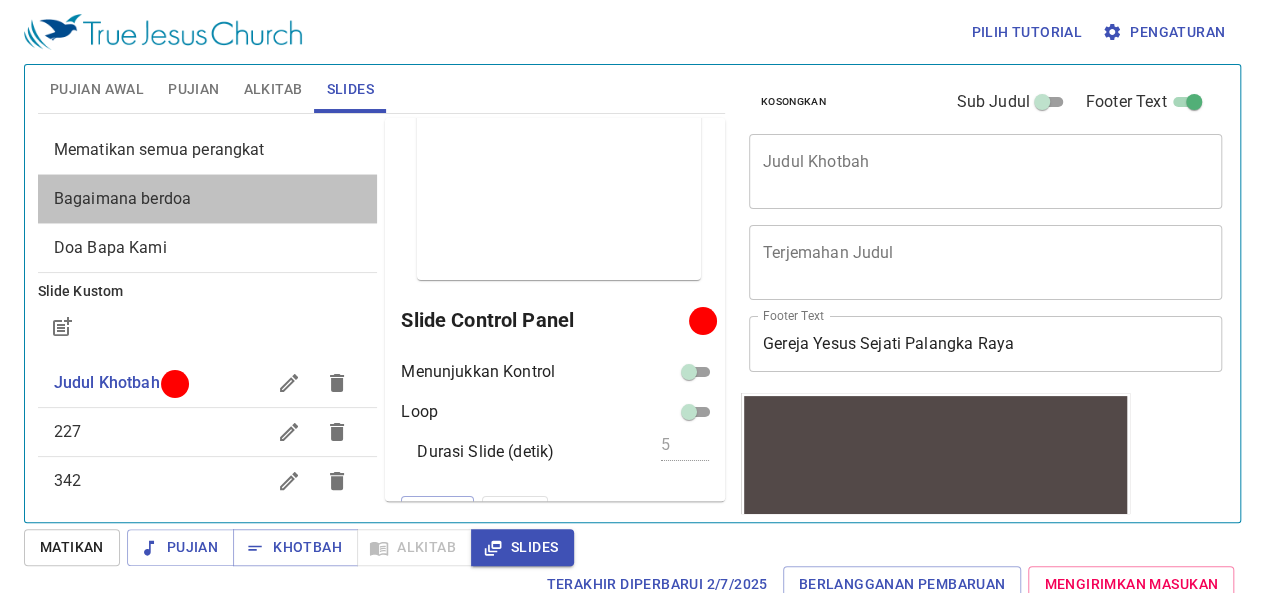 click on "Bagaimana berdoa" at bounding box center [208, 199] 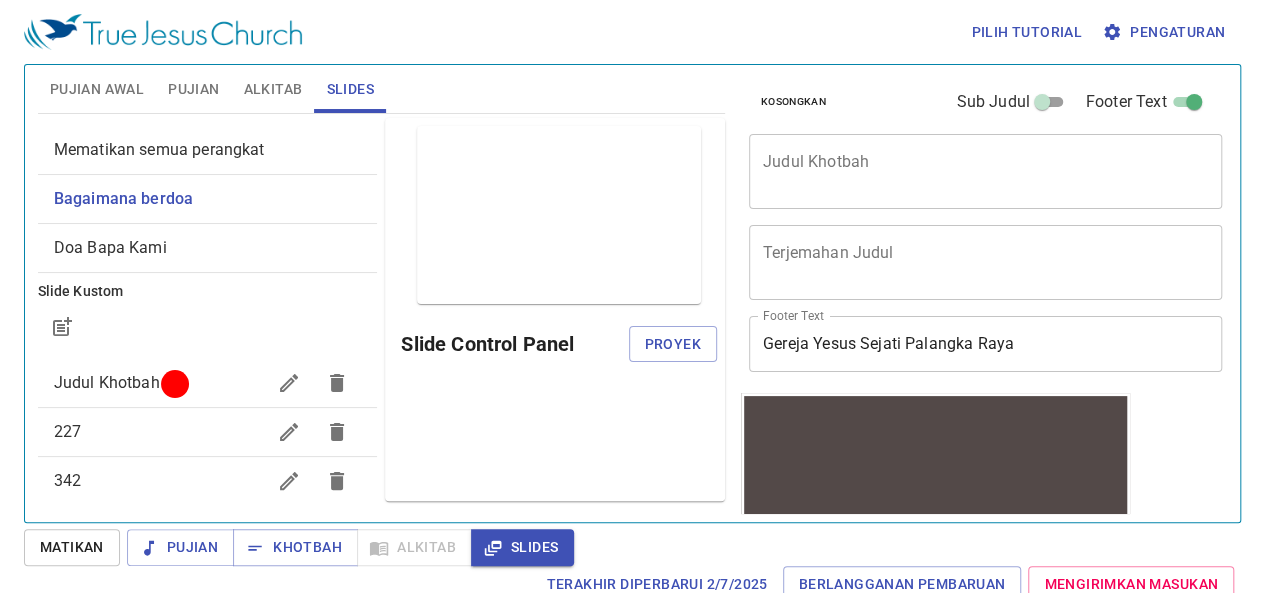 scroll, scrollTop: 0, scrollLeft: 0, axis: both 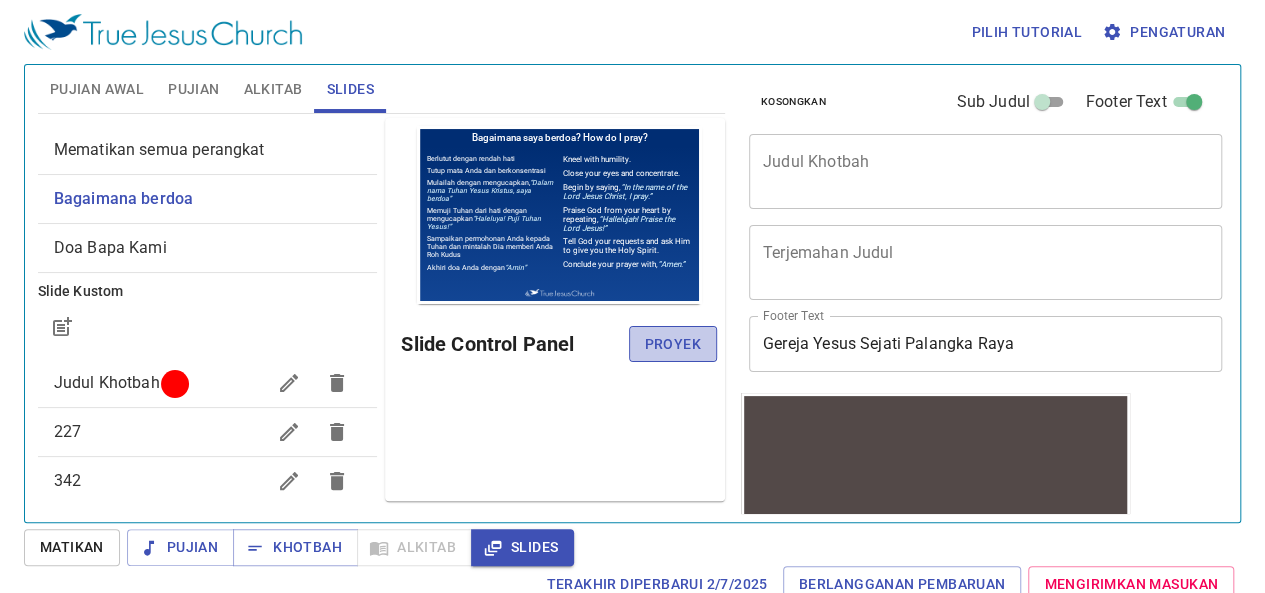 click on "Proyek" at bounding box center [673, 344] 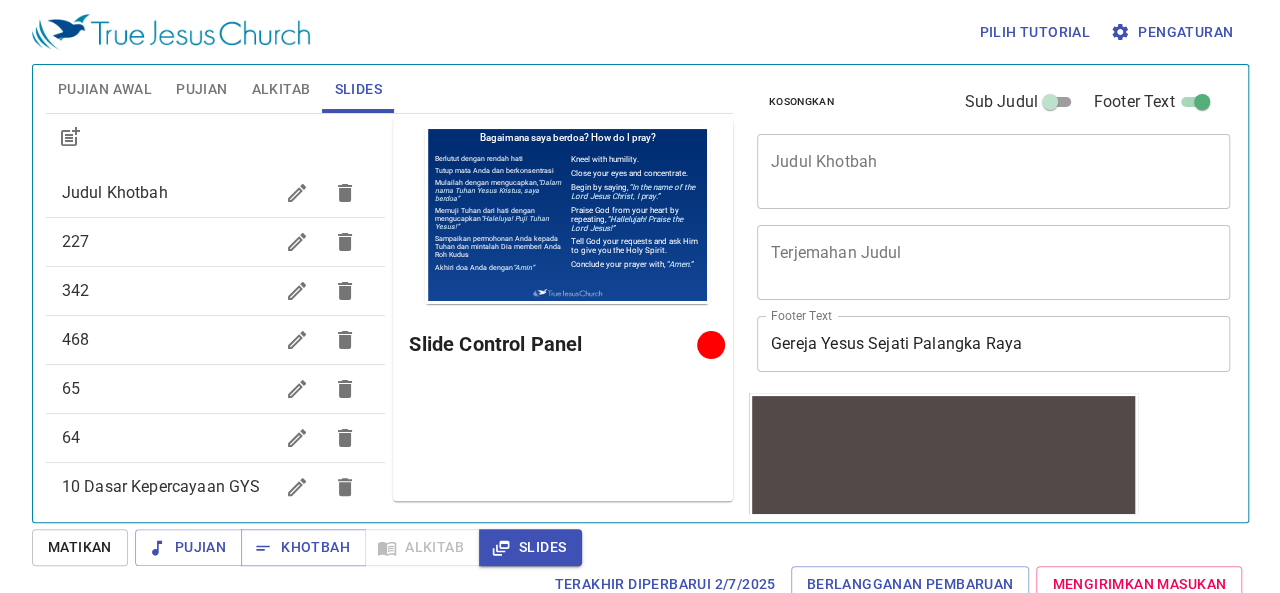 scroll, scrollTop: 230, scrollLeft: 0, axis: vertical 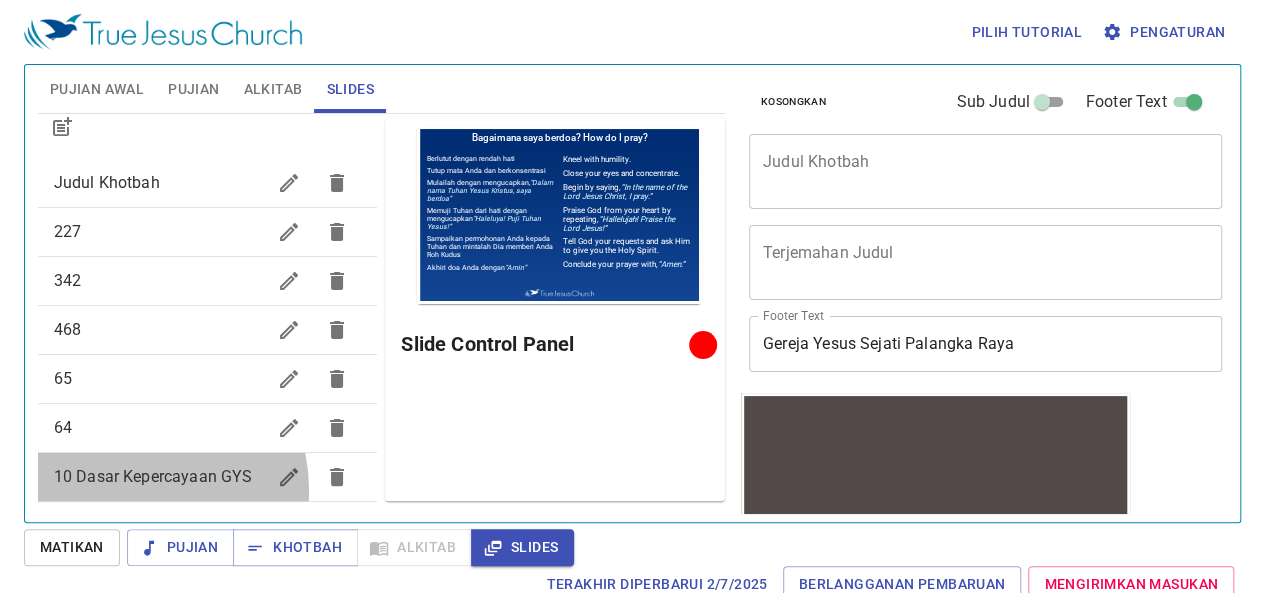 click on "10 Dasar Kepercayaan GYS" at bounding box center [160, 477] 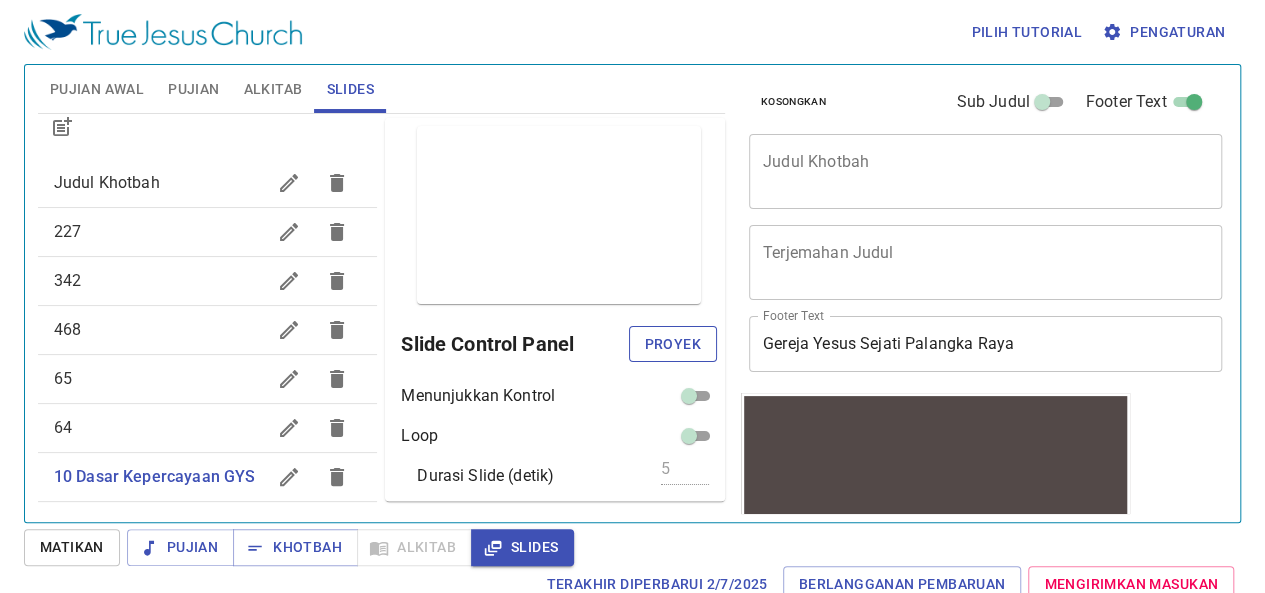 click on "Proyek" at bounding box center [673, 344] 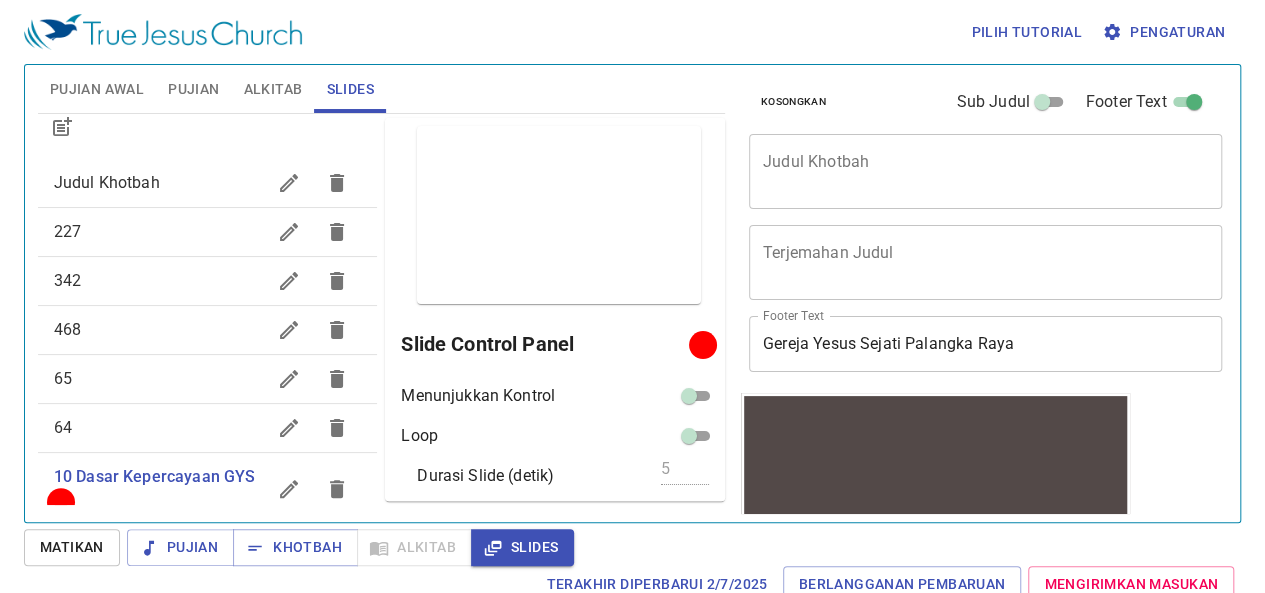 click on "Judul Khotbah" at bounding box center (107, 182) 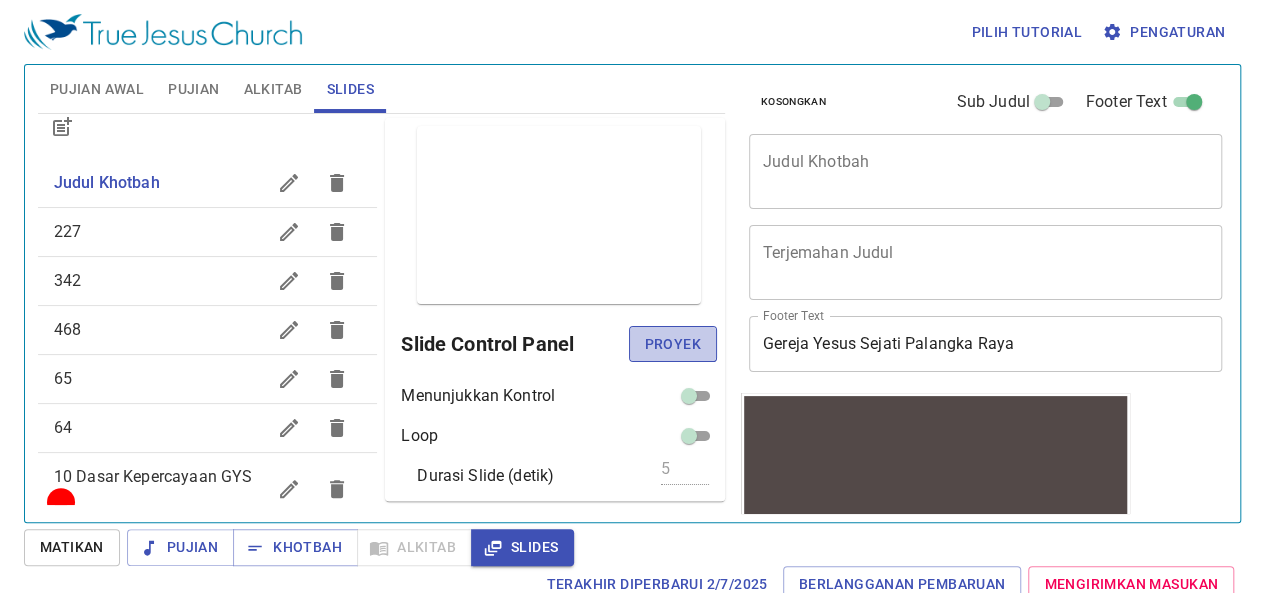 click on "Proyek" at bounding box center [673, 344] 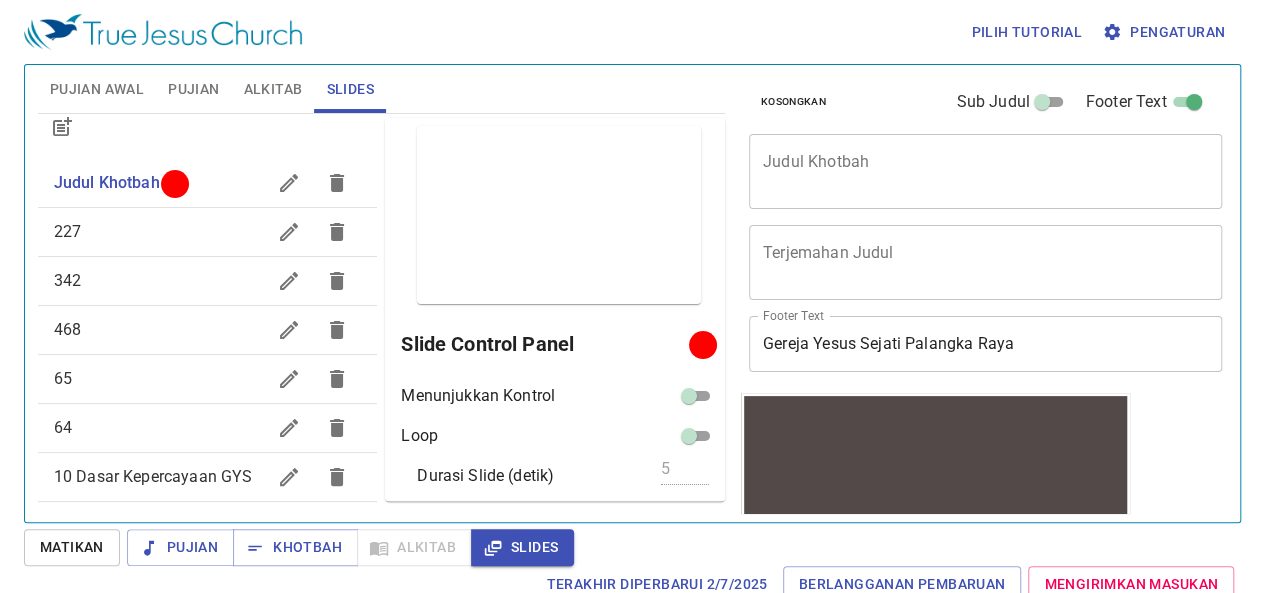 click on "Alkitab" at bounding box center (273, 89) 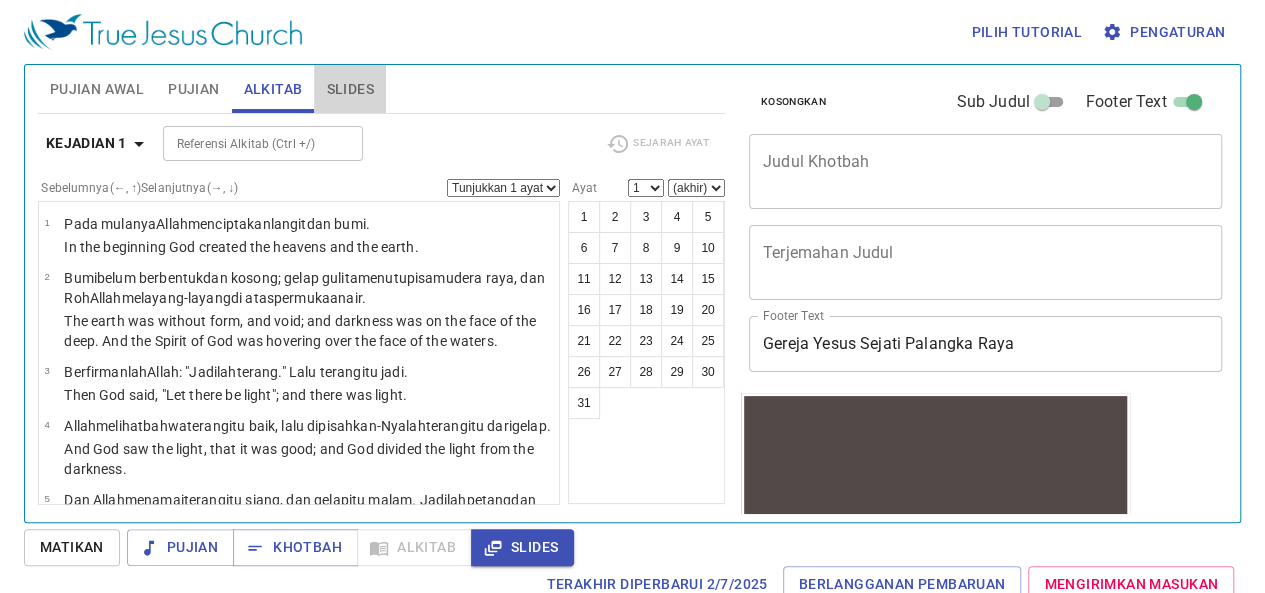 click on "Slides" at bounding box center (349, 89) 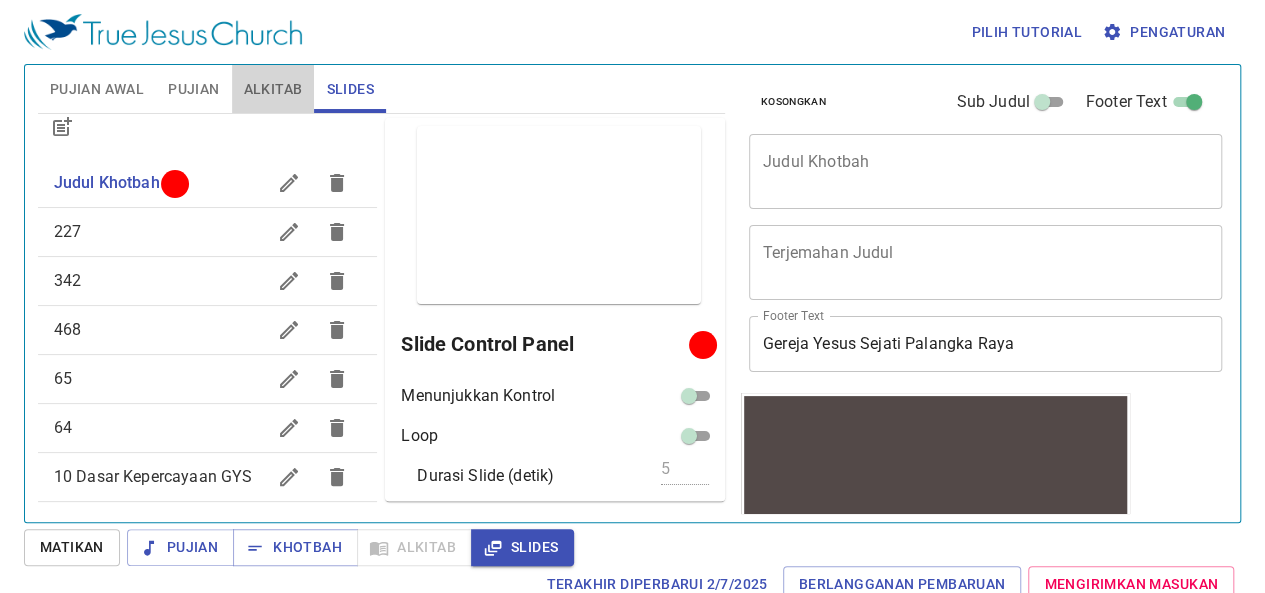 click on "Alkitab" at bounding box center [273, 89] 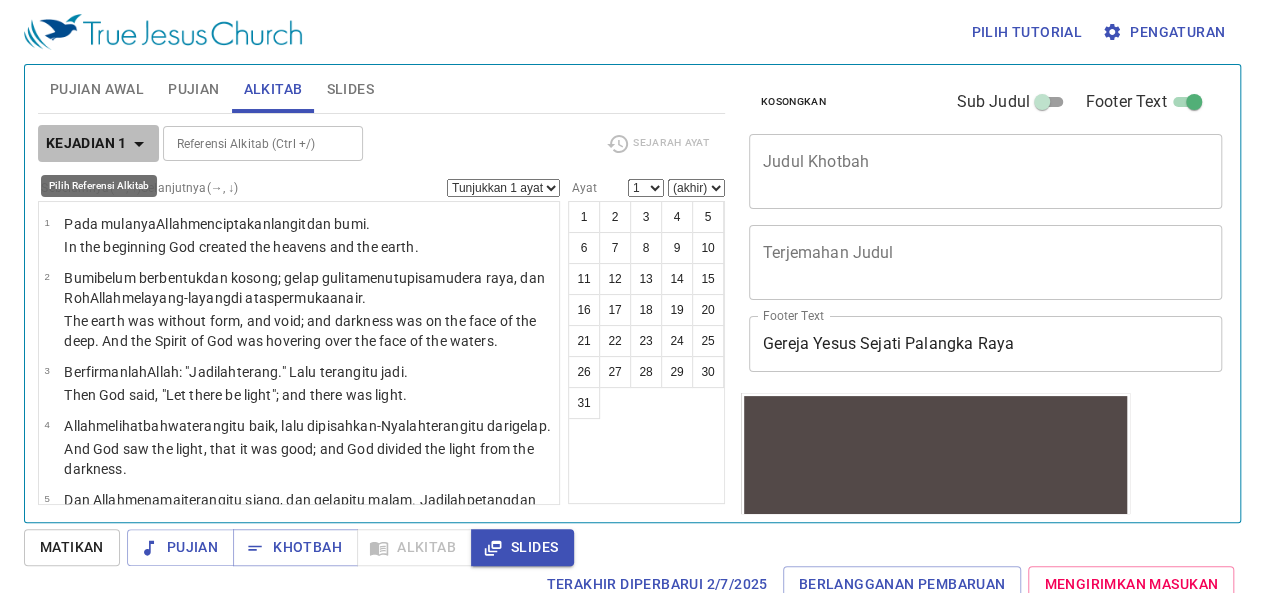 click on "Kejadian 1" at bounding box center (86, 143) 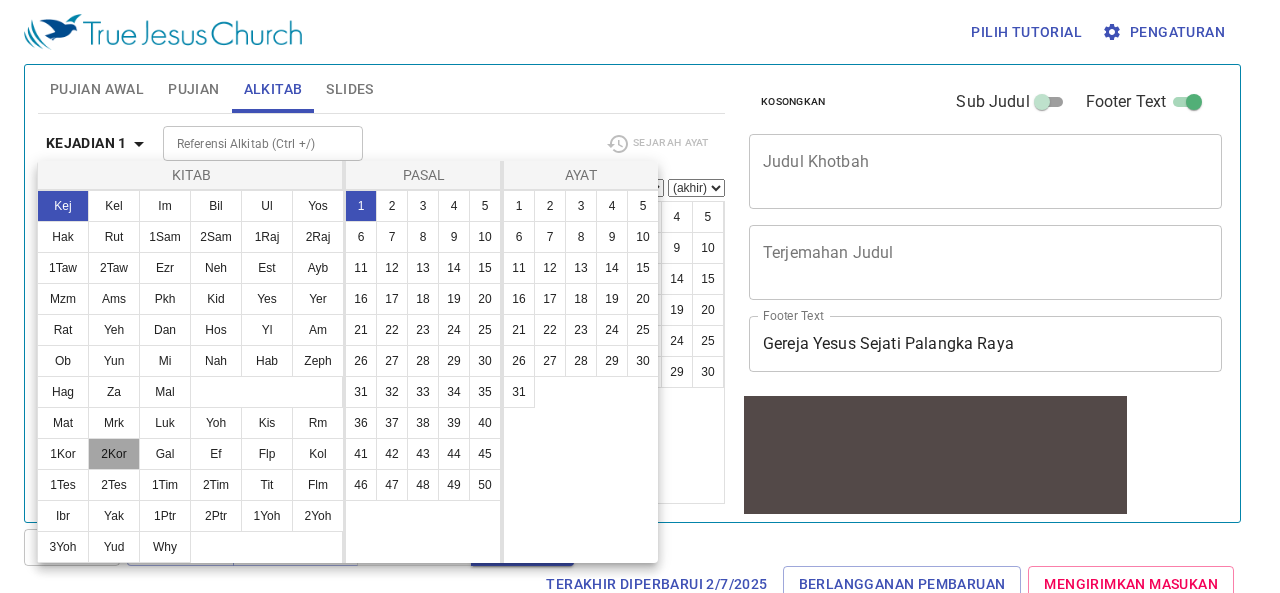 click on "2Kor" at bounding box center [114, 454] 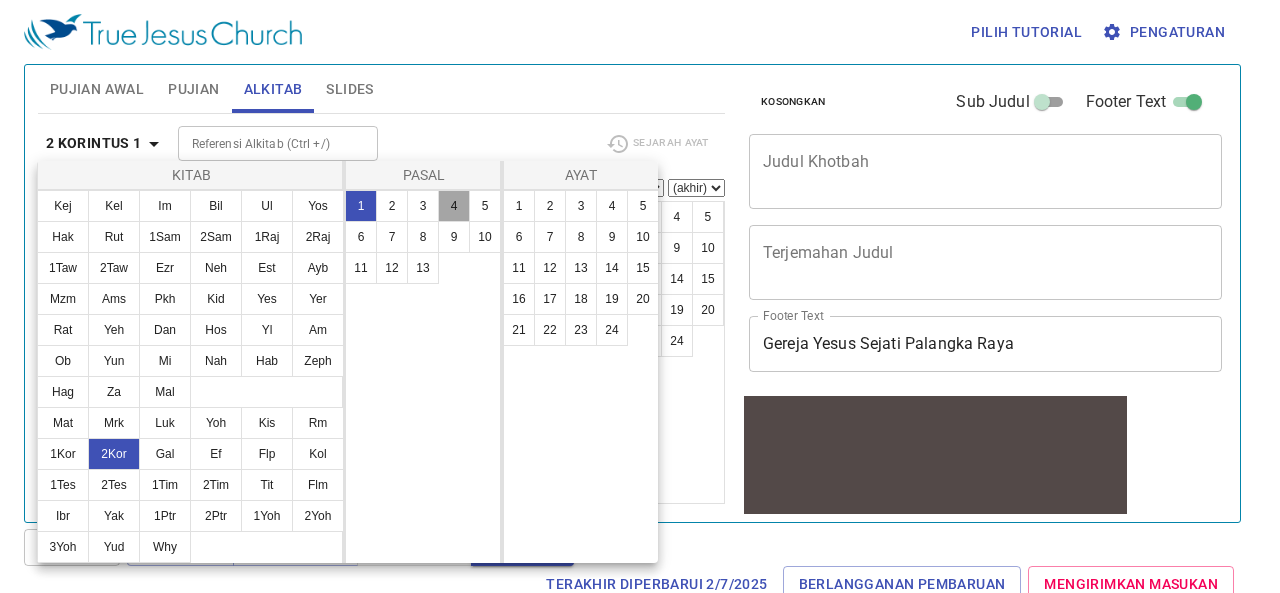 click on "4" at bounding box center [454, 206] 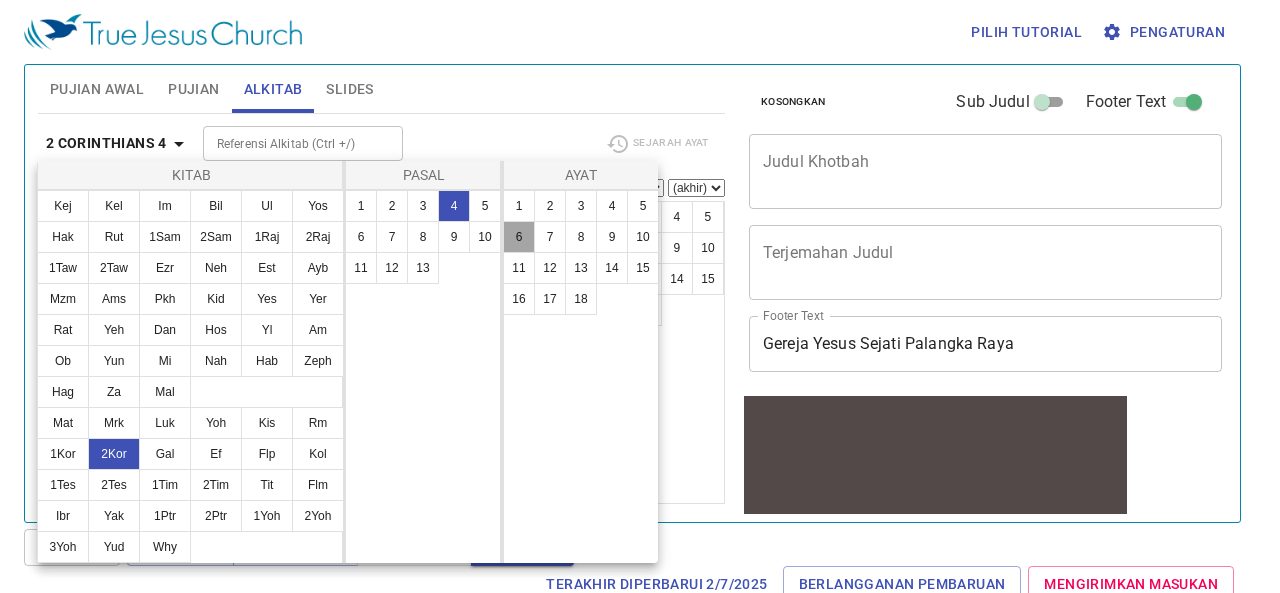 click on "6" at bounding box center [519, 237] 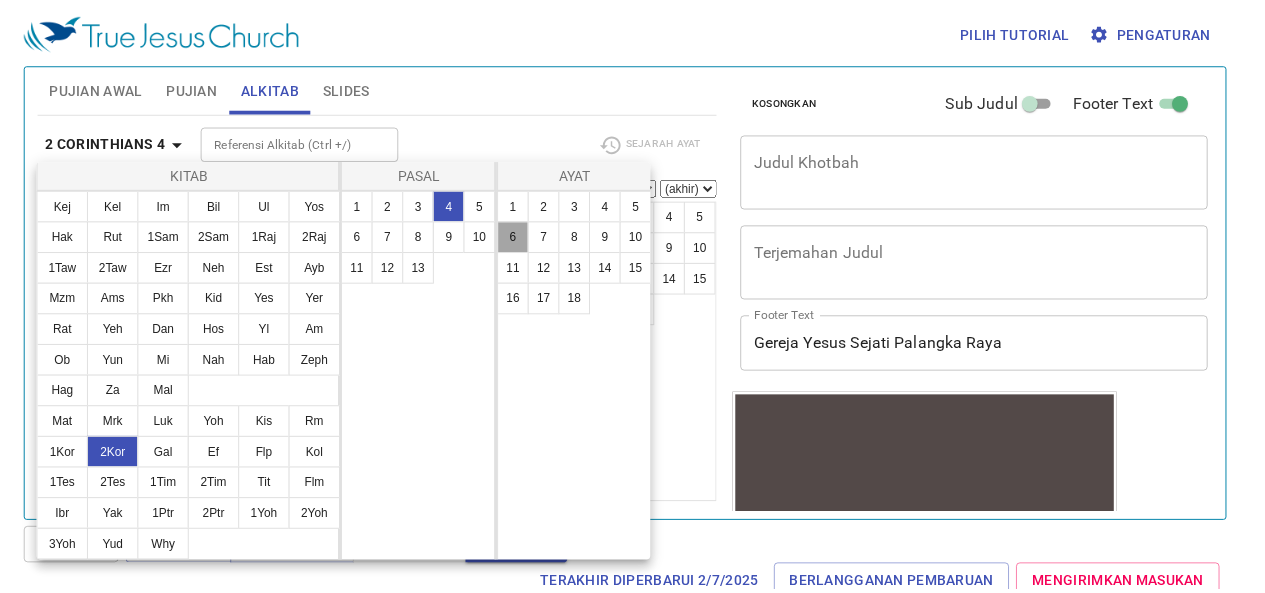scroll, scrollTop: 9, scrollLeft: 0, axis: vertical 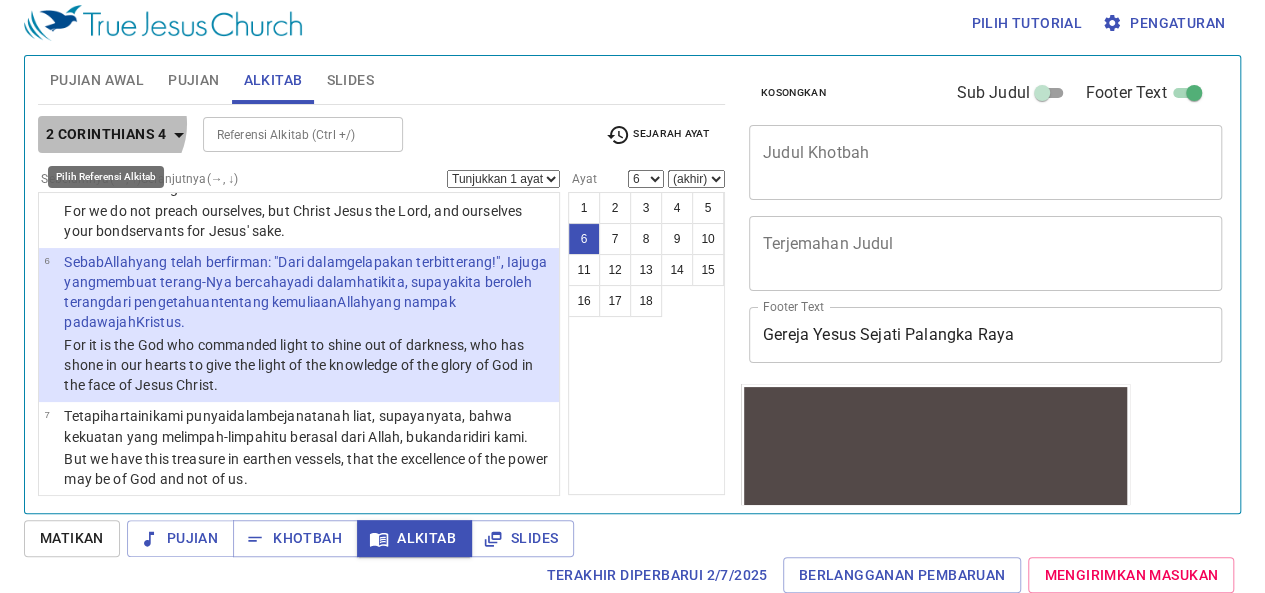 click on "2 Corinthians 4" at bounding box center [106, 134] 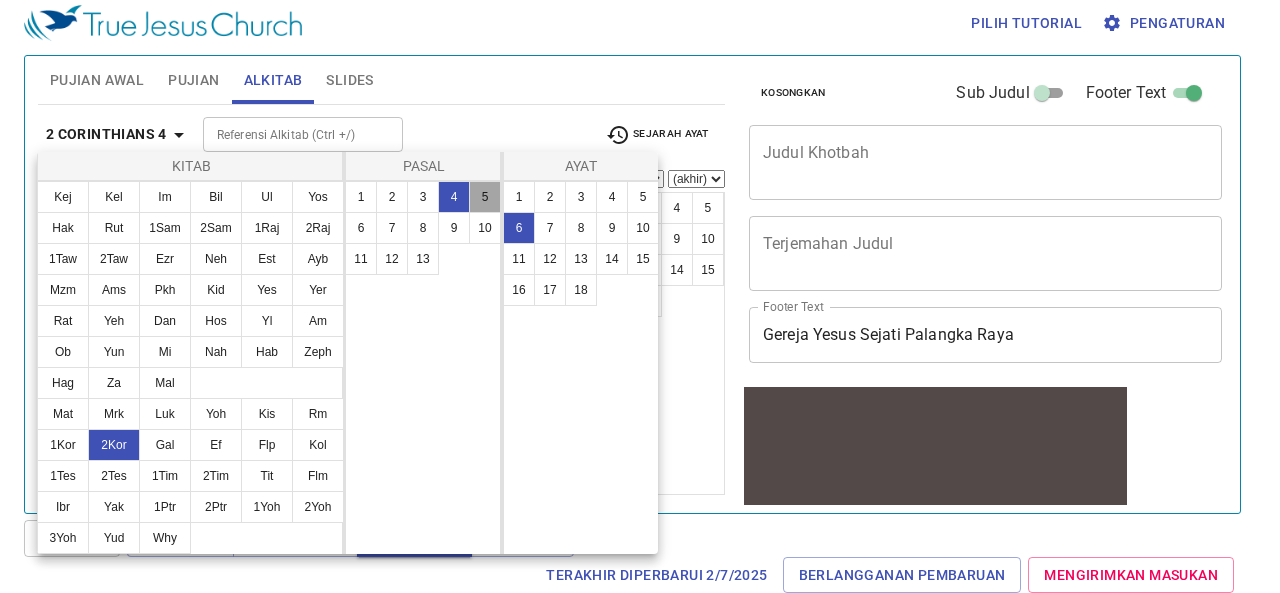 click on "5" at bounding box center [485, 197] 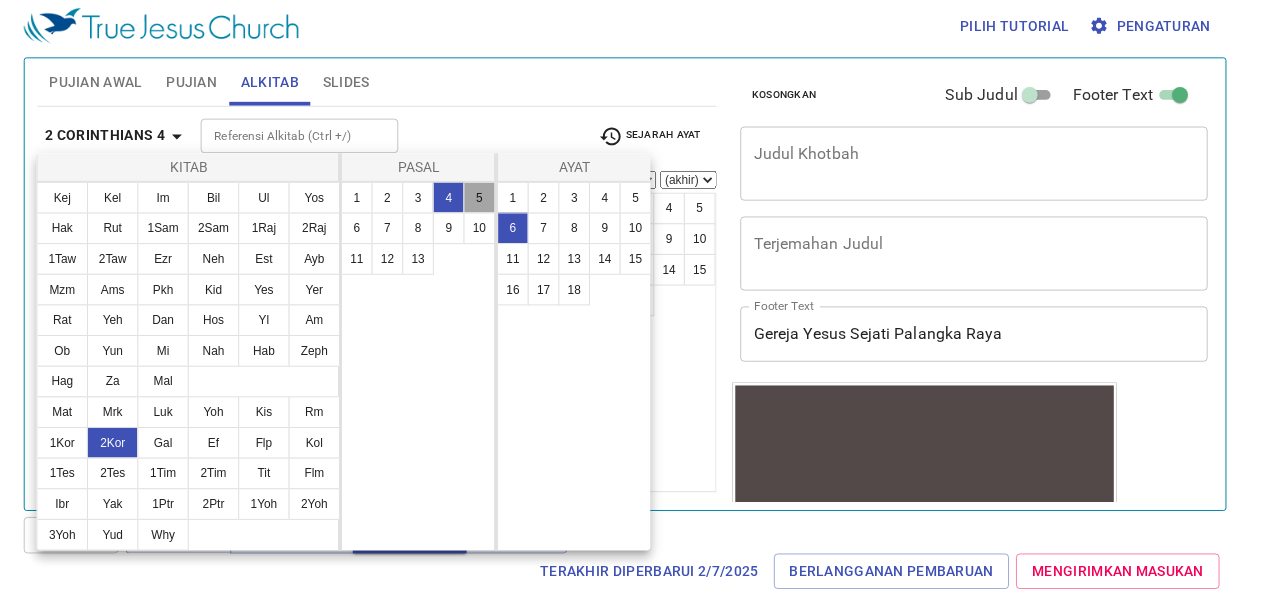 scroll, scrollTop: 0, scrollLeft: 0, axis: both 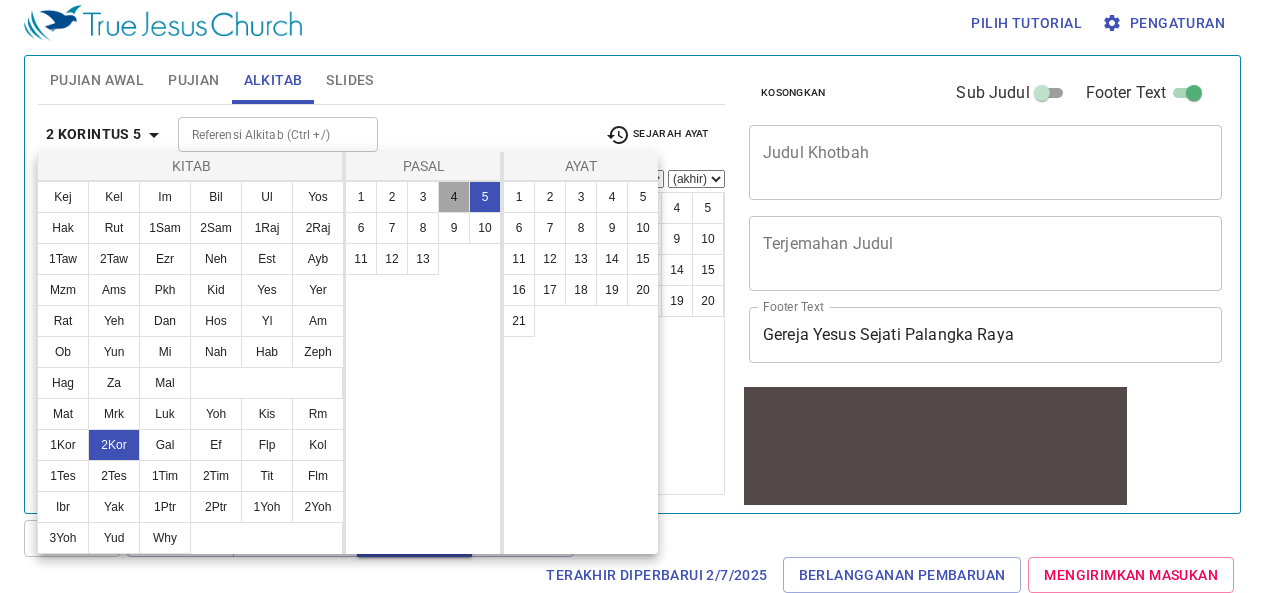 click on "4" at bounding box center [454, 197] 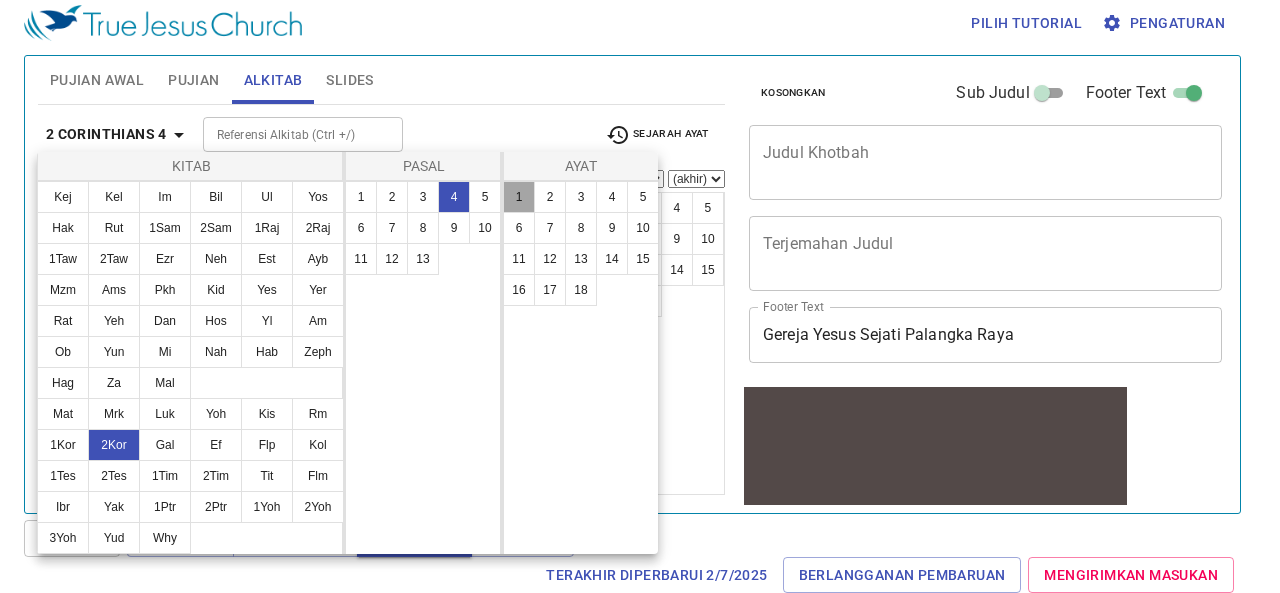 click on "1" at bounding box center [519, 197] 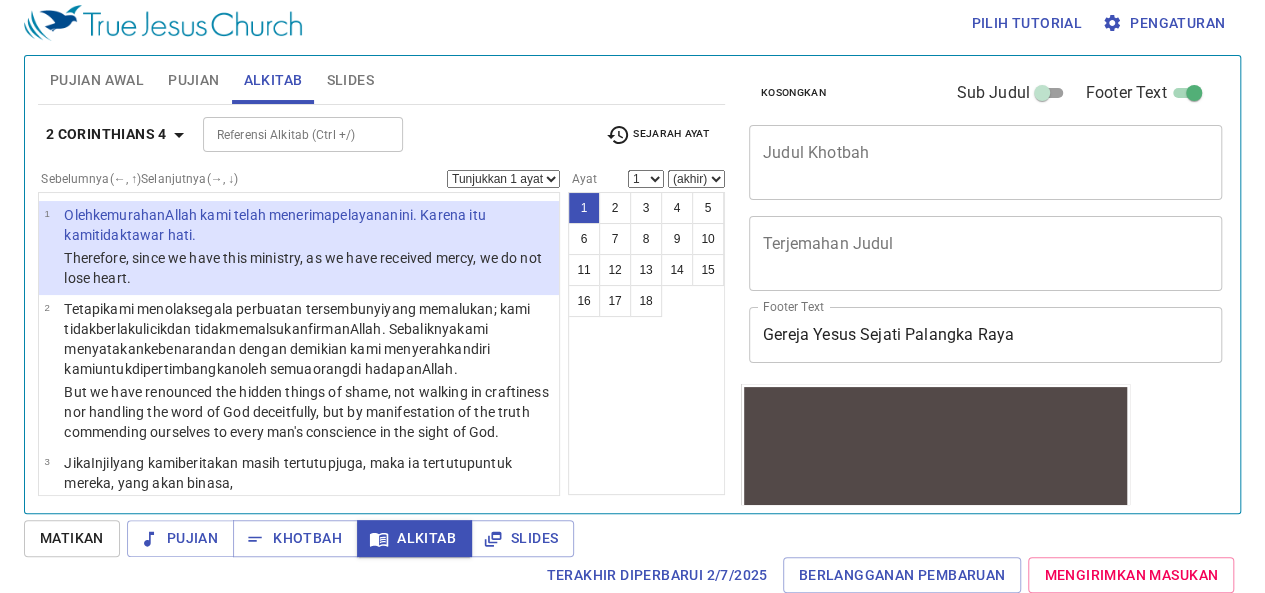 type 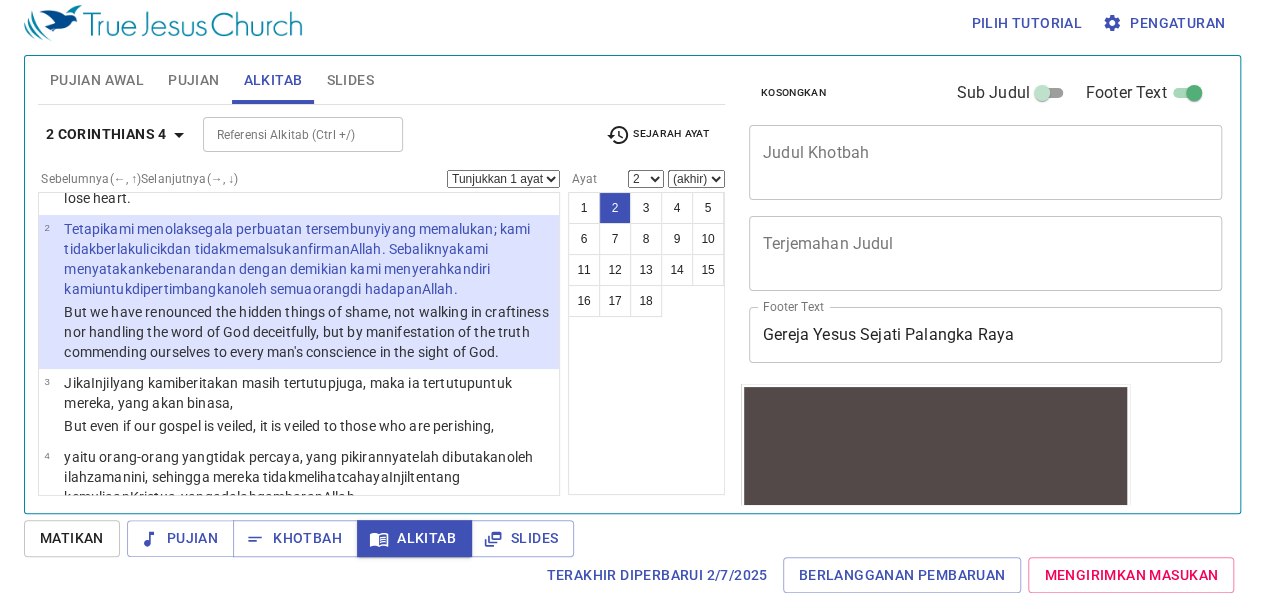 scroll, scrollTop: 120, scrollLeft: 0, axis: vertical 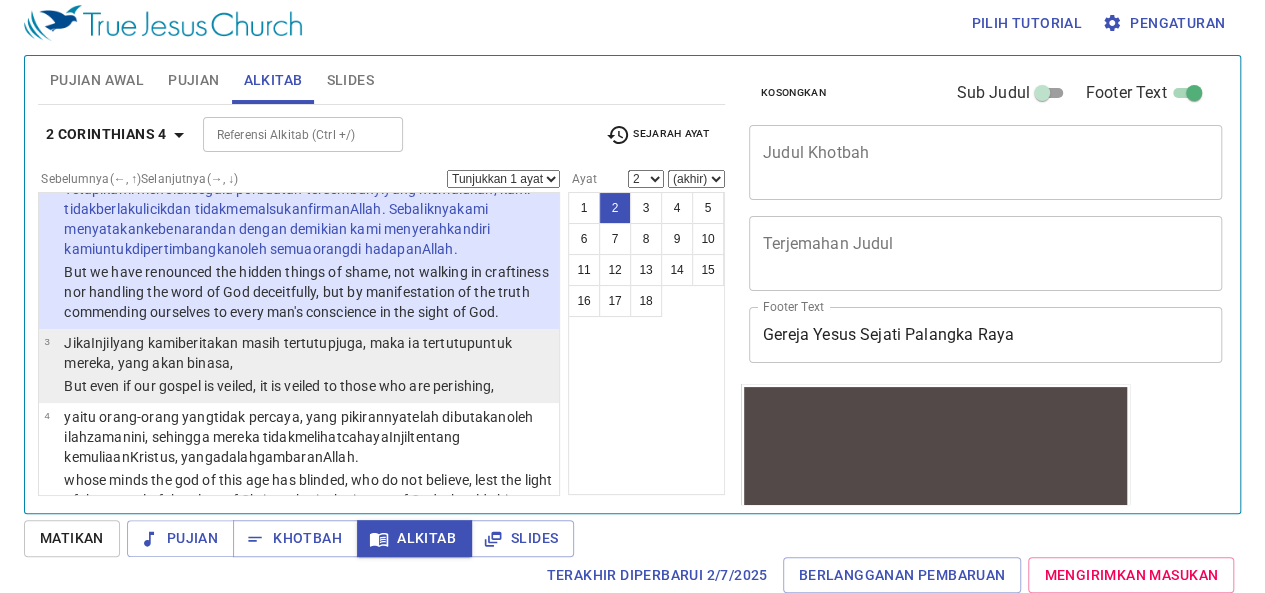 click on "for them, who will perish," at bounding box center (287, 353) 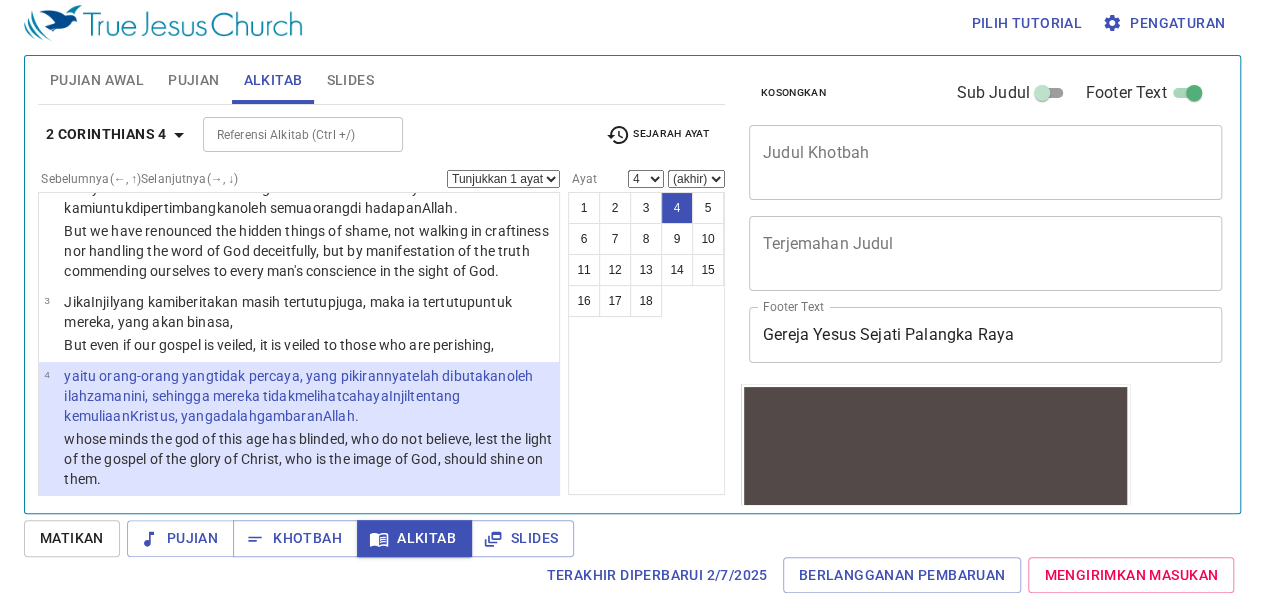 scroll, scrollTop: 265, scrollLeft: 0, axis: vertical 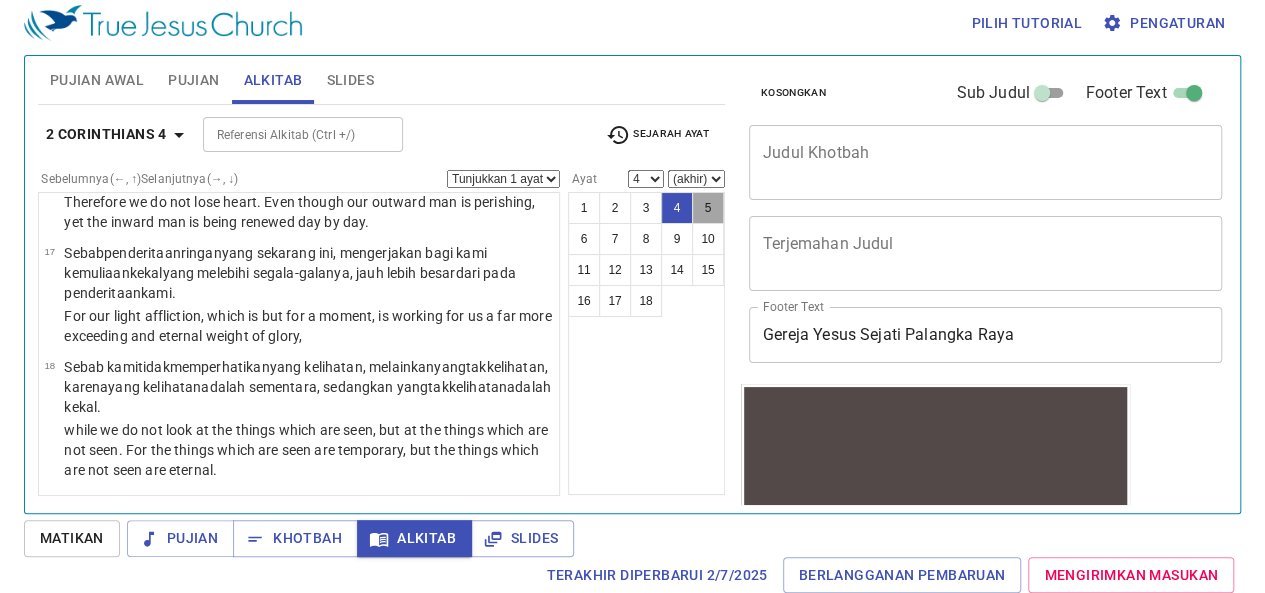 click on "5" at bounding box center (708, 208) 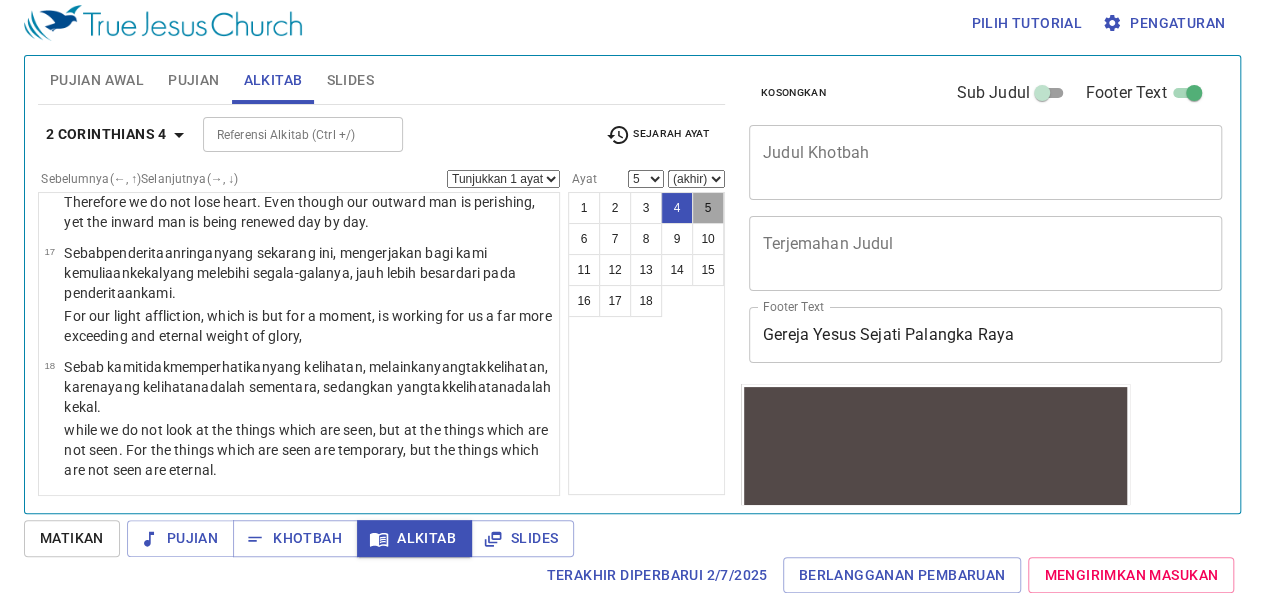 scroll, scrollTop: 379, scrollLeft: 0, axis: vertical 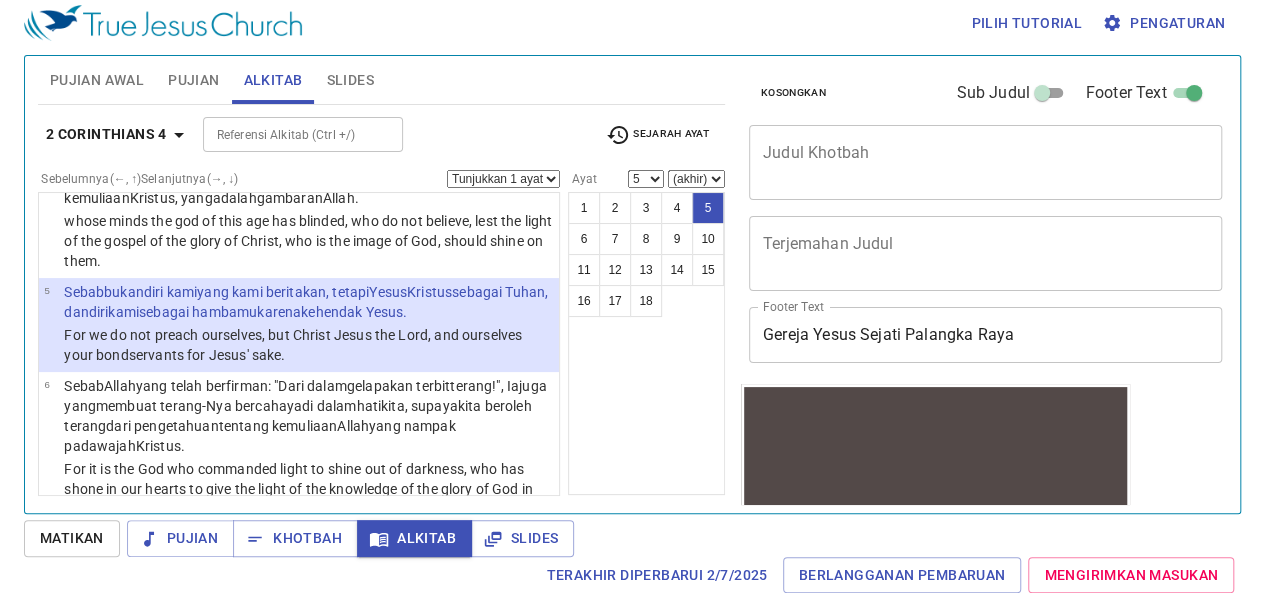 type 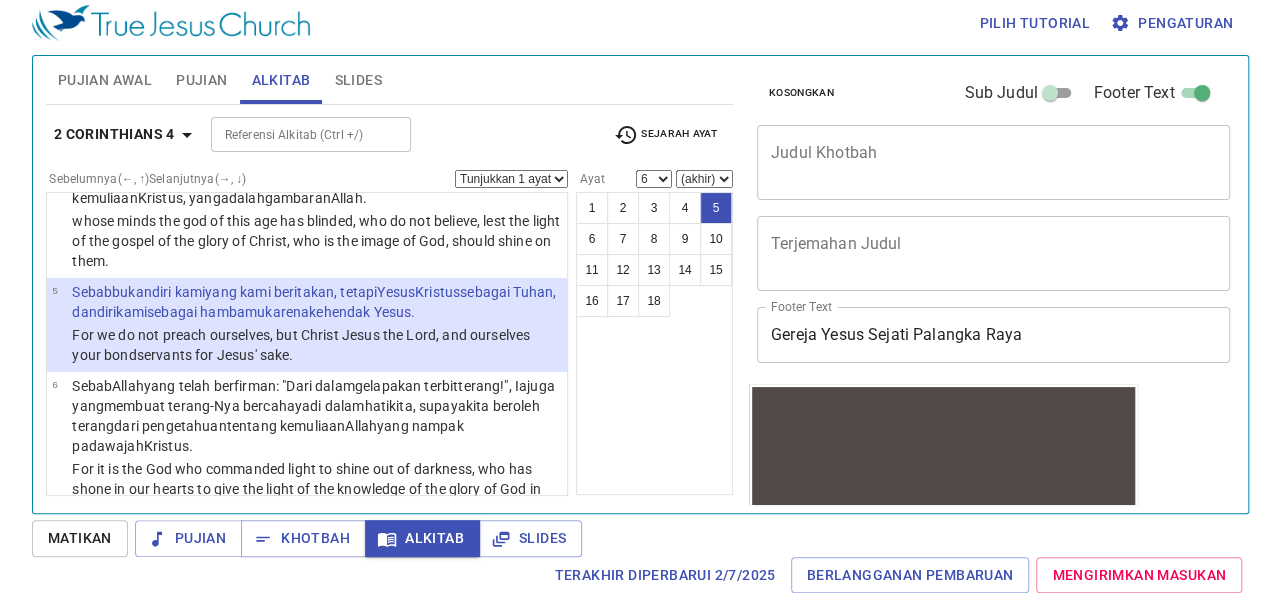 scroll, scrollTop: 503, scrollLeft: 0, axis: vertical 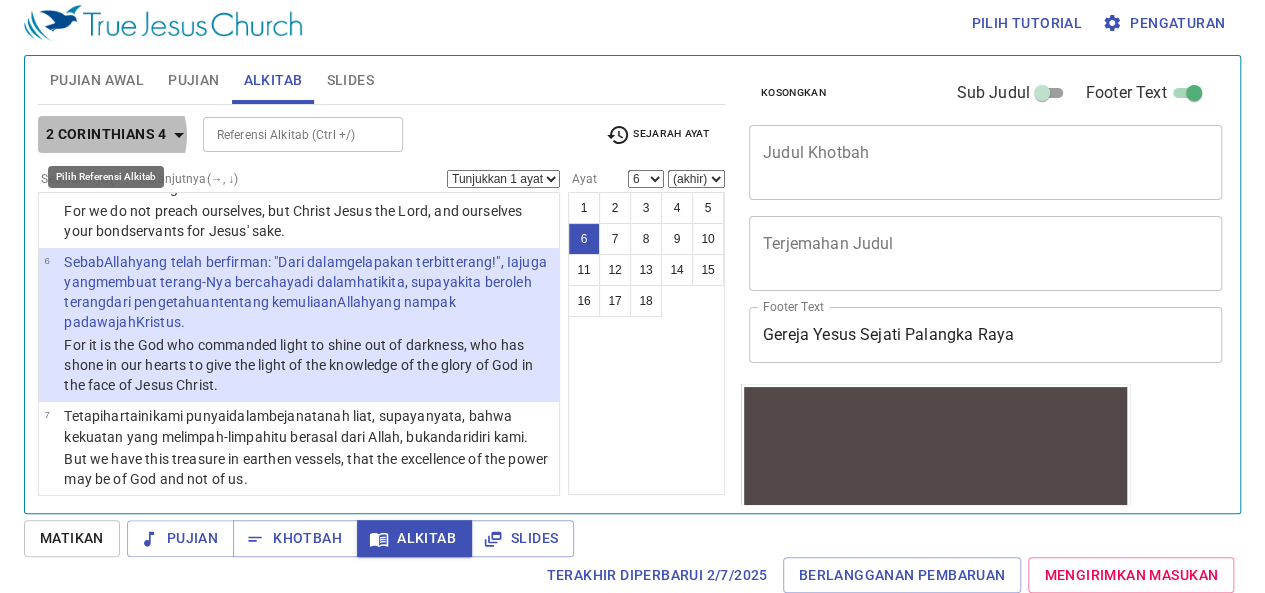 click on "2 Corinthians 4" at bounding box center (106, 134) 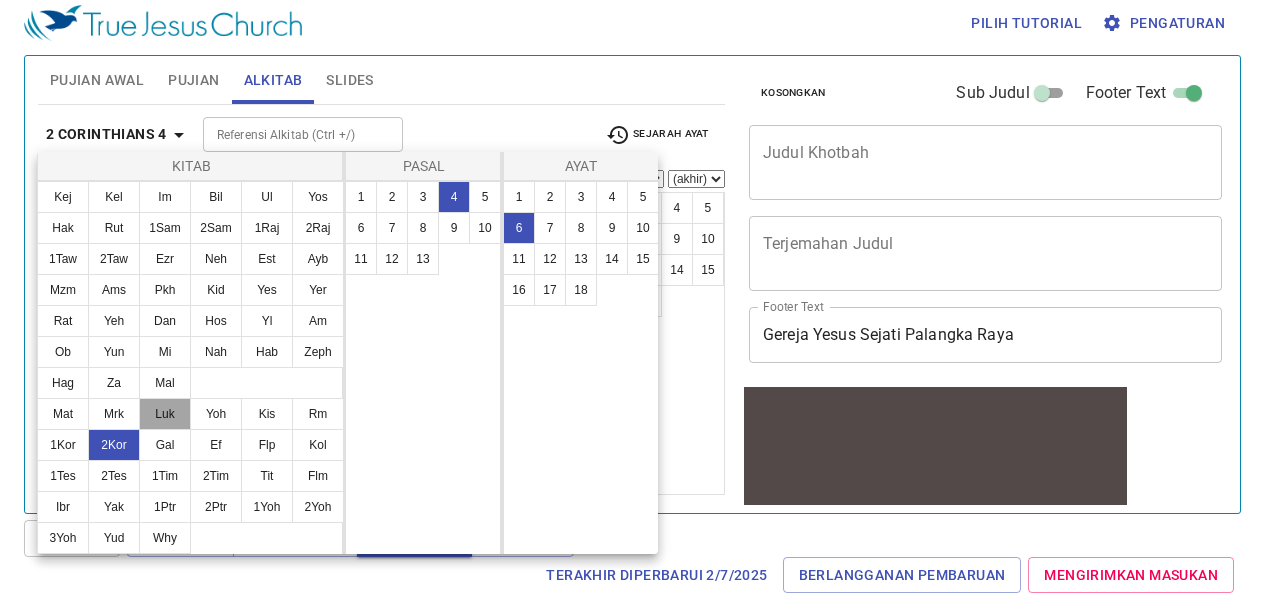 click on "Luk" at bounding box center (165, 414) 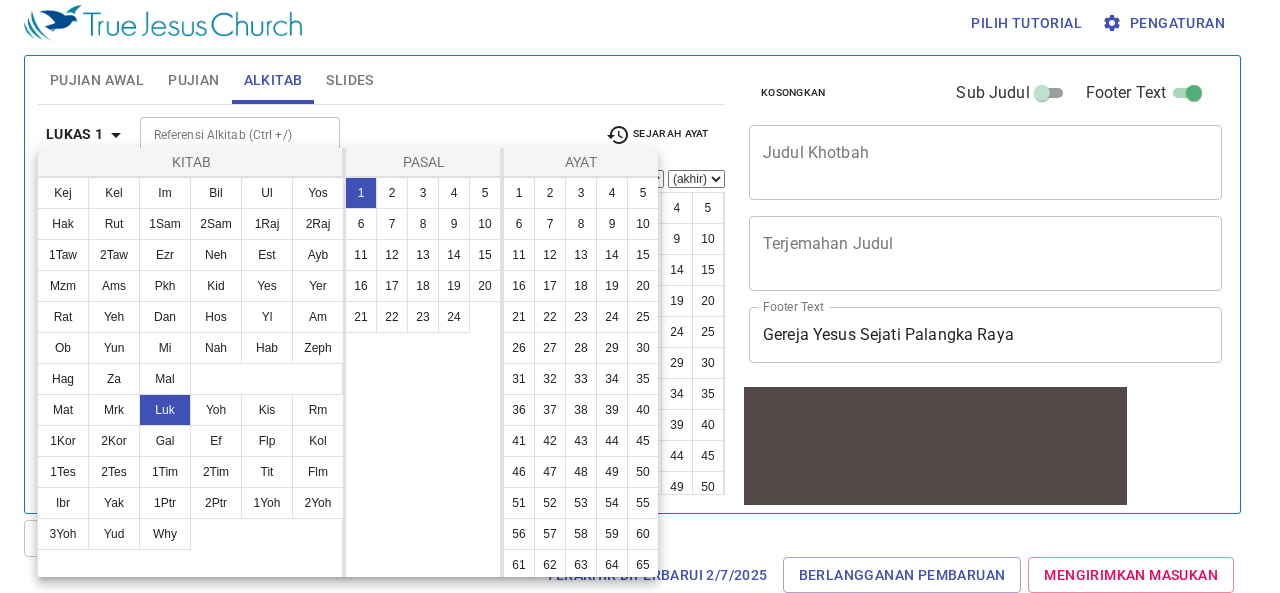 scroll, scrollTop: 0, scrollLeft: 0, axis: both 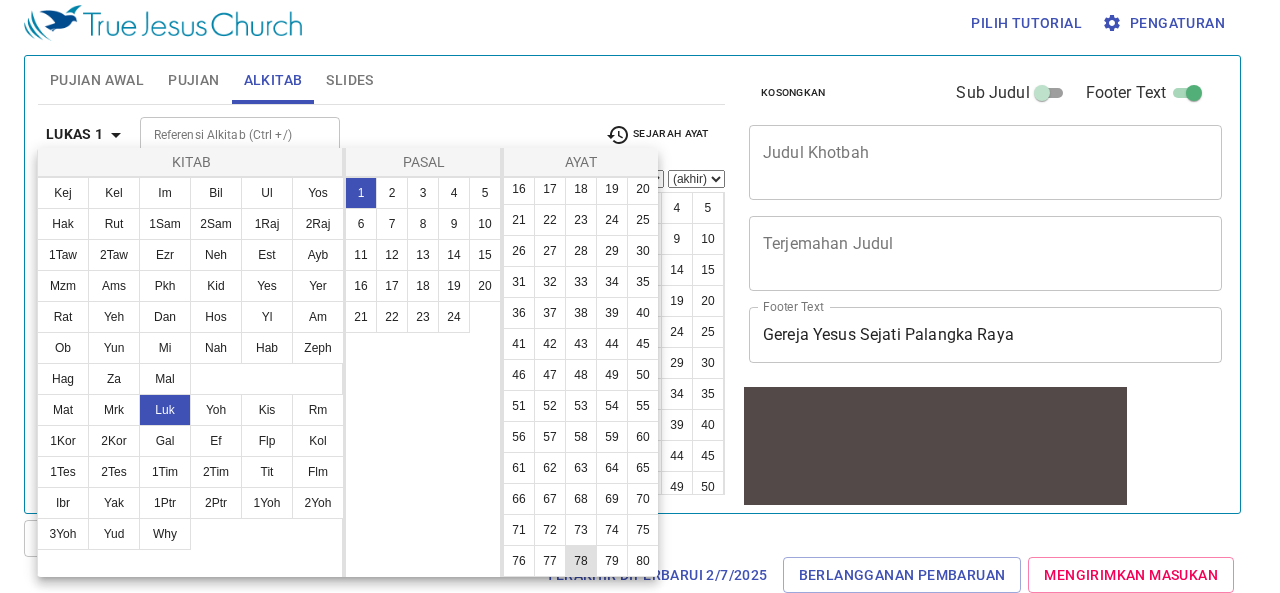 click on "78" at bounding box center [581, 561] 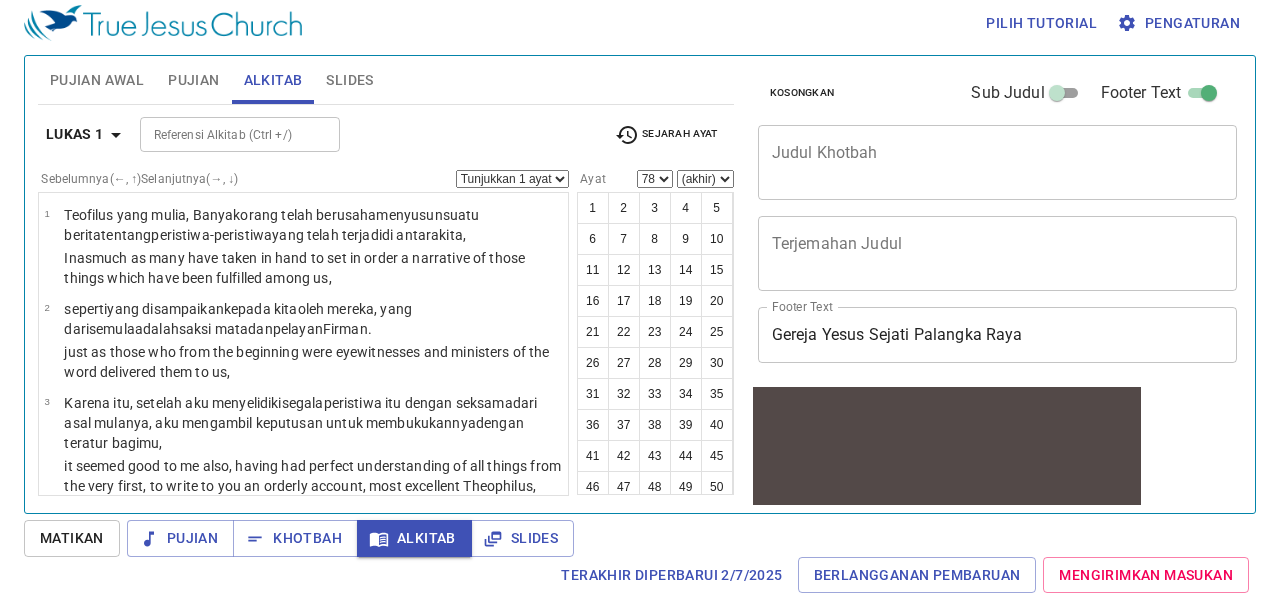 scroll, scrollTop: 7062, scrollLeft: 0, axis: vertical 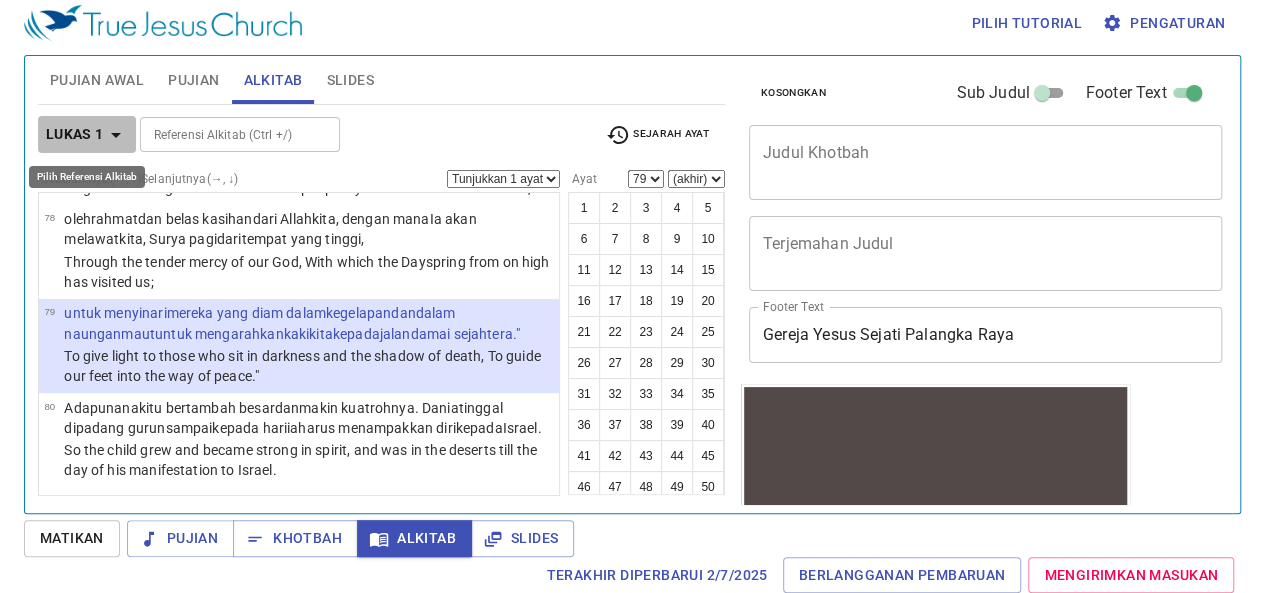 click on "Lukas 1" at bounding box center [75, 134] 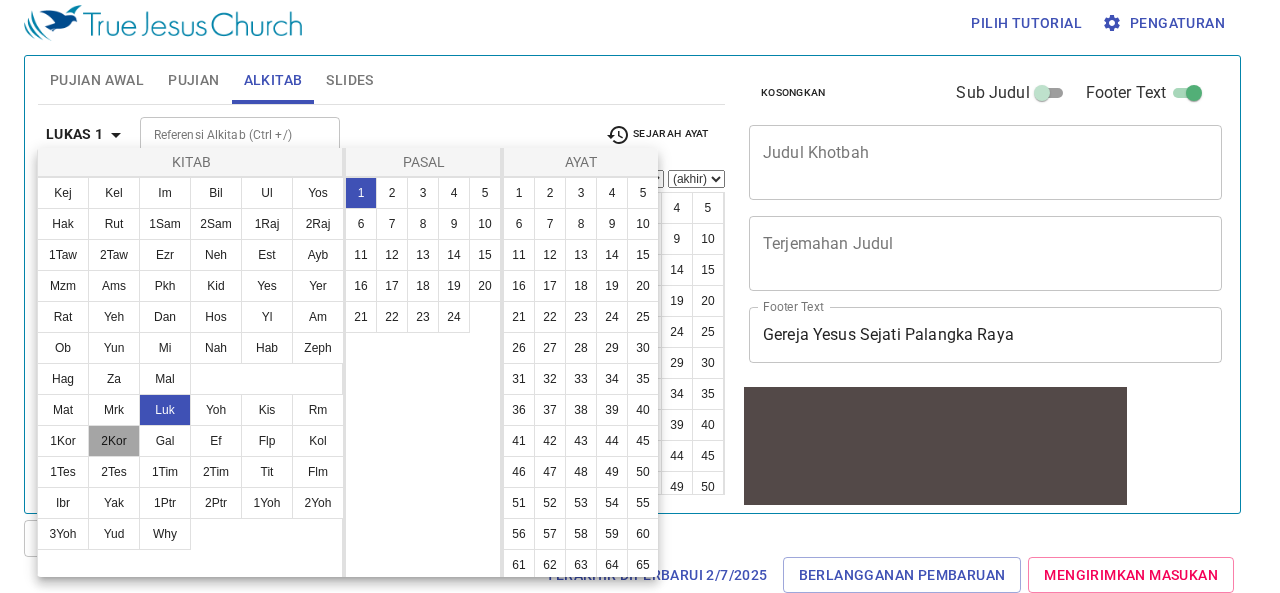 click on "2Kor" at bounding box center (114, 441) 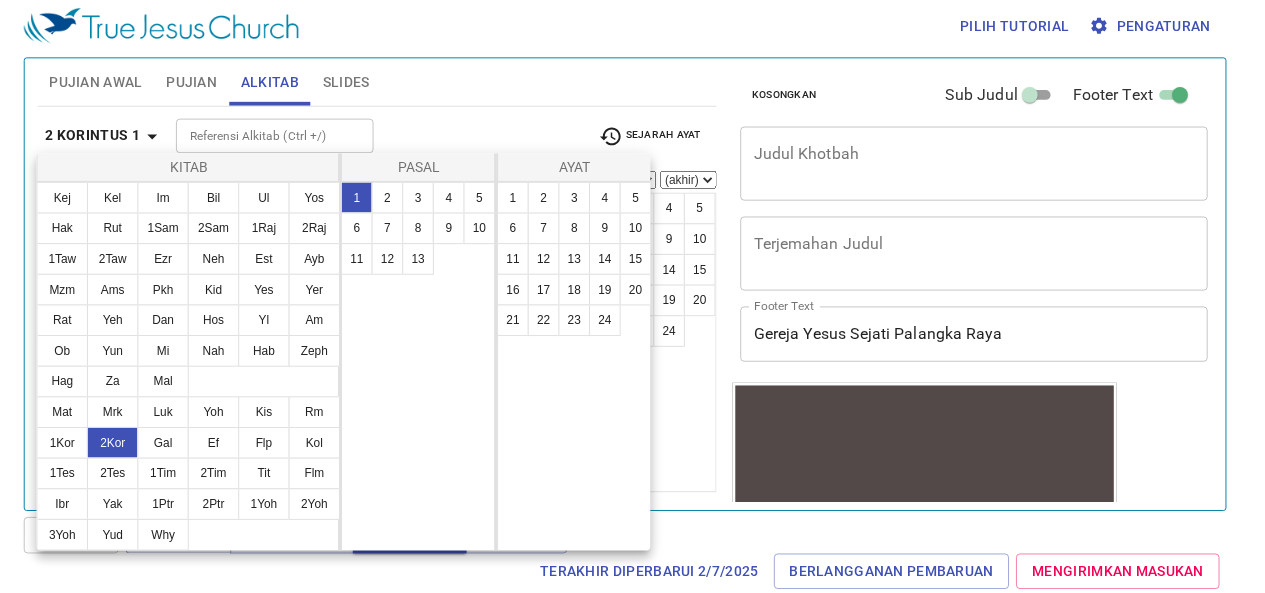 scroll, scrollTop: 0, scrollLeft: 0, axis: both 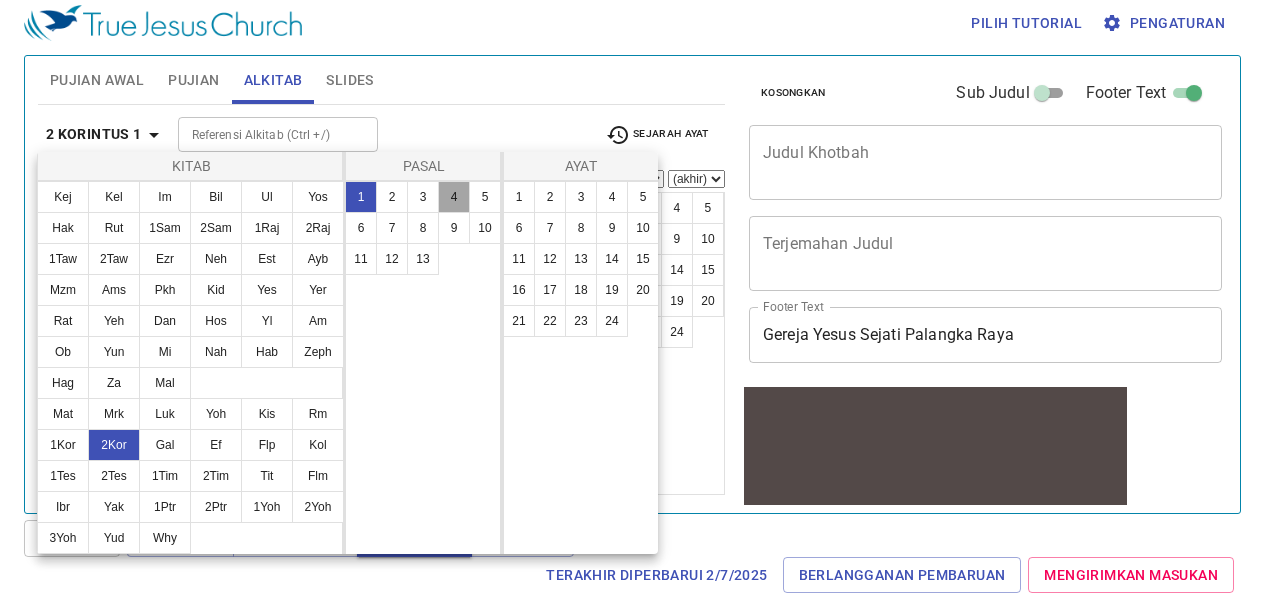 click on "4" at bounding box center [454, 197] 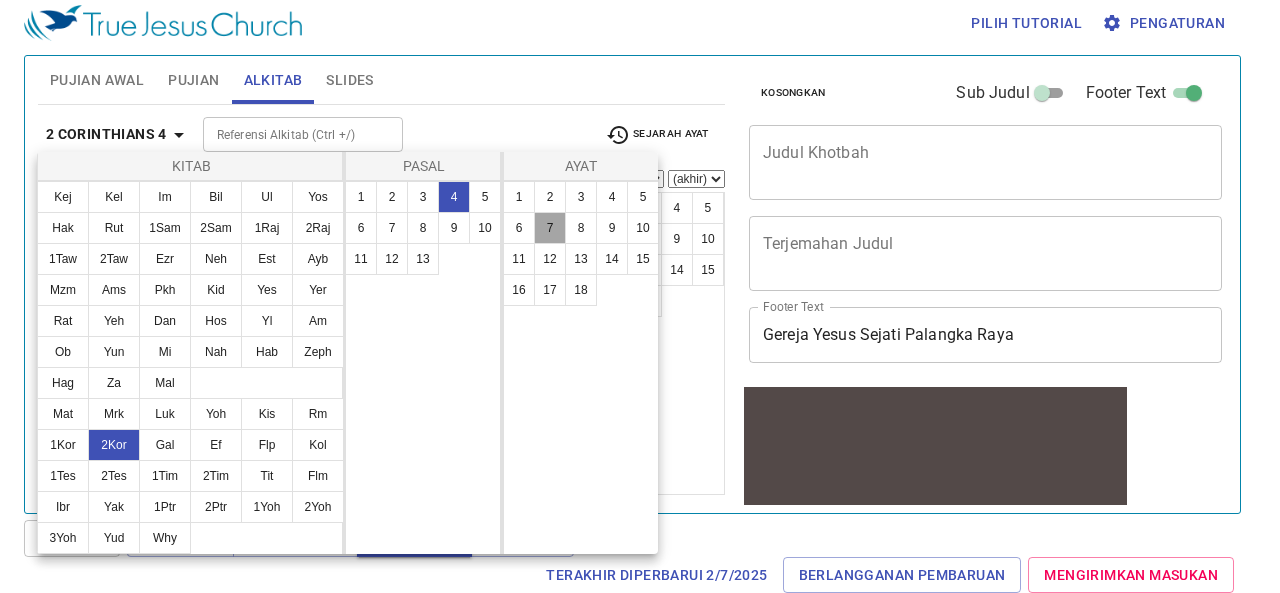 click on "7" at bounding box center (550, 228) 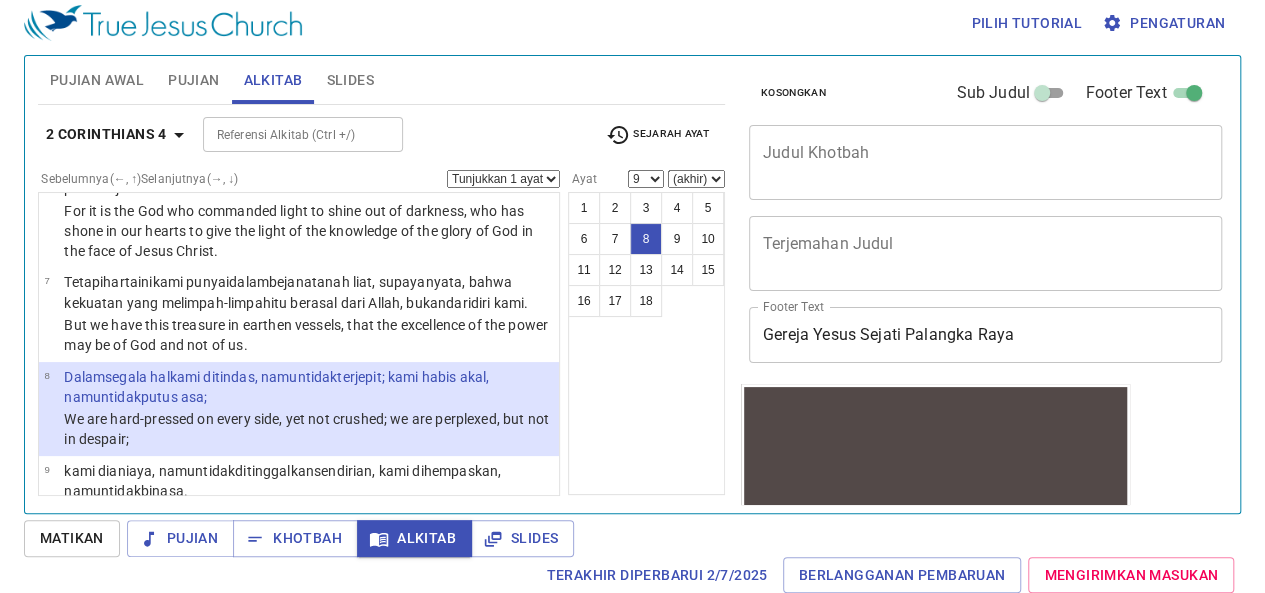 scroll, scrollTop: 825, scrollLeft: 0, axis: vertical 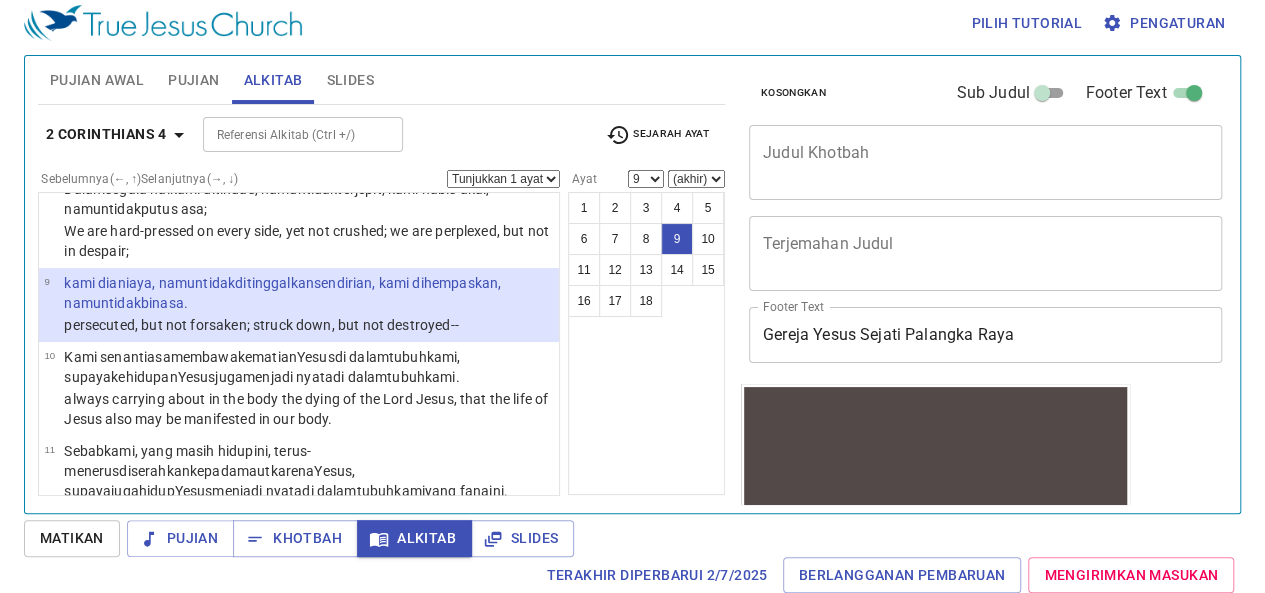 click on "alone, we are crushed, yet not destroyed." at bounding box center (282, 293) 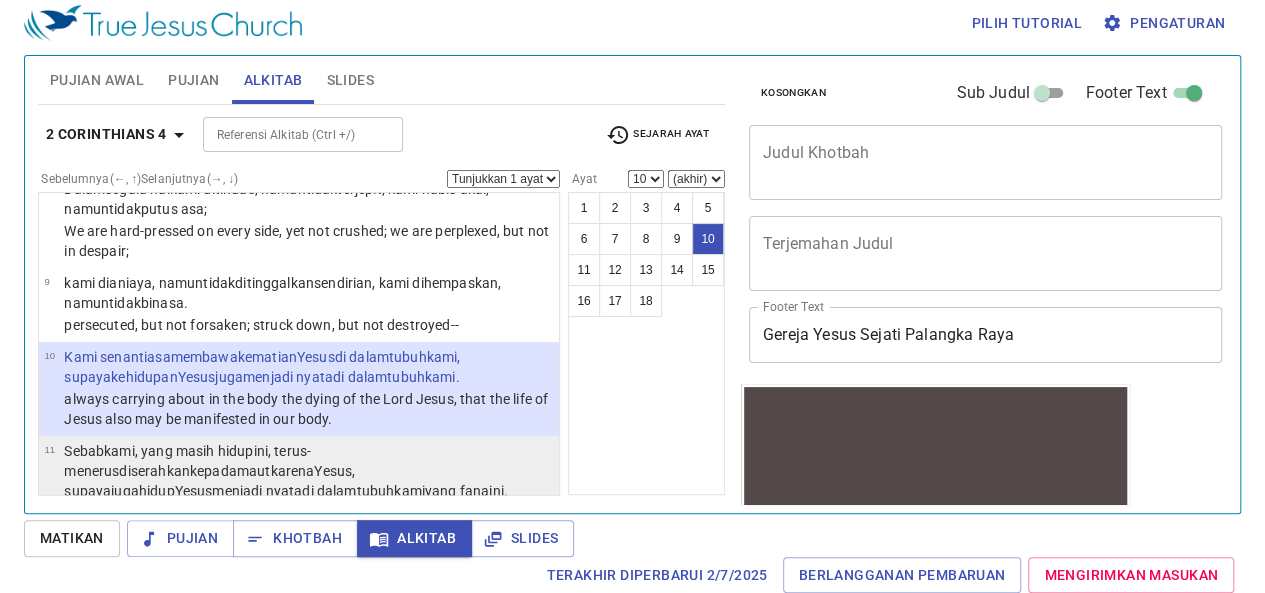 select on "9" 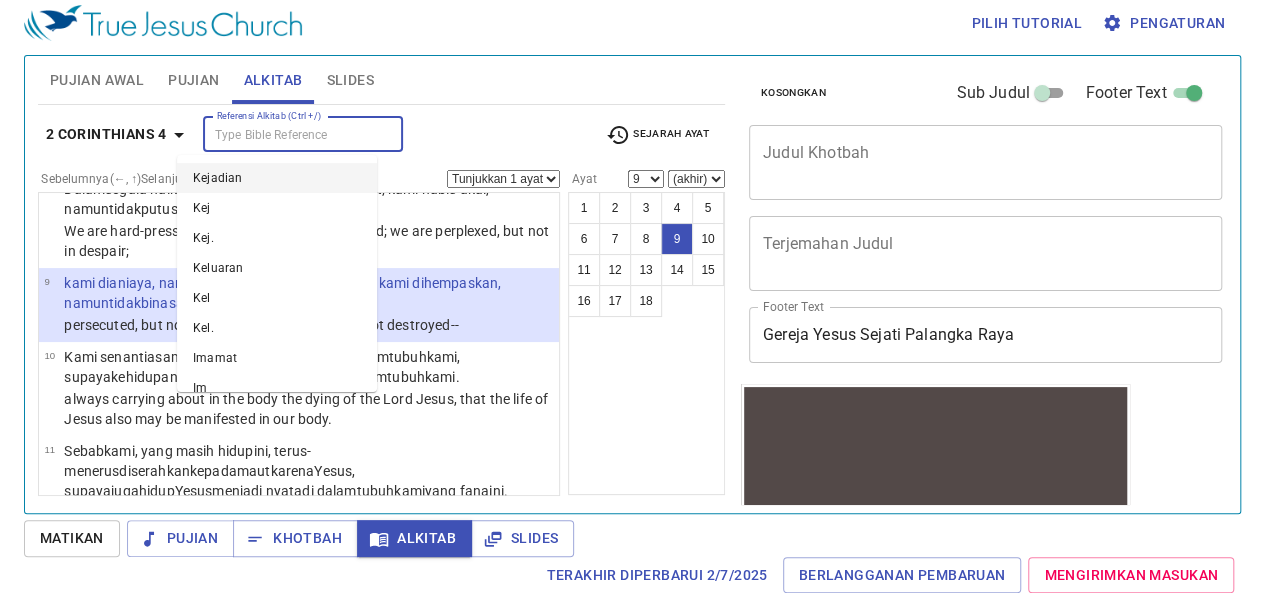 click on "Referensi Alkitab (Ctrl +/)" at bounding box center (286, 134) 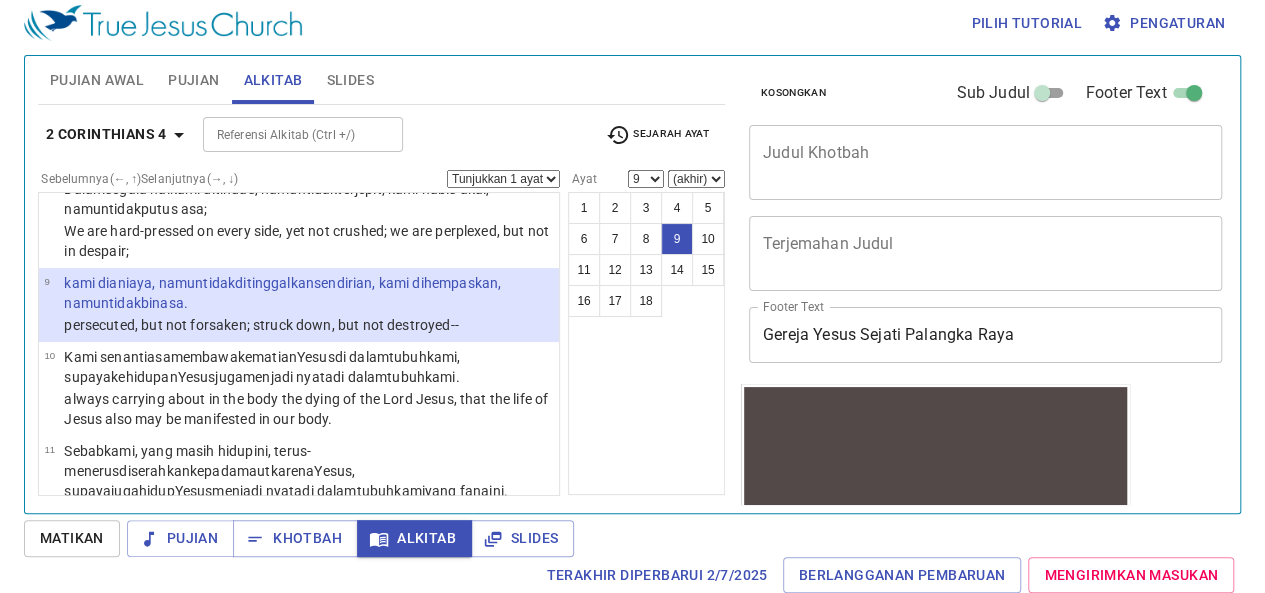 click on "kami dianiaya , namun  tidak  ditinggalkan  sendirian, kami dihempaskan , namun  tidak  binasa ." at bounding box center [308, 293] 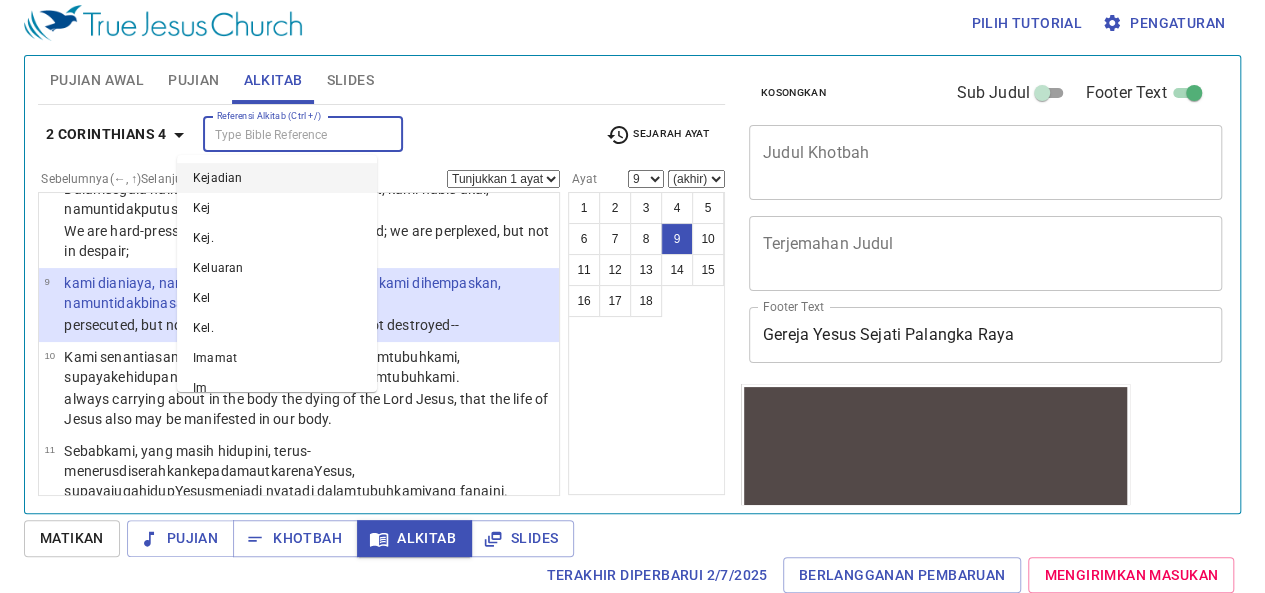 click on "Referensi Alkitab (Ctrl +/)" at bounding box center [286, 134] 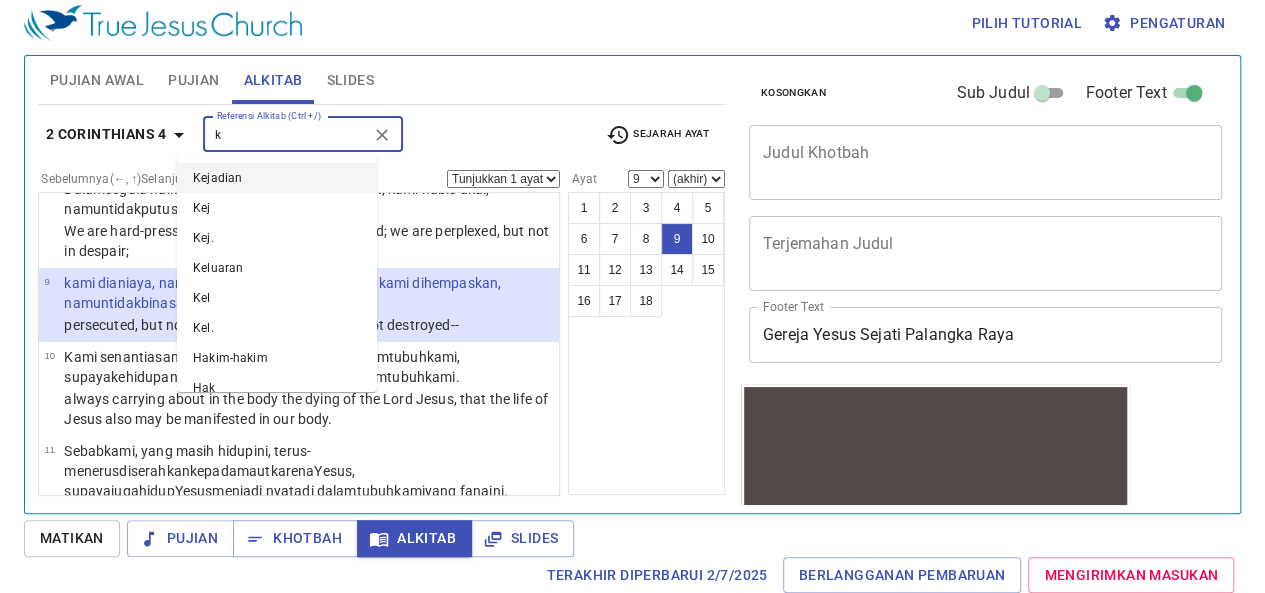 type on "kk" 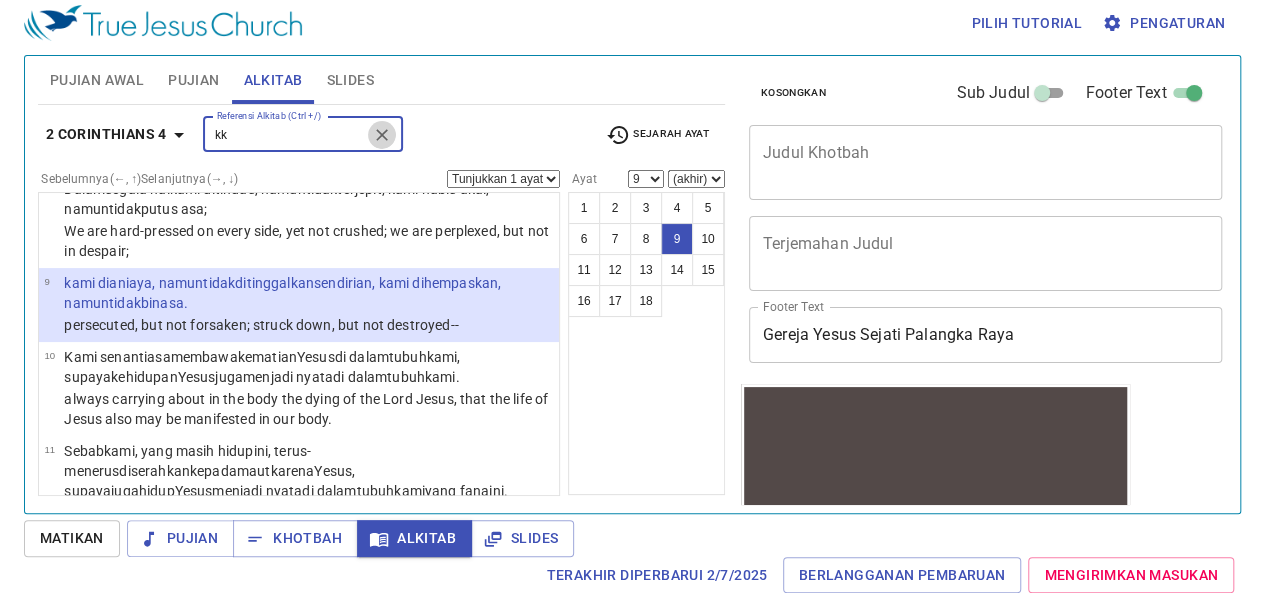click 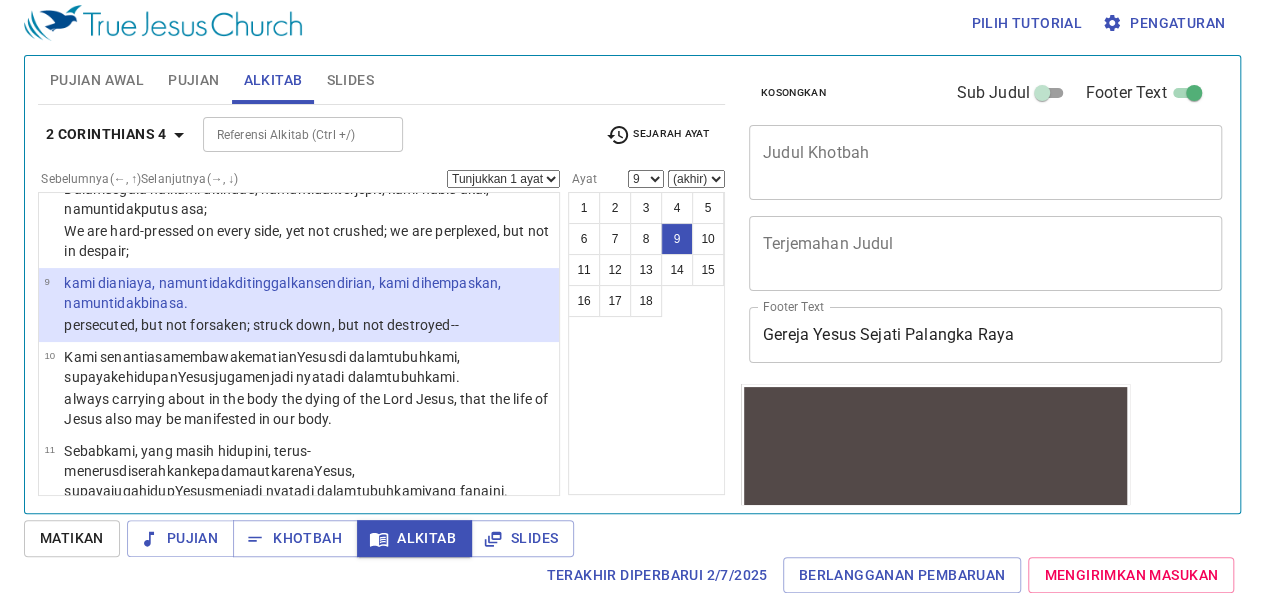 click on "alone, we are crushed, yet not destroyed." at bounding box center [282, 293] 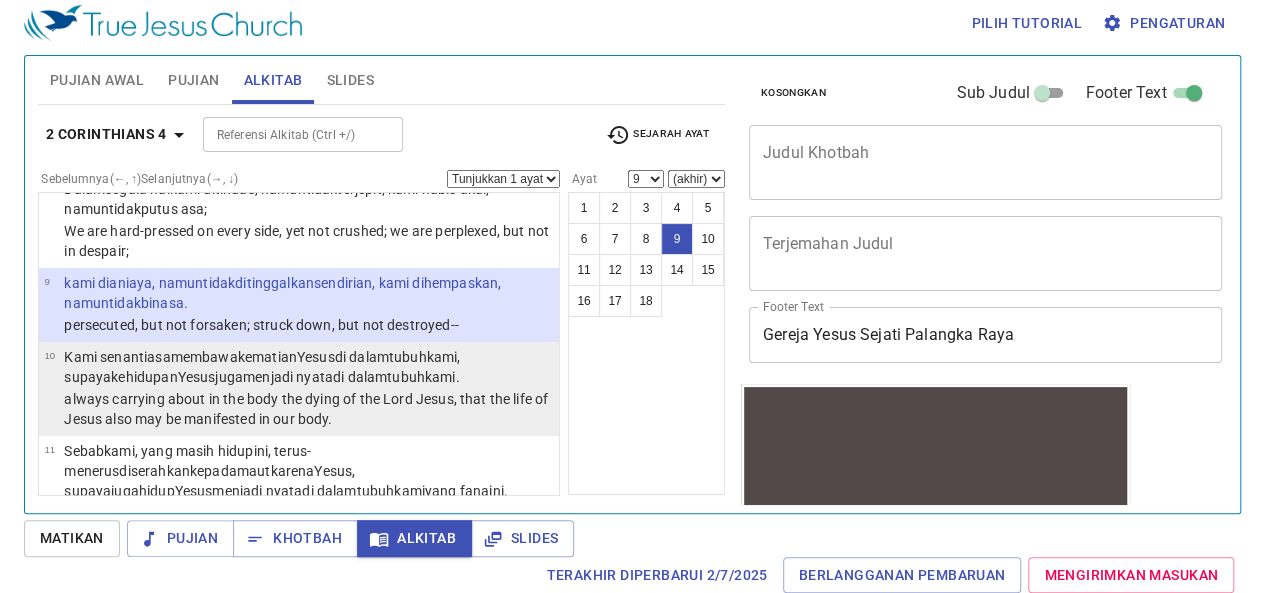 click on "in our mortal bodies." at bounding box center (396, 377) 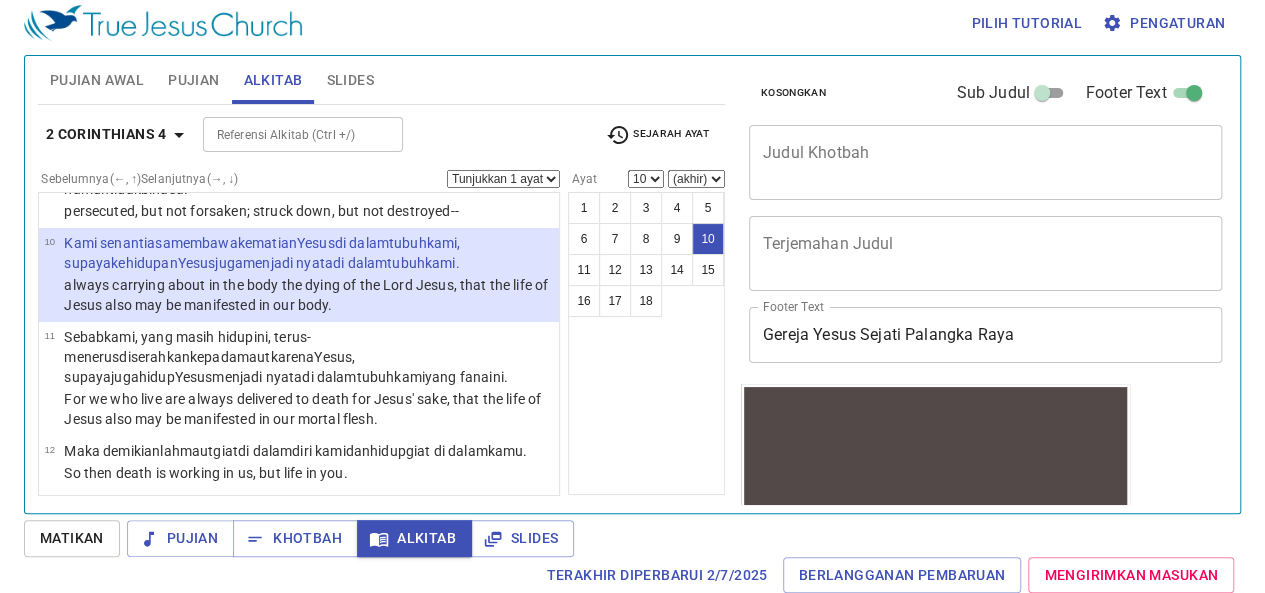 scroll, scrollTop: 958, scrollLeft: 0, axis: vertical 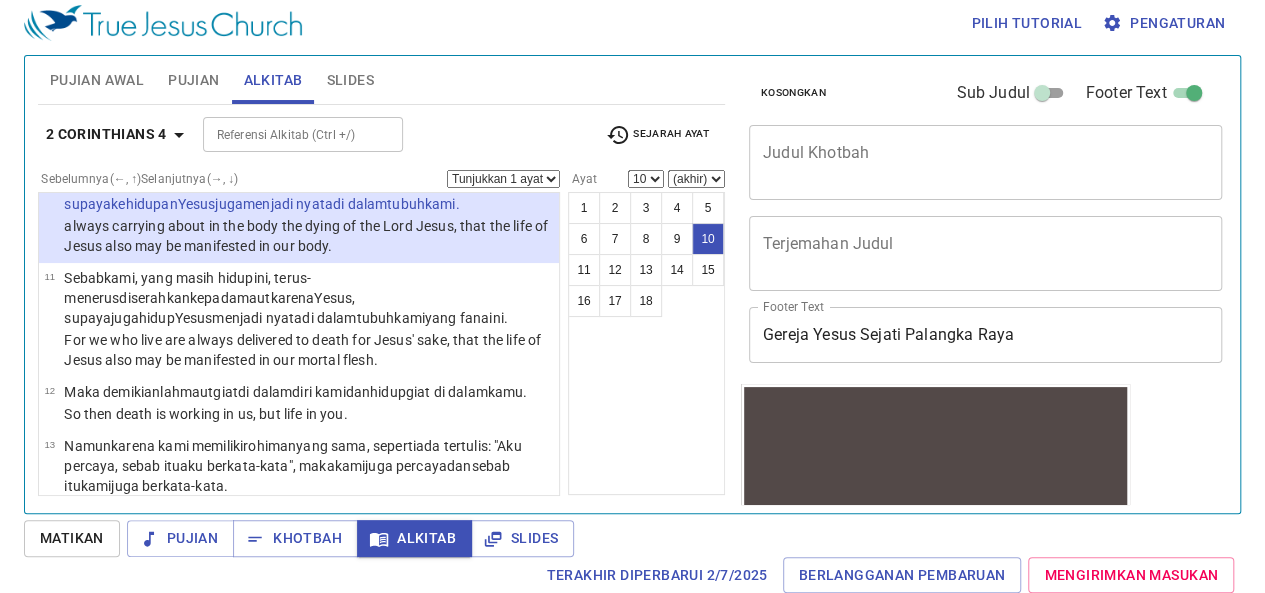 select on "11" 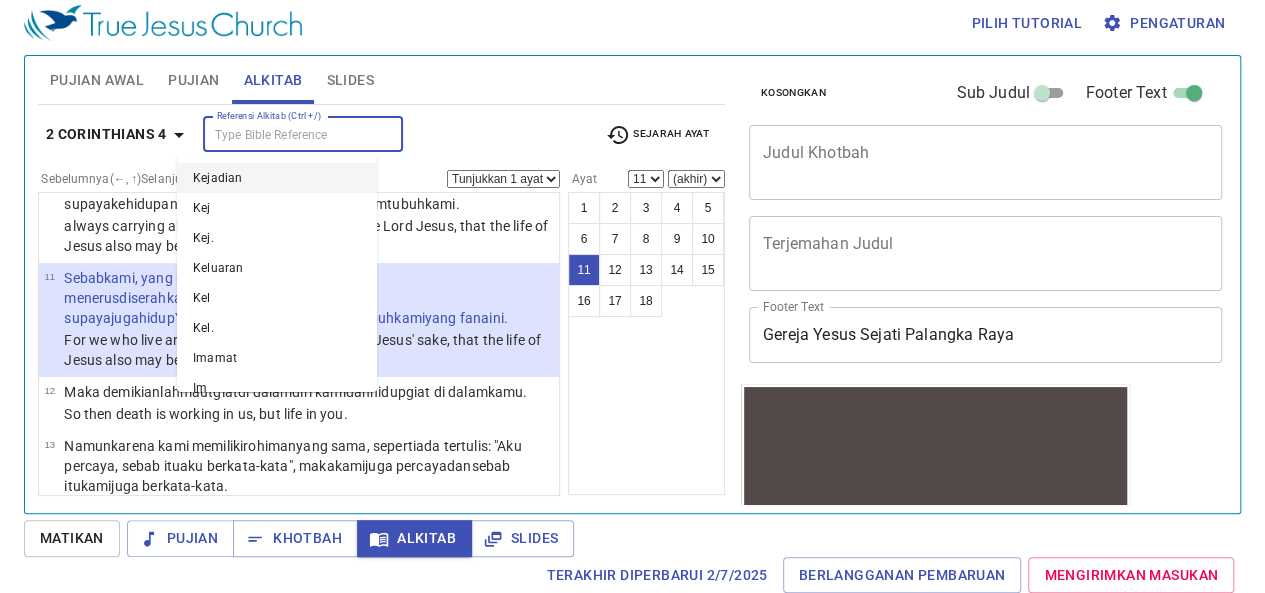 click on "Referensi Alkitab (Ctrl +/)" at bounding box center (286, 134) 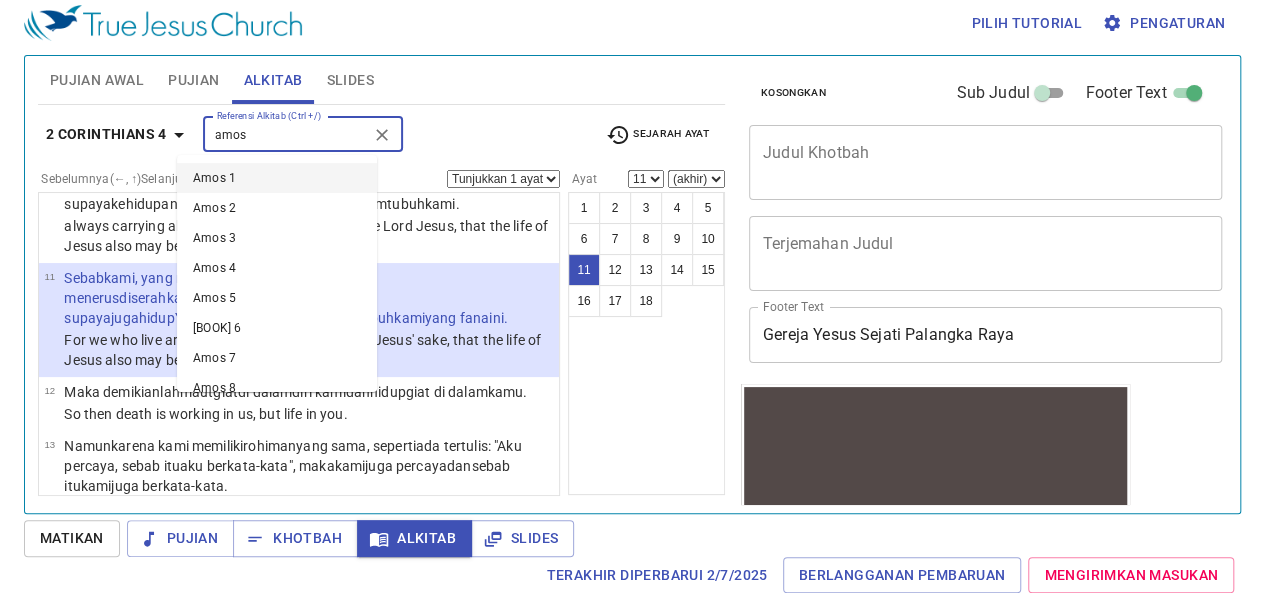type on "amos" 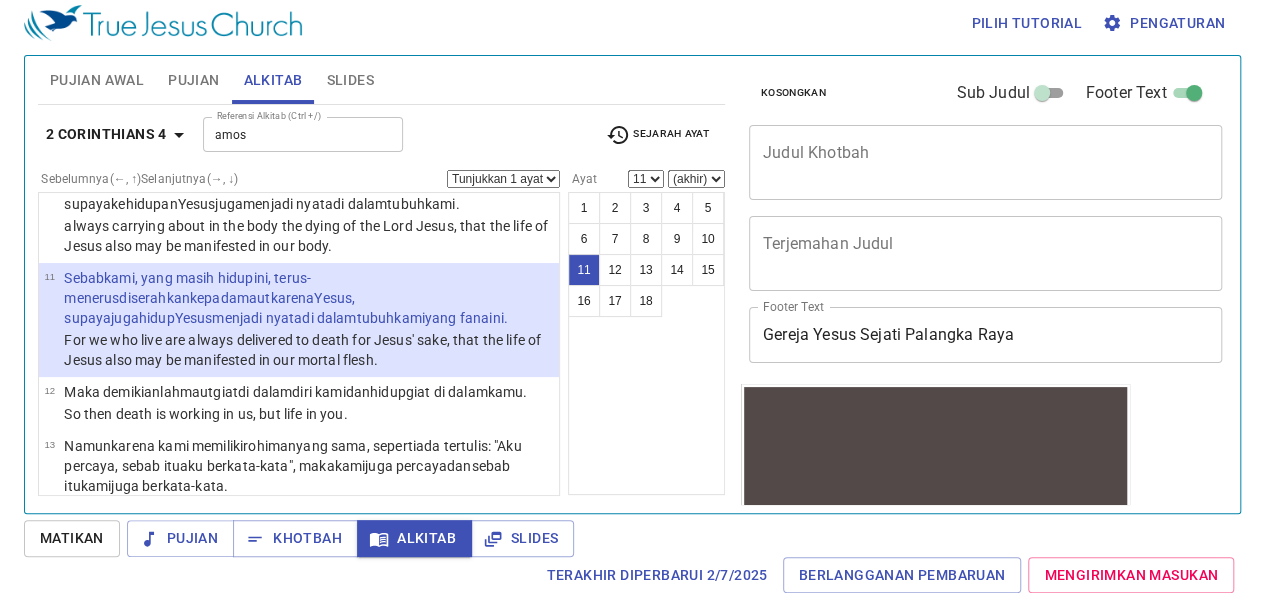 click on "For we who live are always delivered to death for Jesus' sake, that the life of Jesus also may be manifested in our mortal flesh." at bounding box center (308, 350) 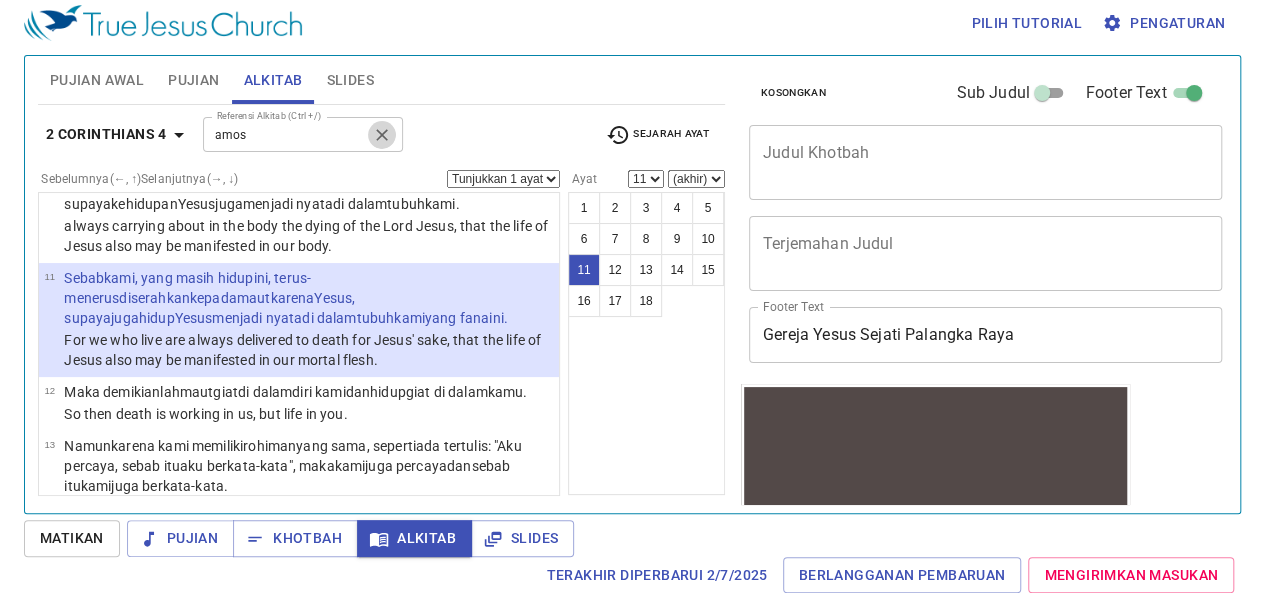 click 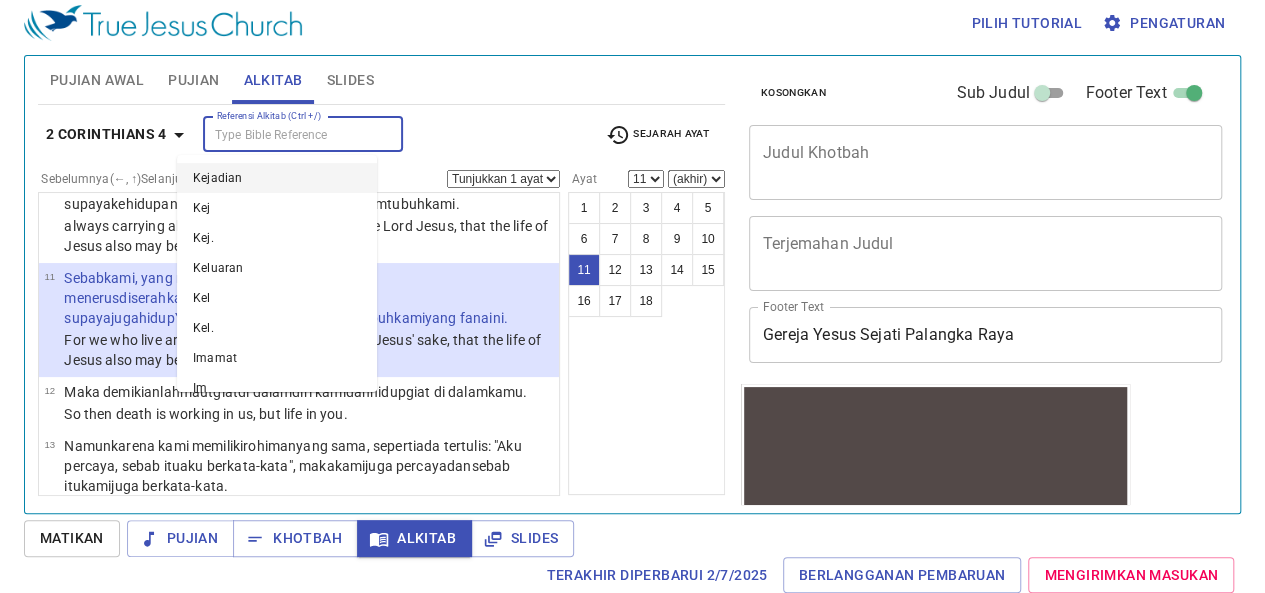 click on "Referensi Alkitab (Ctrl +/)" at bounding box center [286, 134] 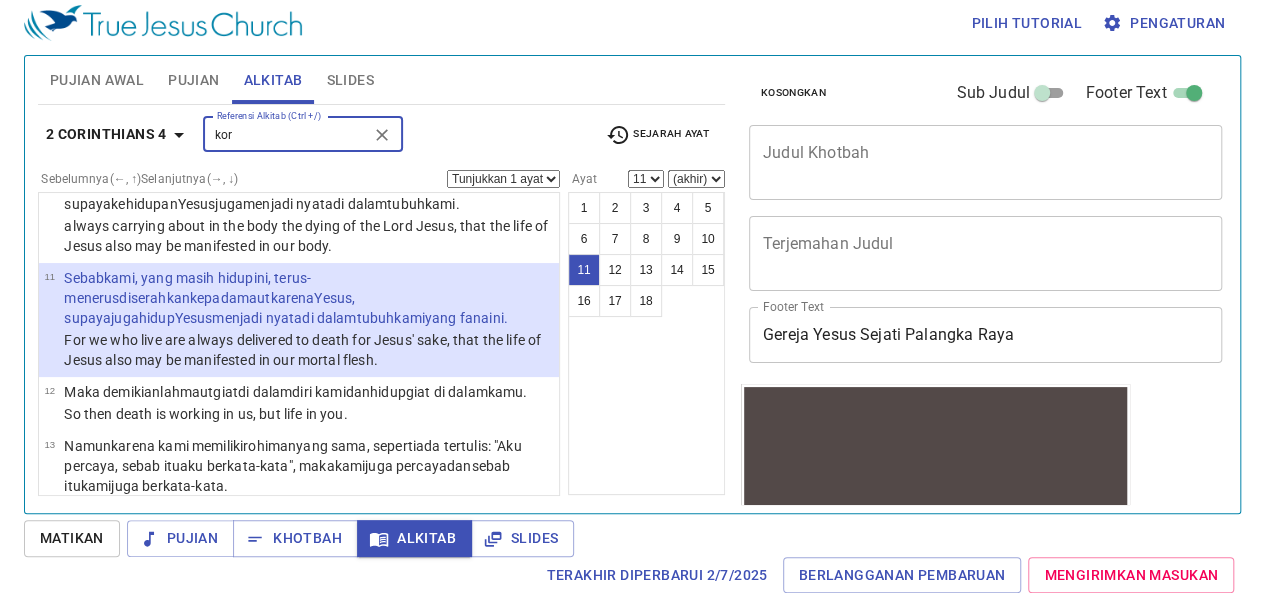 type on "kori" 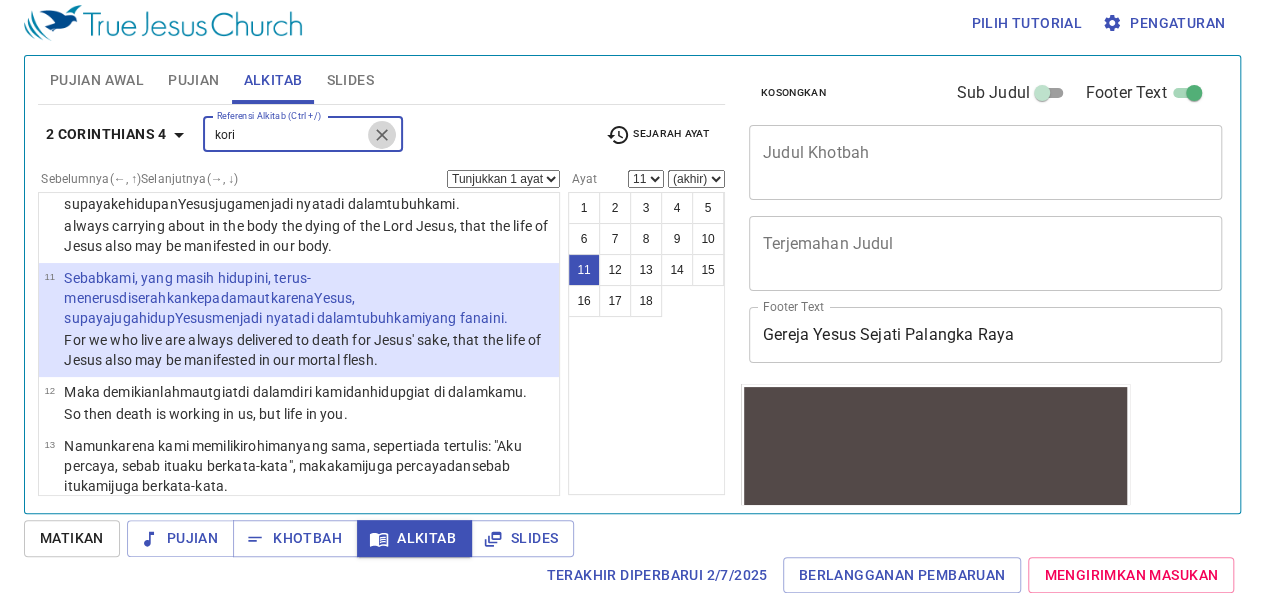 click 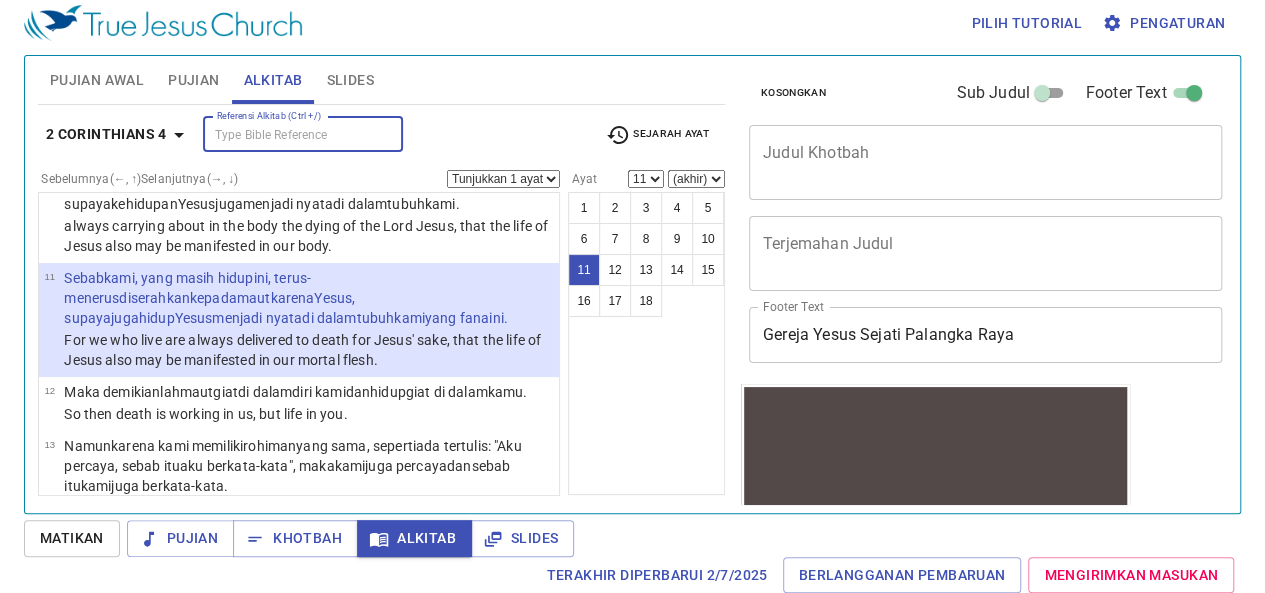 click on "Referensi Alkitab (Ctrl +/)" at bounding box center (286, 134) 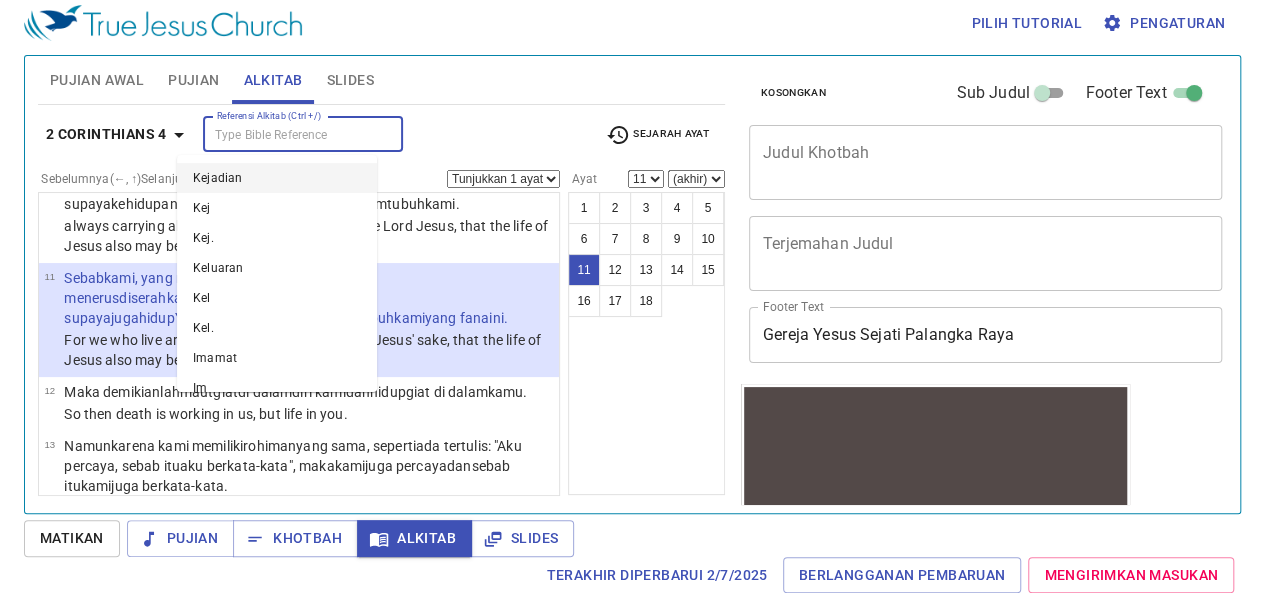 click on "Referensi Alkitab (Ctrl +/)" at bounding box center (286, 134) 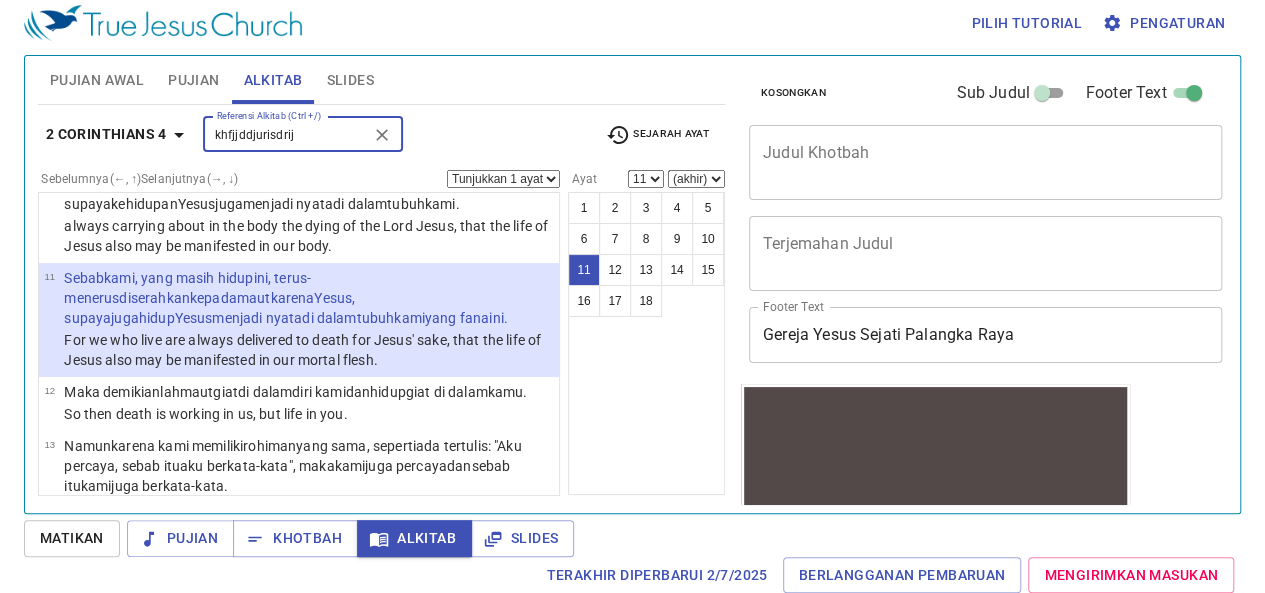 type on "khfjjddjurisdrijf" 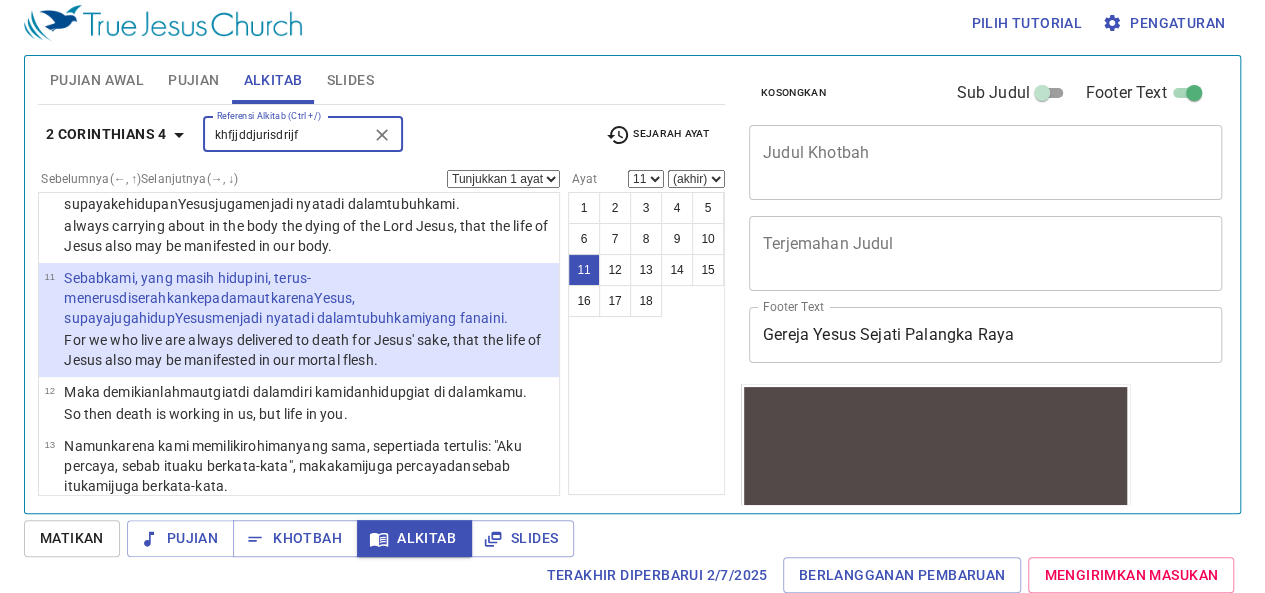 click 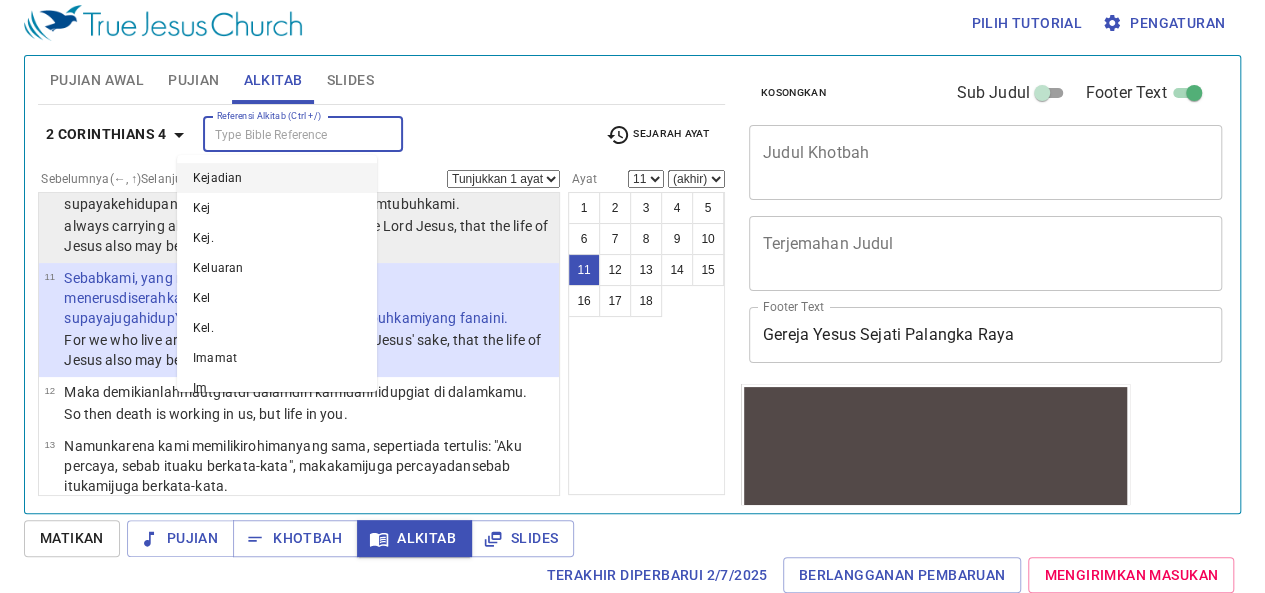click on "always carrying about in the body the dying of the Lord Jesus, that the life of Jesus also may be manifested in our body." at bounding box center (308, 236) 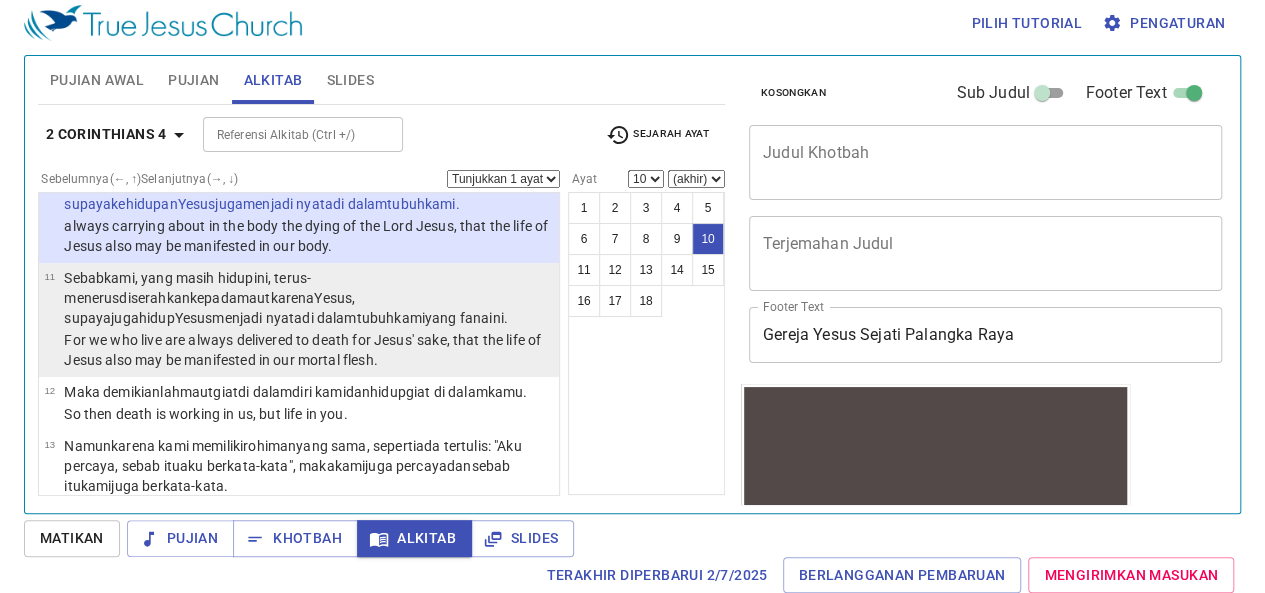 click on "in our mortal bodies." at bounding box center (405, 318) 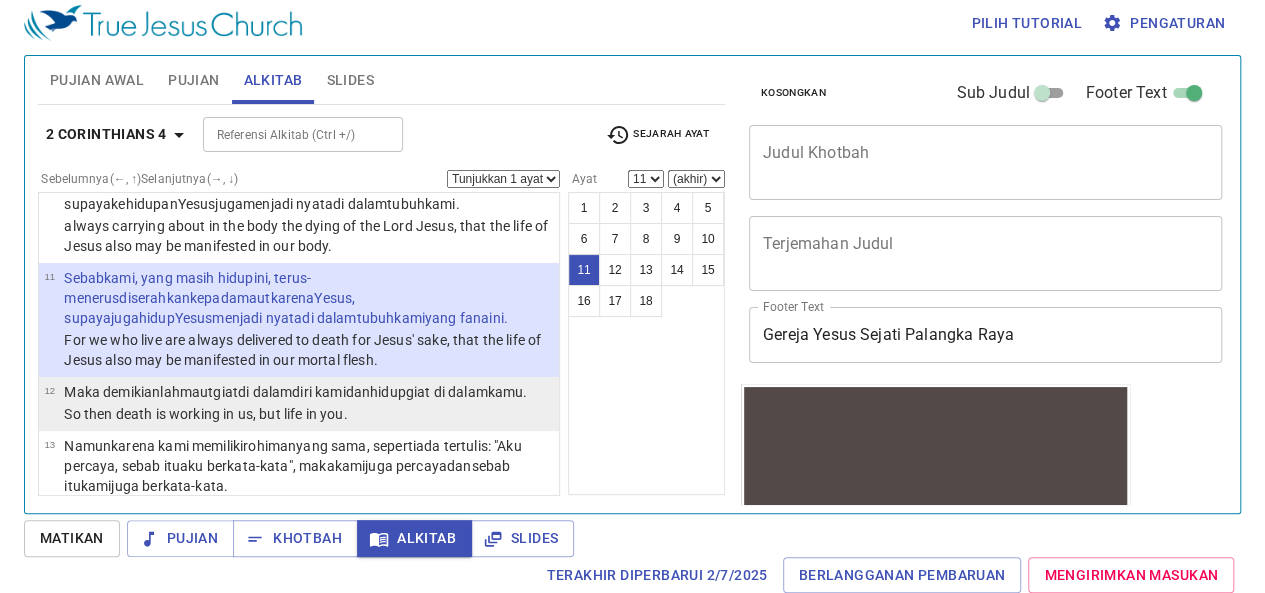 click on "For we who are alive are always being given over to death for Jesus' sake, so that the life of Jesus may also be revealed in our mortal bodies." at bounding box center (295, 392) 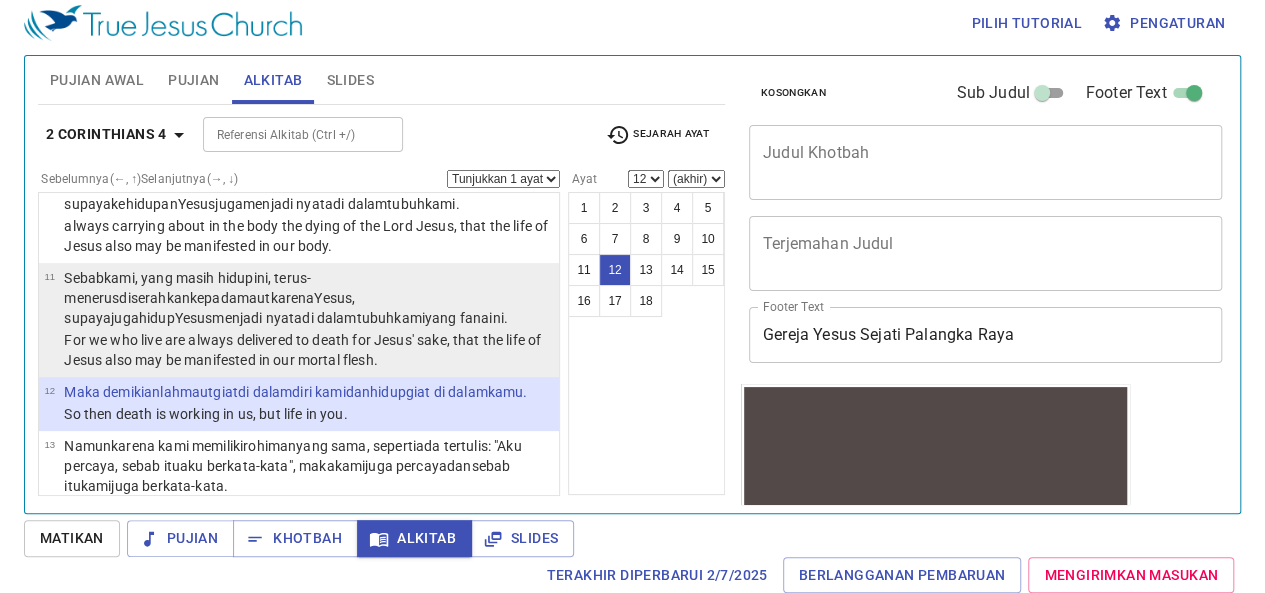 click on "For we who are alive are always being given over to death for Jesus' sake, so that the life of Jesus may also be revealed in our mortal bodies." at bounding box center (308, 298) 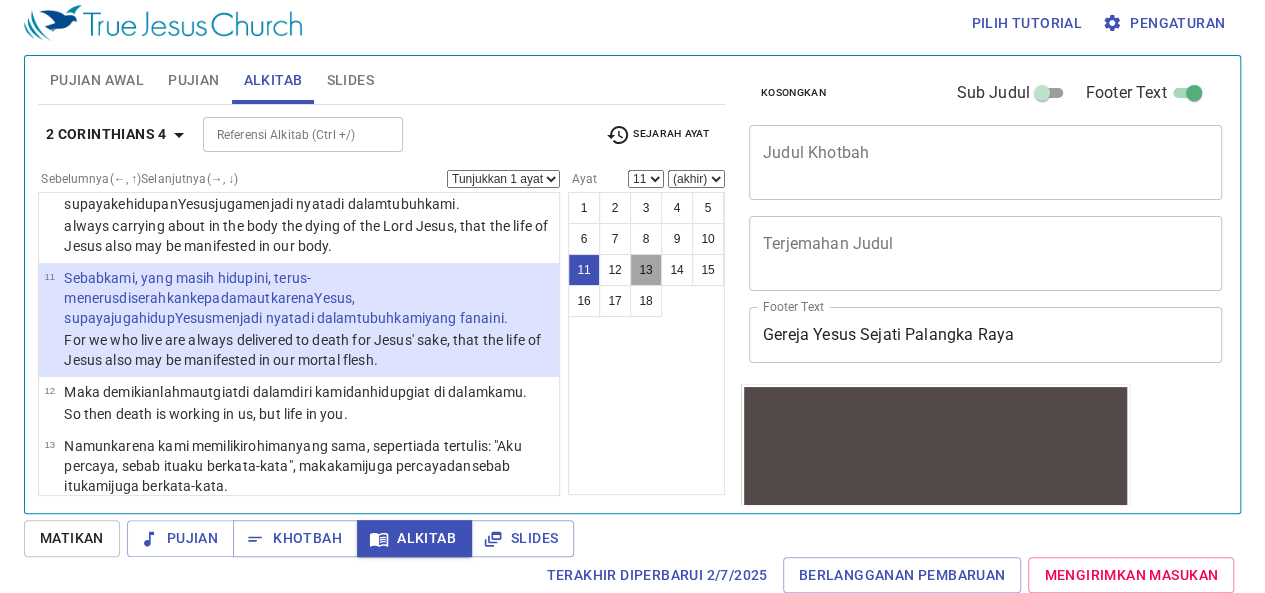 click on "13" at bounding box center [646, 270] 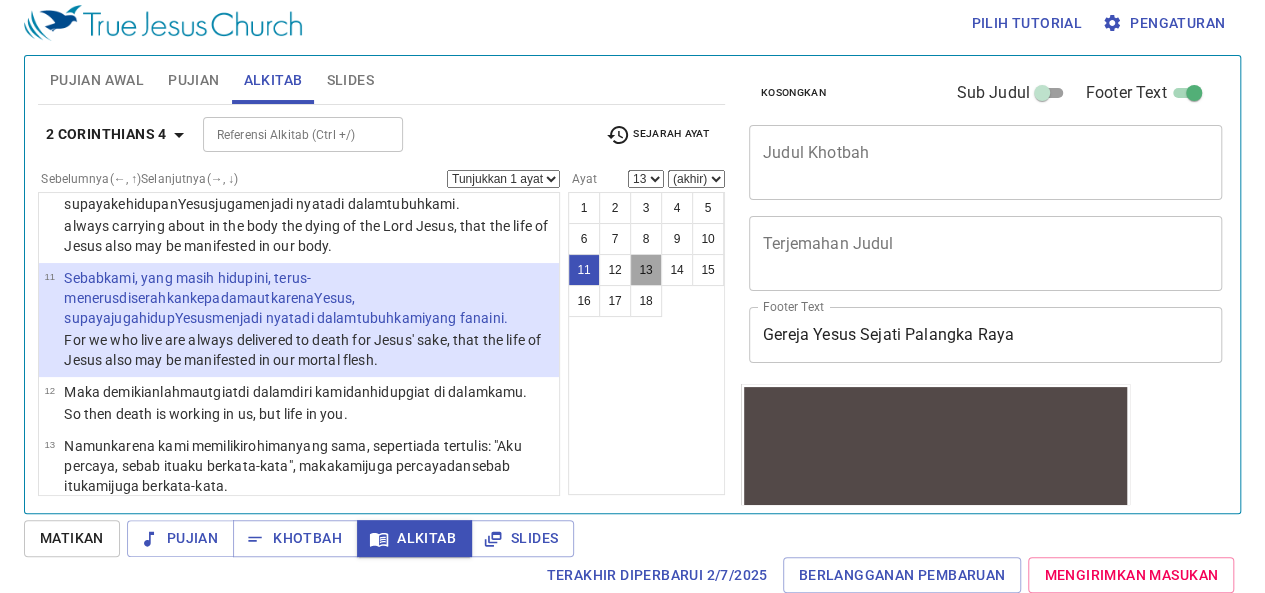 scroll, scrollTop: 1201, scrollLeft: 0, axis: vertical 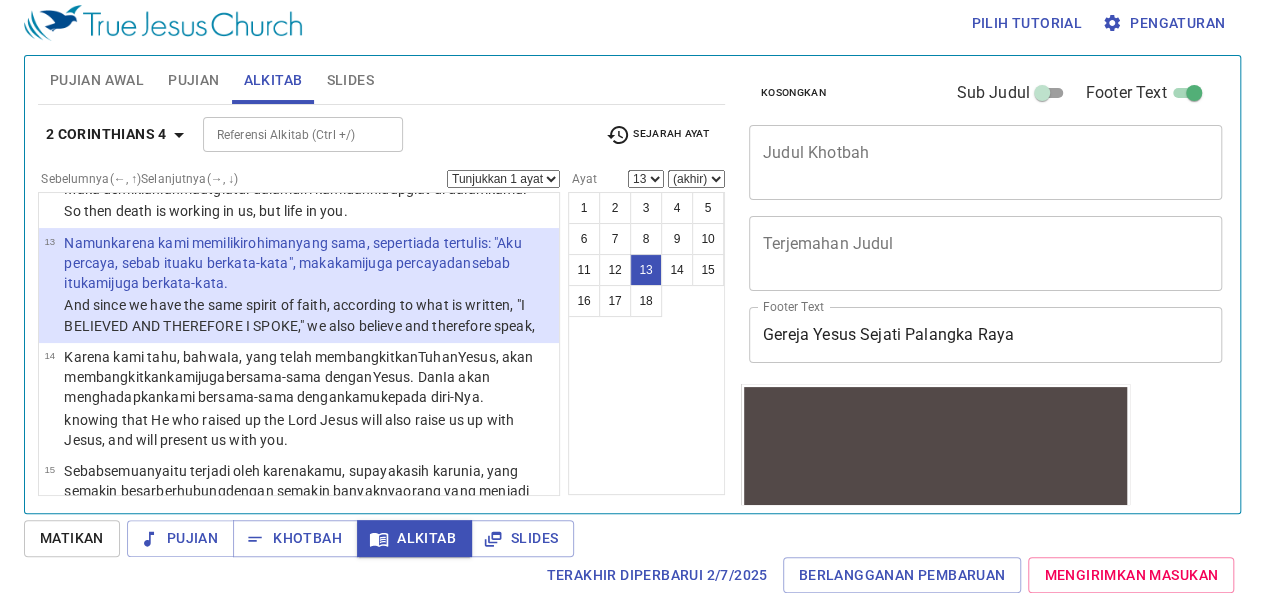 type 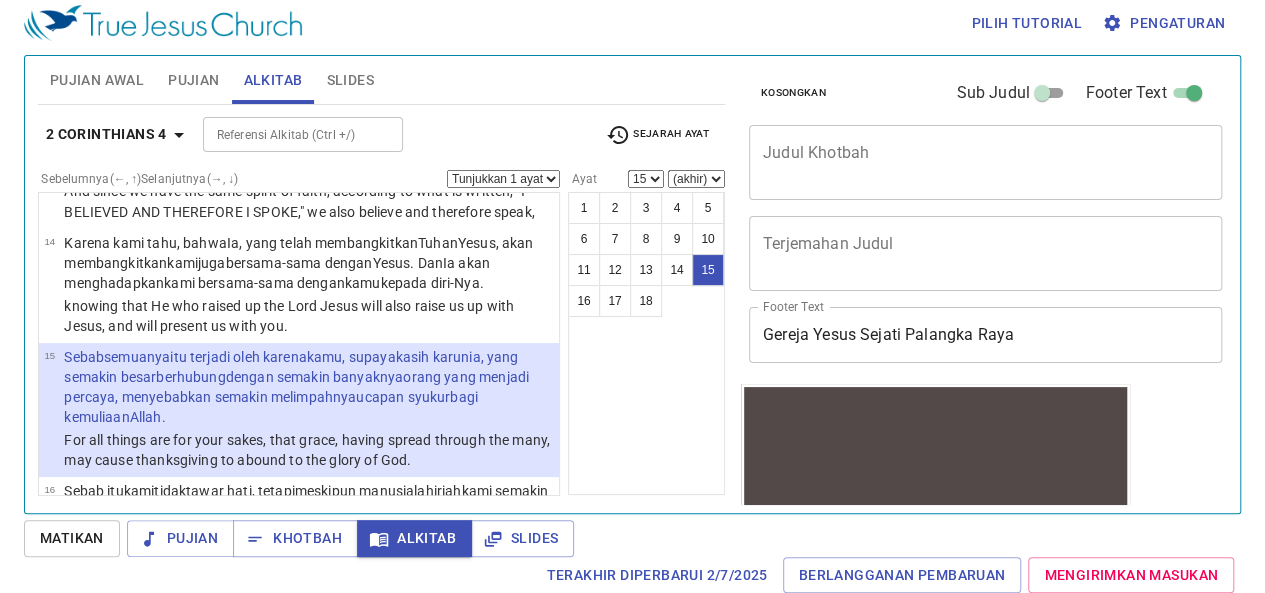 scroll, scrollTop: 1439, scrollLeft: 0, axis: vertical 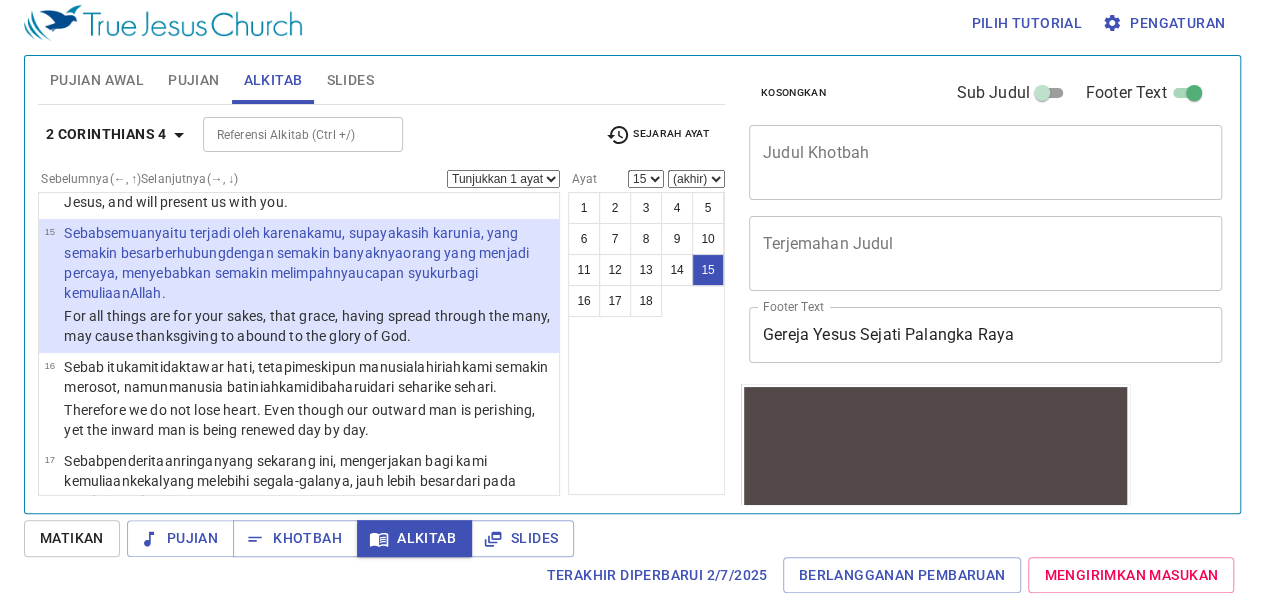 select on "14" 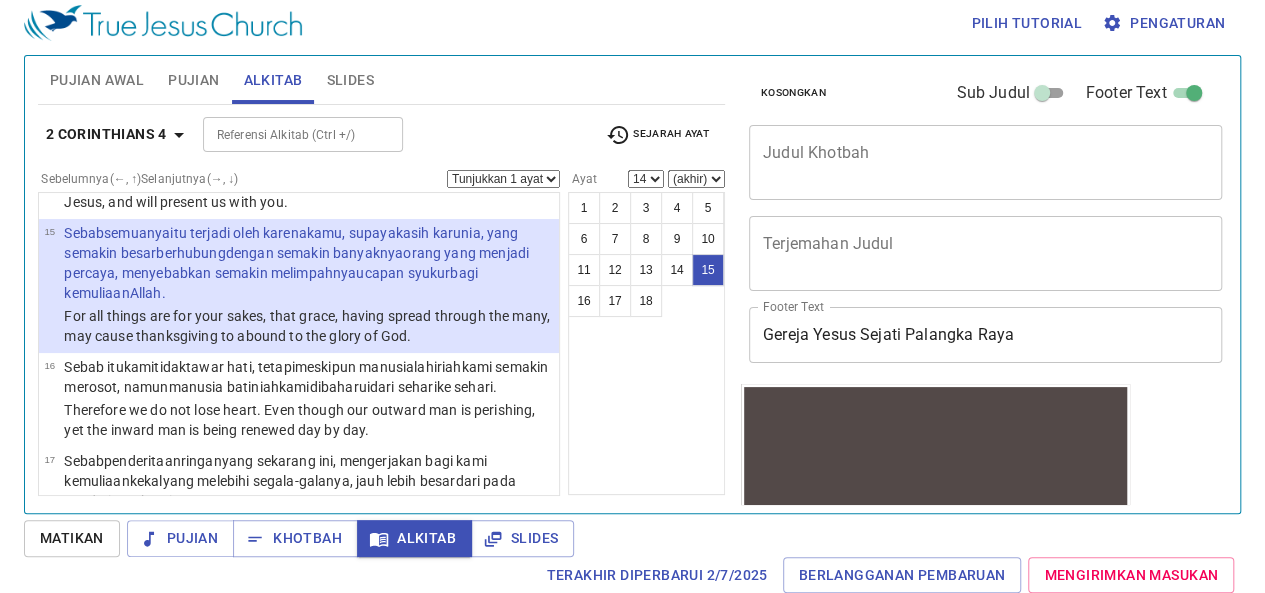 scroll, scrollTop: 1315, scrollLeft: 0, axis: vertical 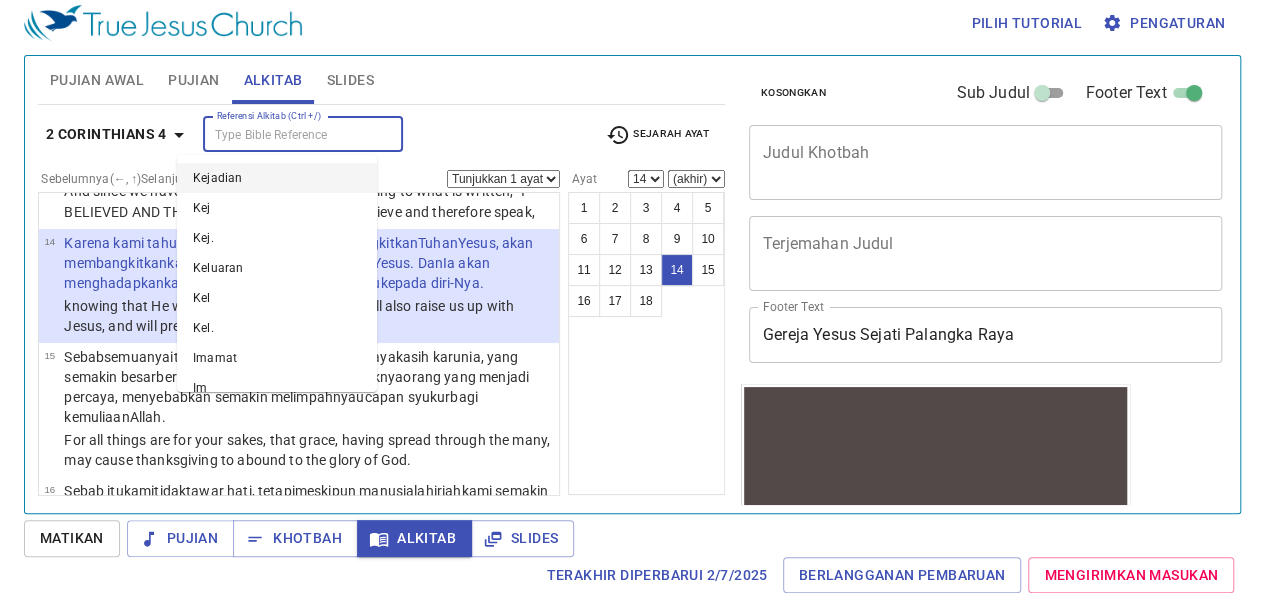 click on "Referensi Alkitab (Ctrl +/)" at bounding box center [286, 134] 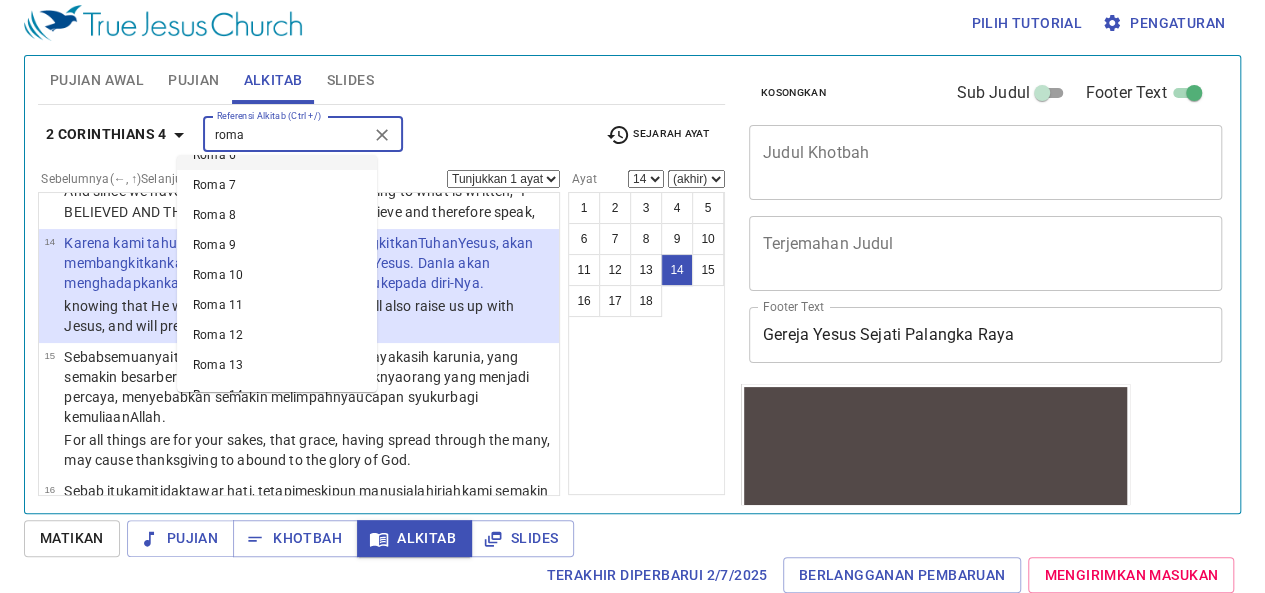 scroll, scrollTop: 213, scrollLeft: 0, axis: vertical 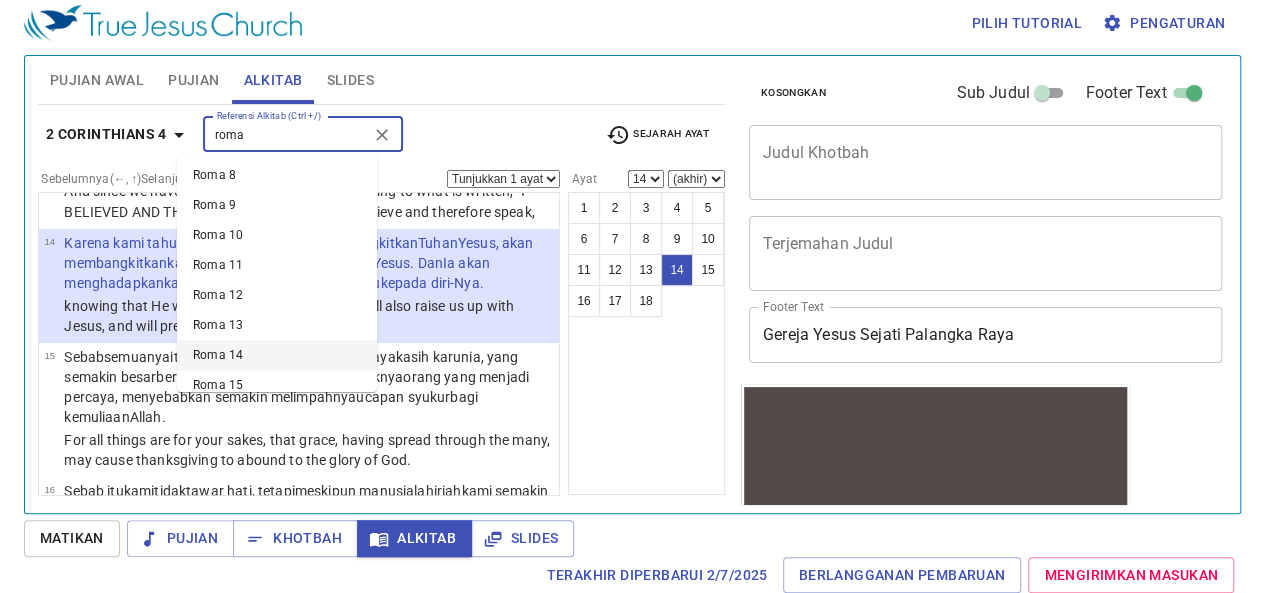 click on "Roma 14" at bounding box center [277, 355] 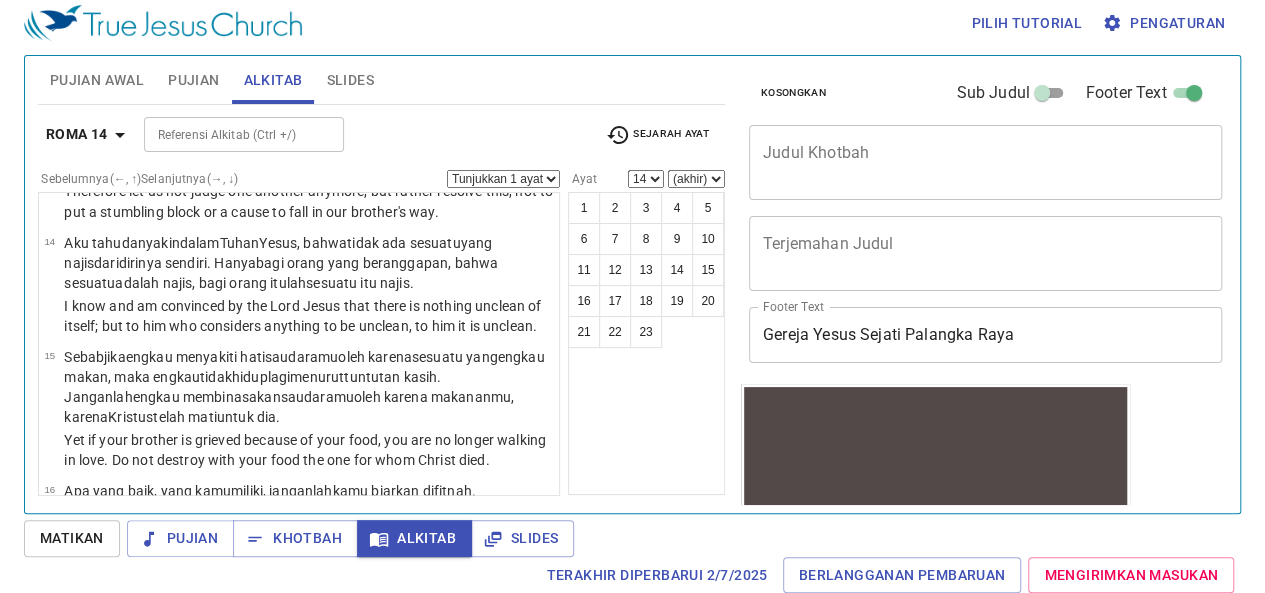 scroll, scrollTop: 0, scrollLeft: 0, axis: both 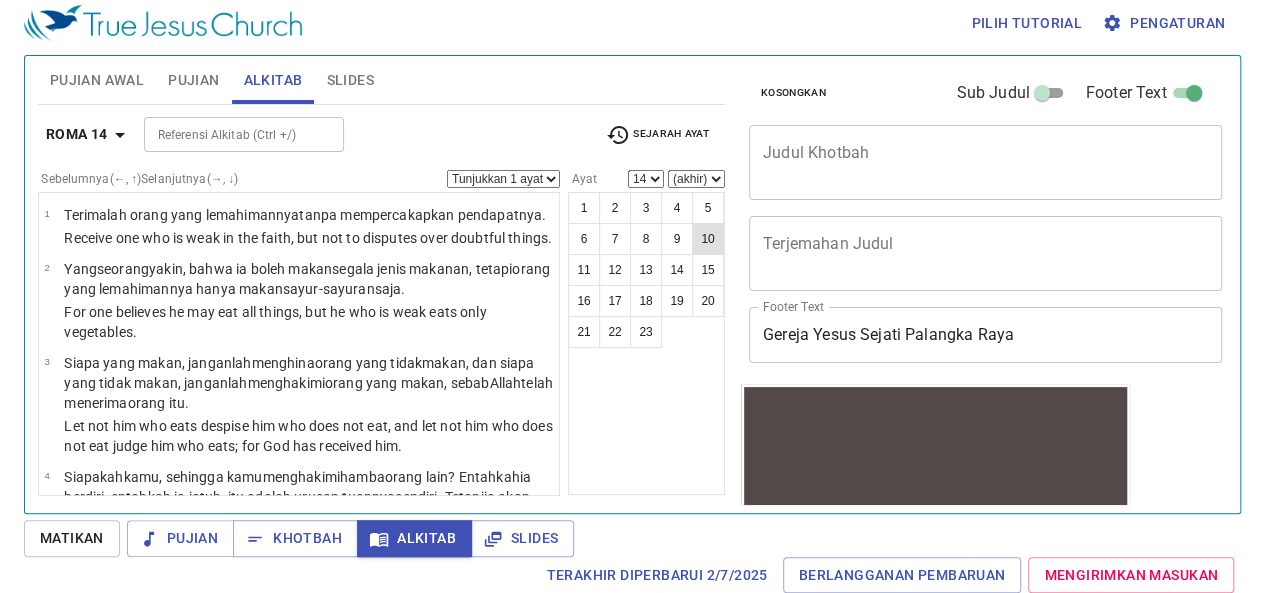 click on "10" at bounding box center [708, 239] 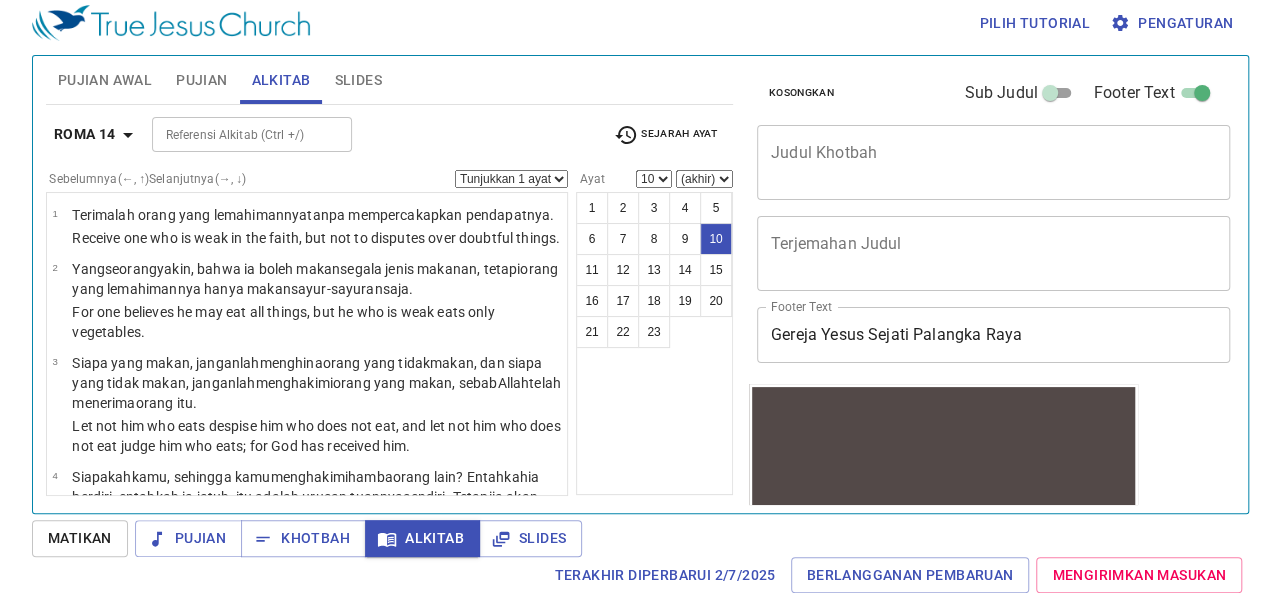 scroll, scrollTop: 899, scrollLeft: 0, axis: vertical 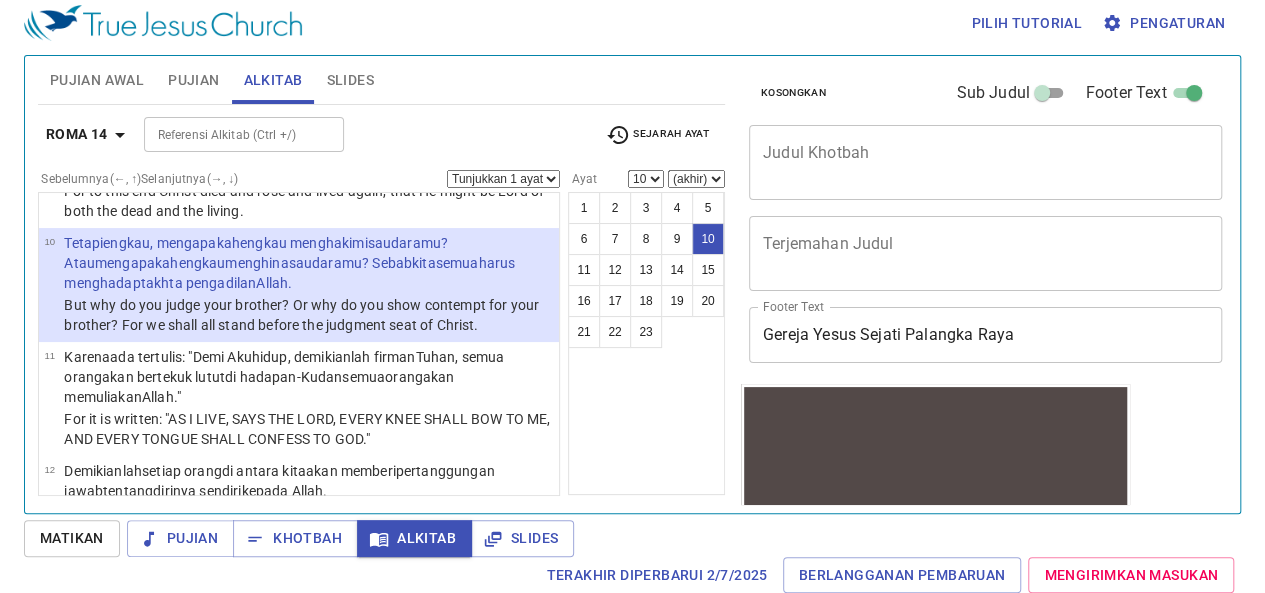 type 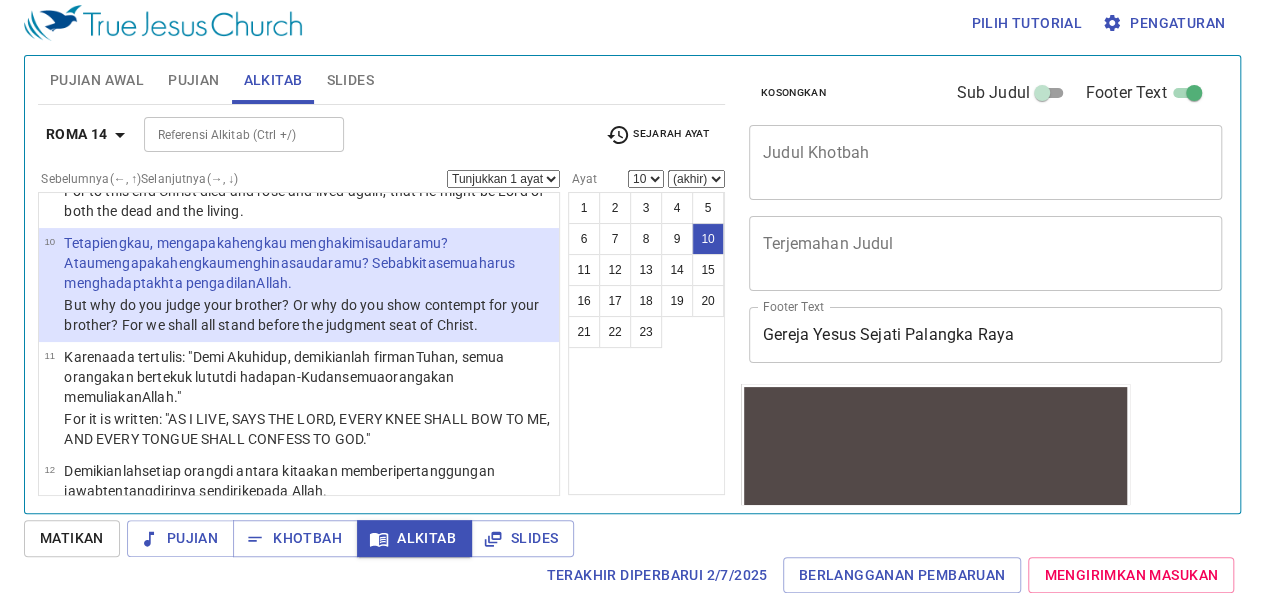 click on "Referensi Alkitab (Ctrl +/)" at bounding box center [227, 134] 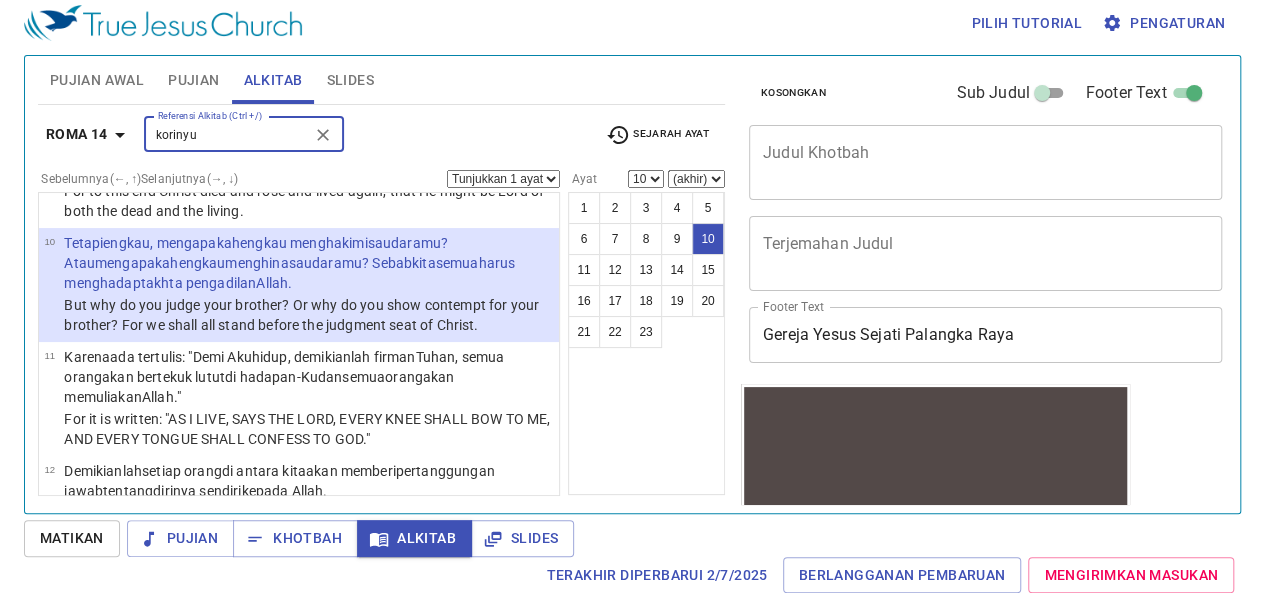 type on "korinyus" 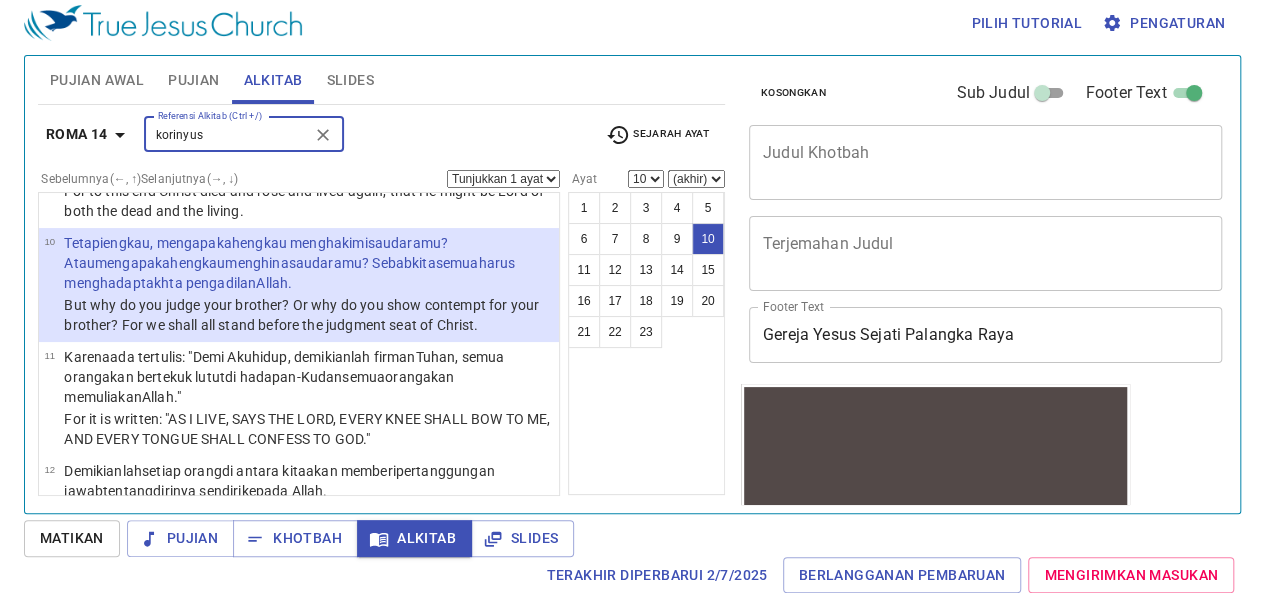 click on "korinyus" at bounding box center [227, 134] 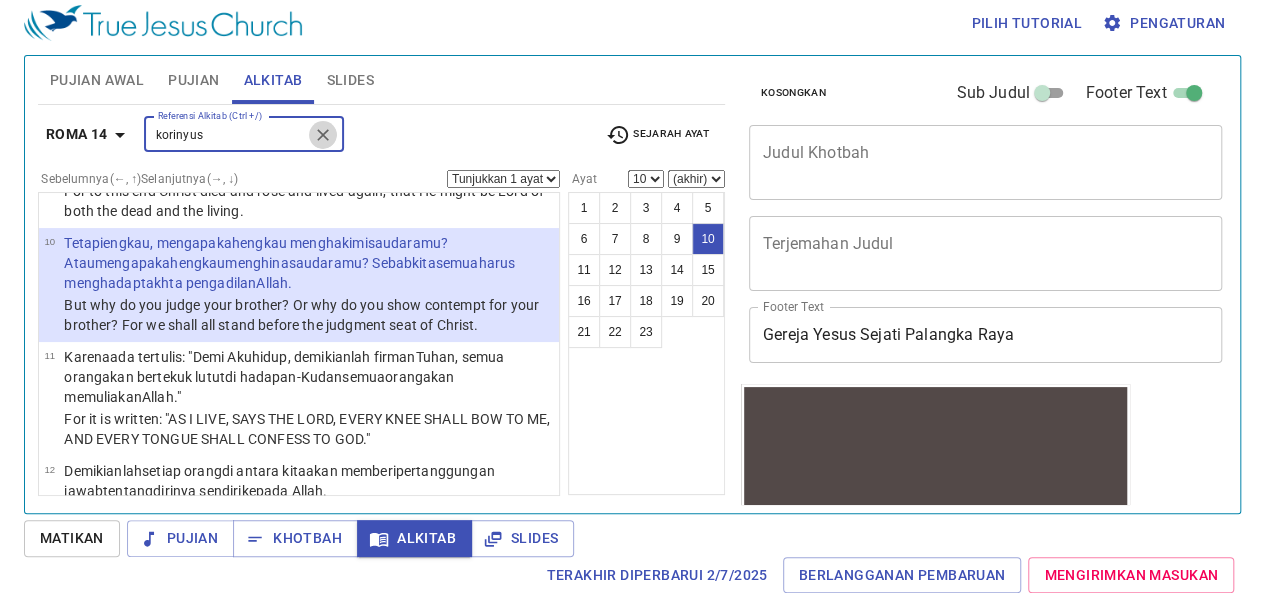 click 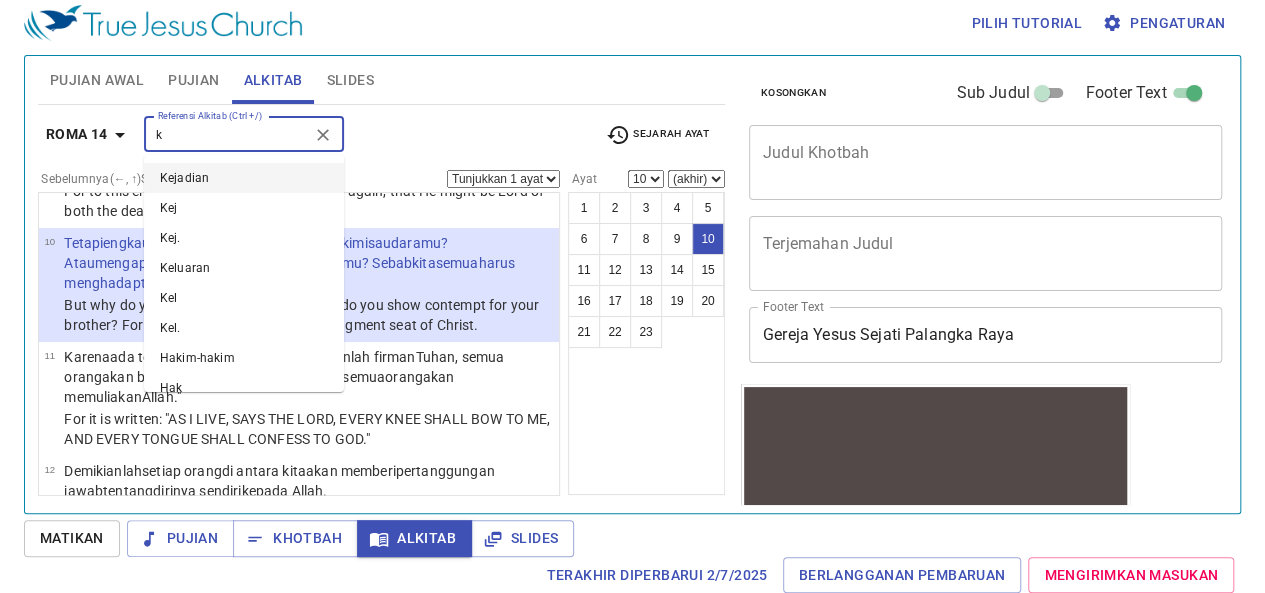 type on "kr" 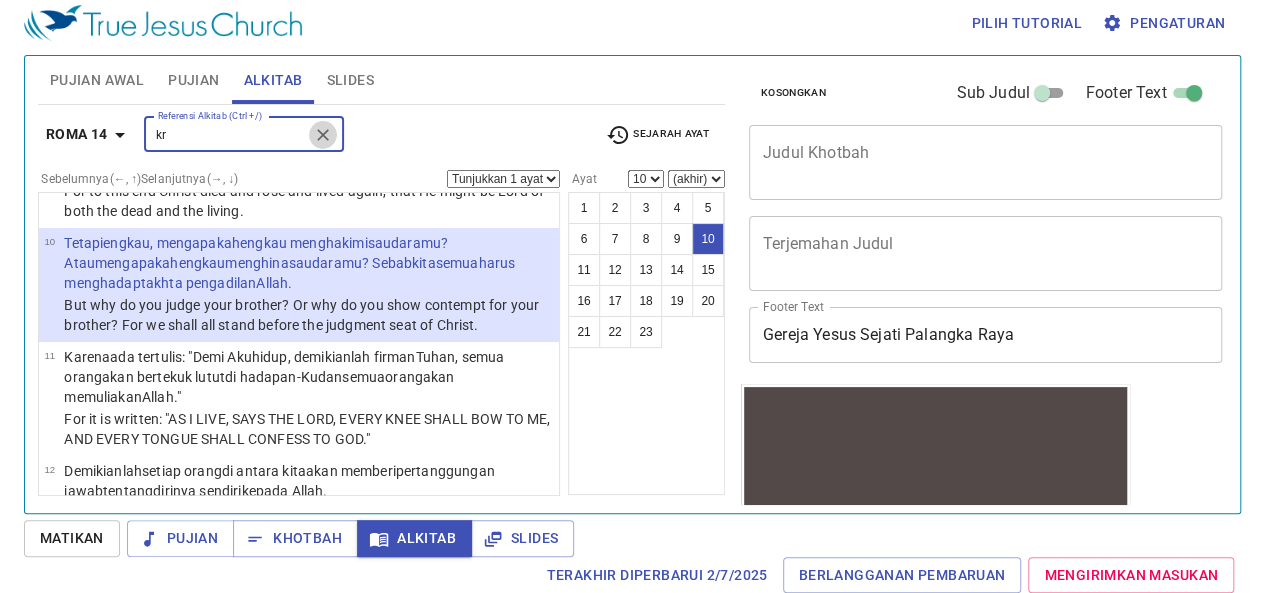 click 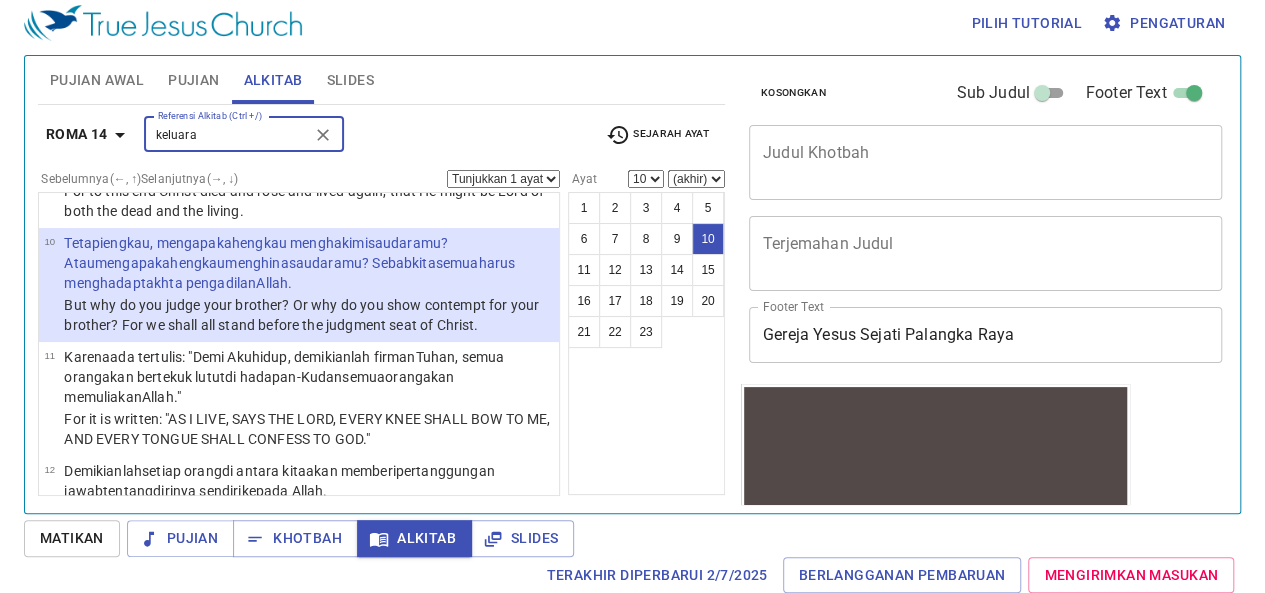 type on "keluaran" 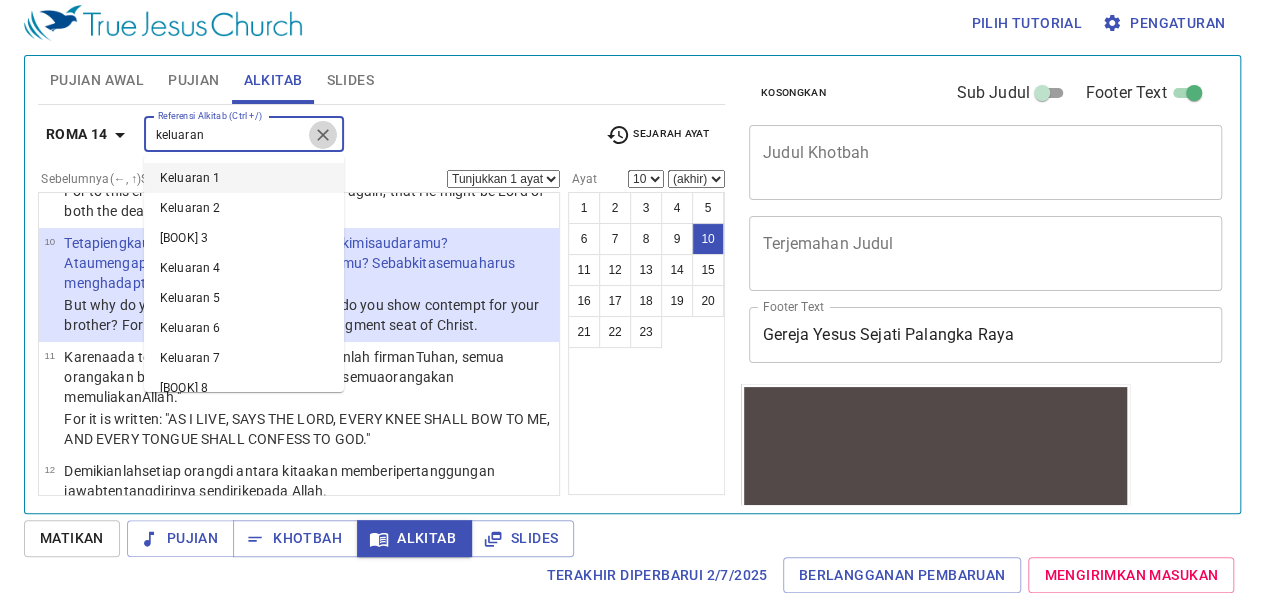 click 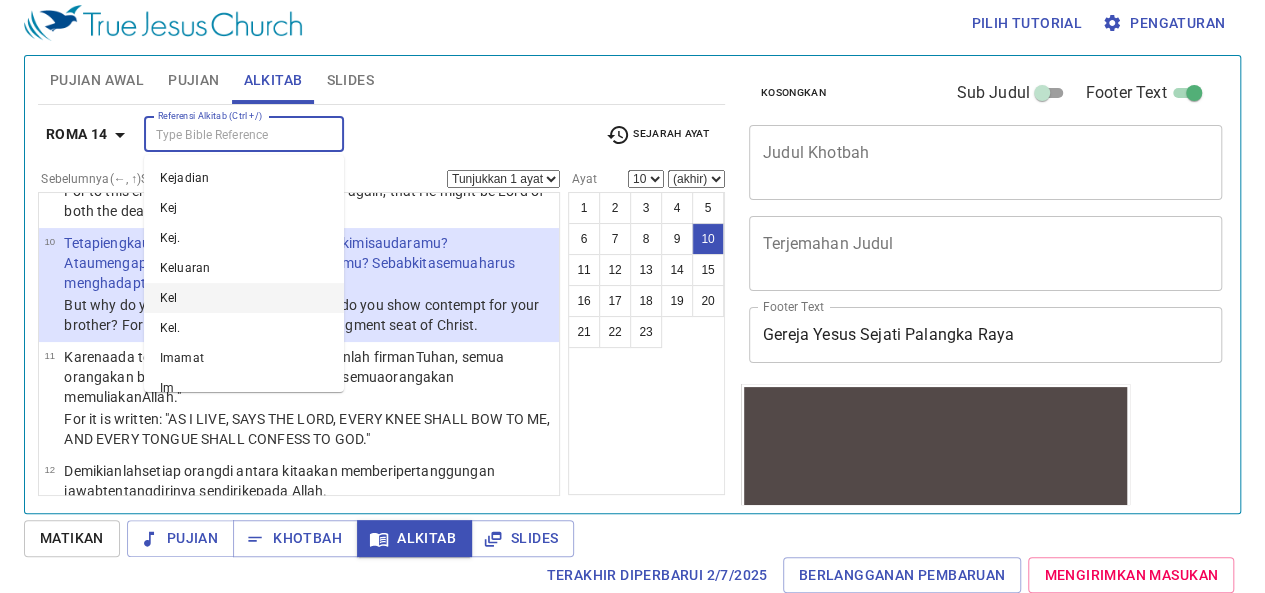 click on "kita  semua  harus menghadap  takhta pengadilan  Allah ." at bounding box center [289, 273] 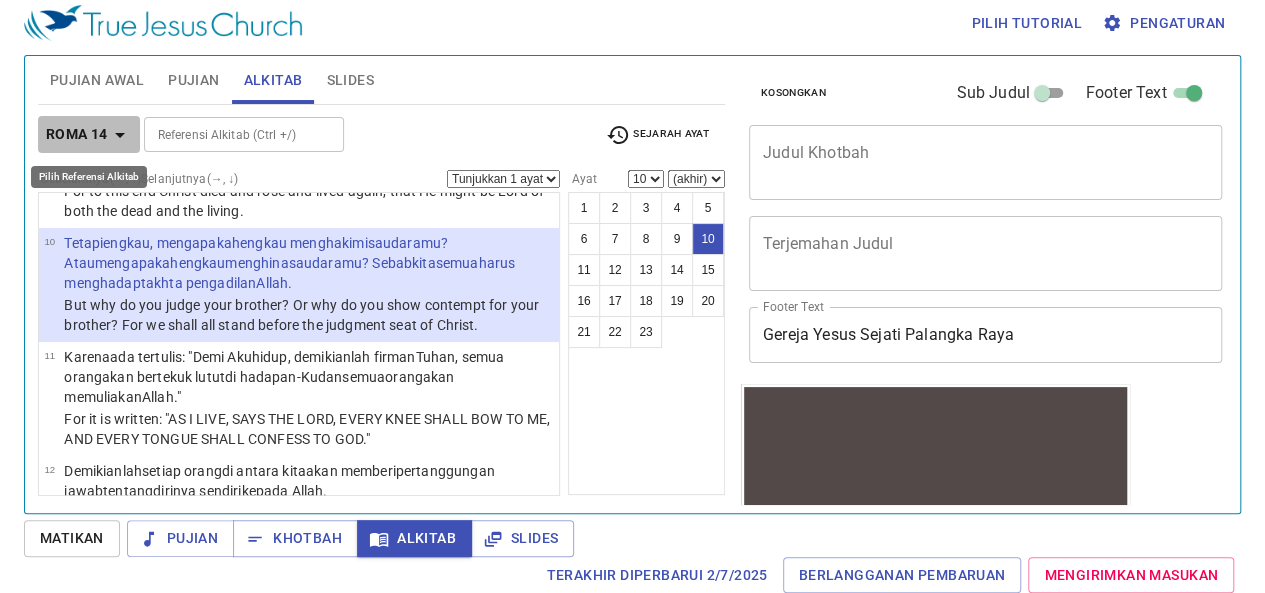 click on "Roma 14" at bounding box center (77, 134) 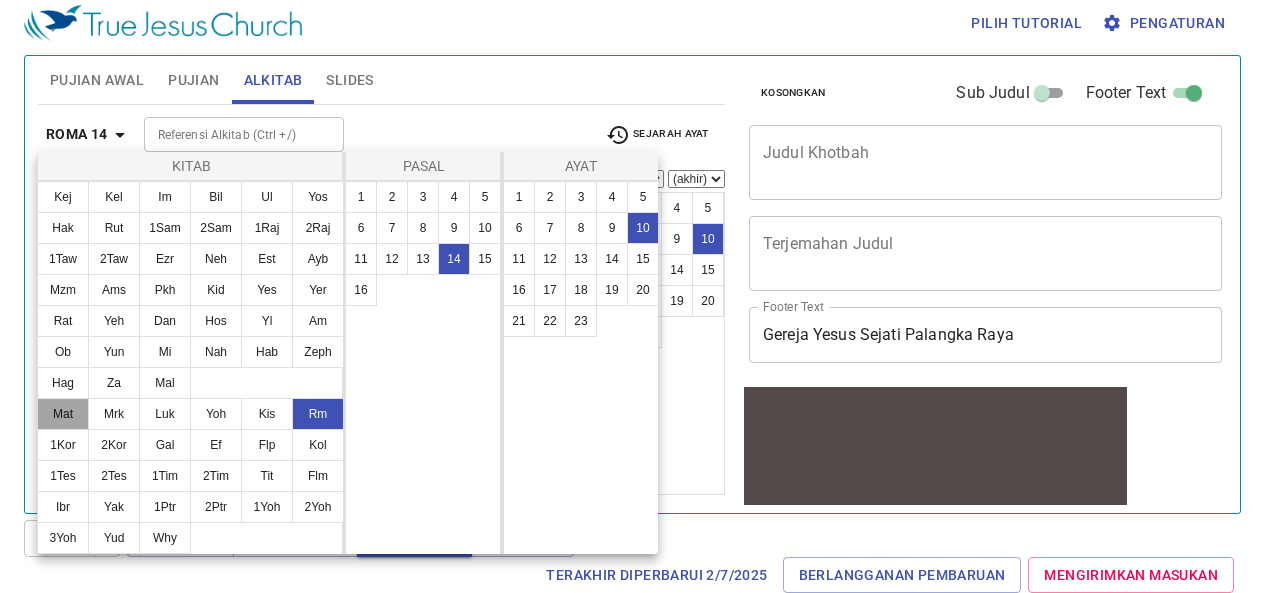 click on "Mat" at bounding box center (63, 414) 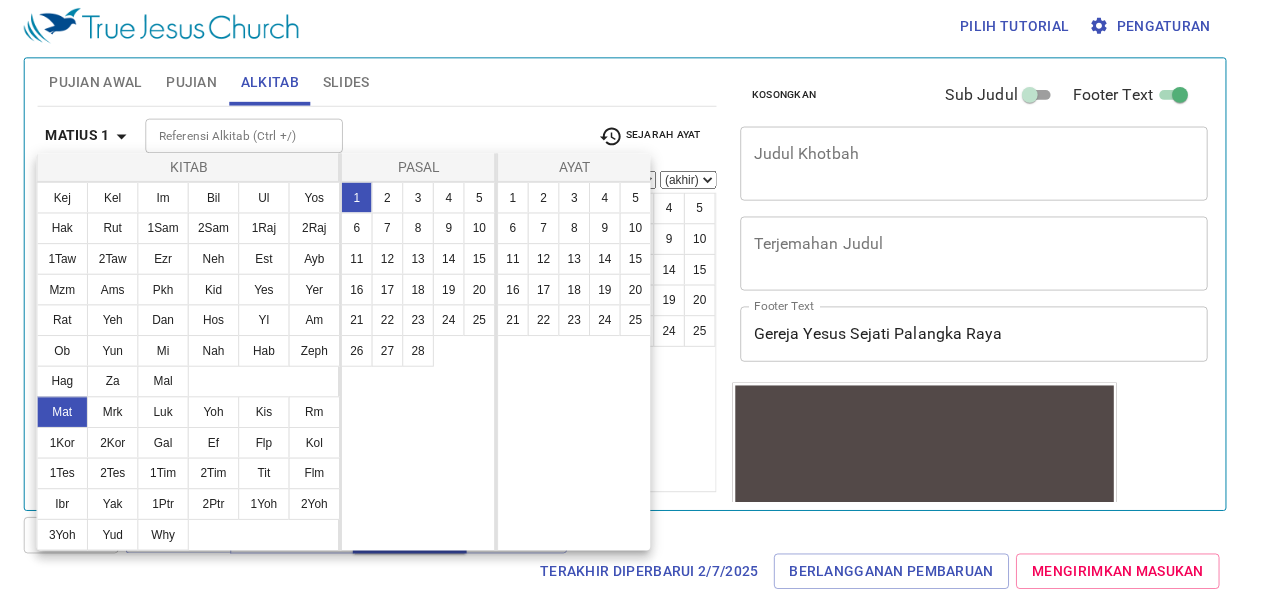scroll, scrollTop: 0, scrollLeft: 0, axis: both 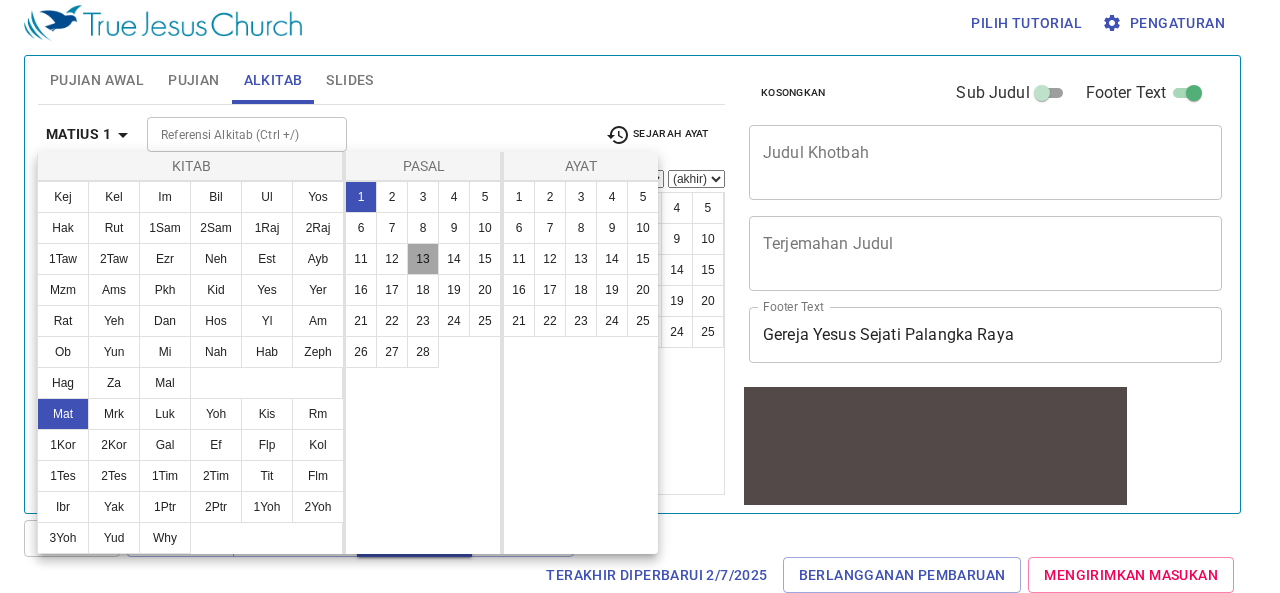 click on "13" at bounding box center (423, 259) 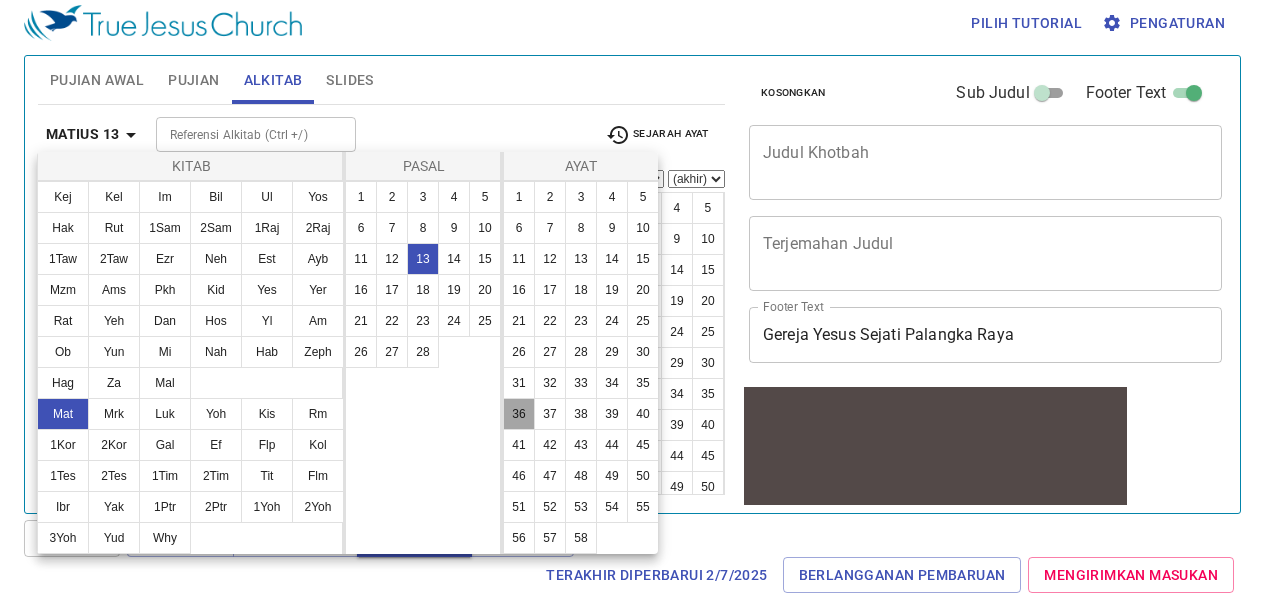 click on "36" at bounding box center [519, 414] 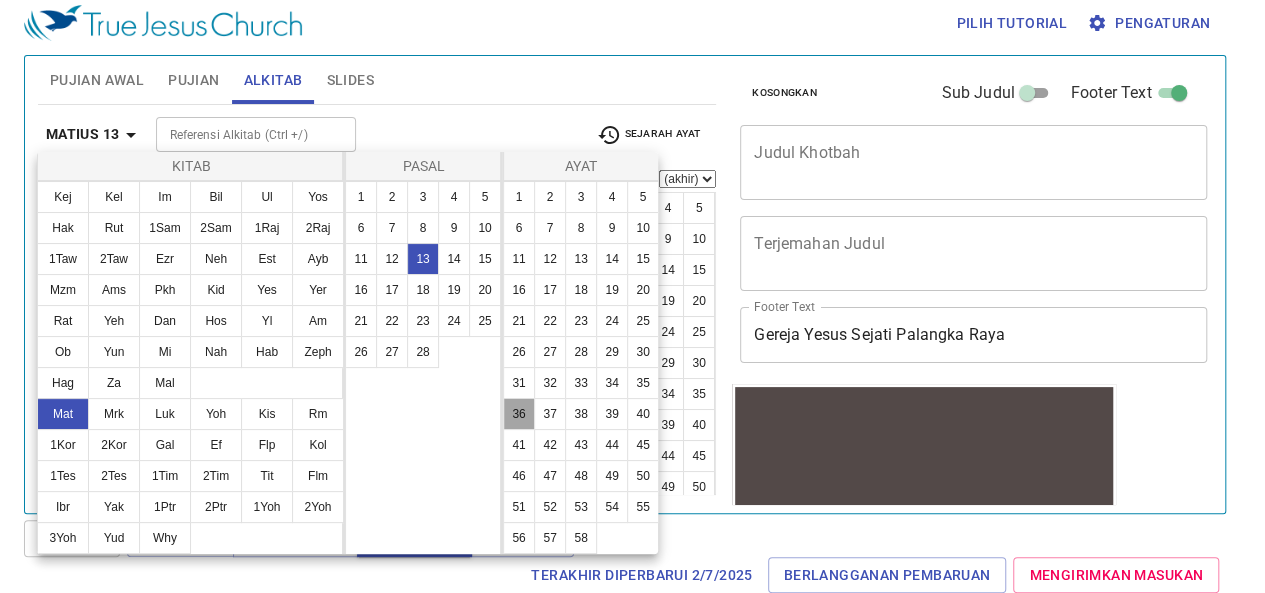 select on "36" 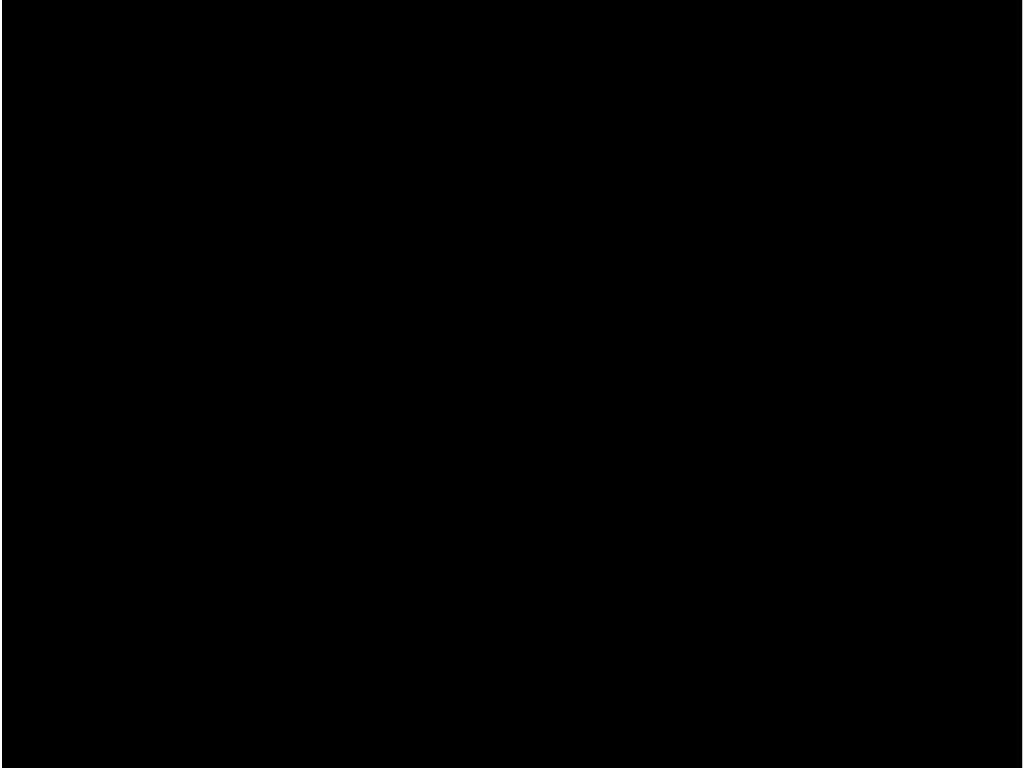 scroll, scrollTop: 0, scrollLeft: 0, axis: both 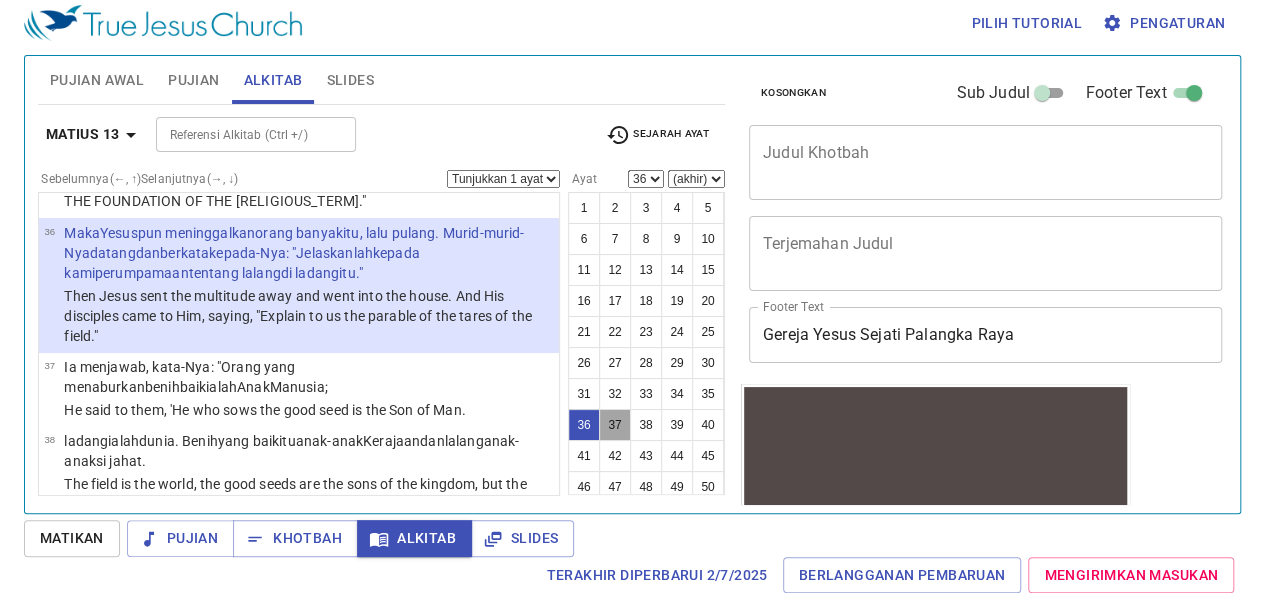 click on "37" at bounding box center (615, 425) 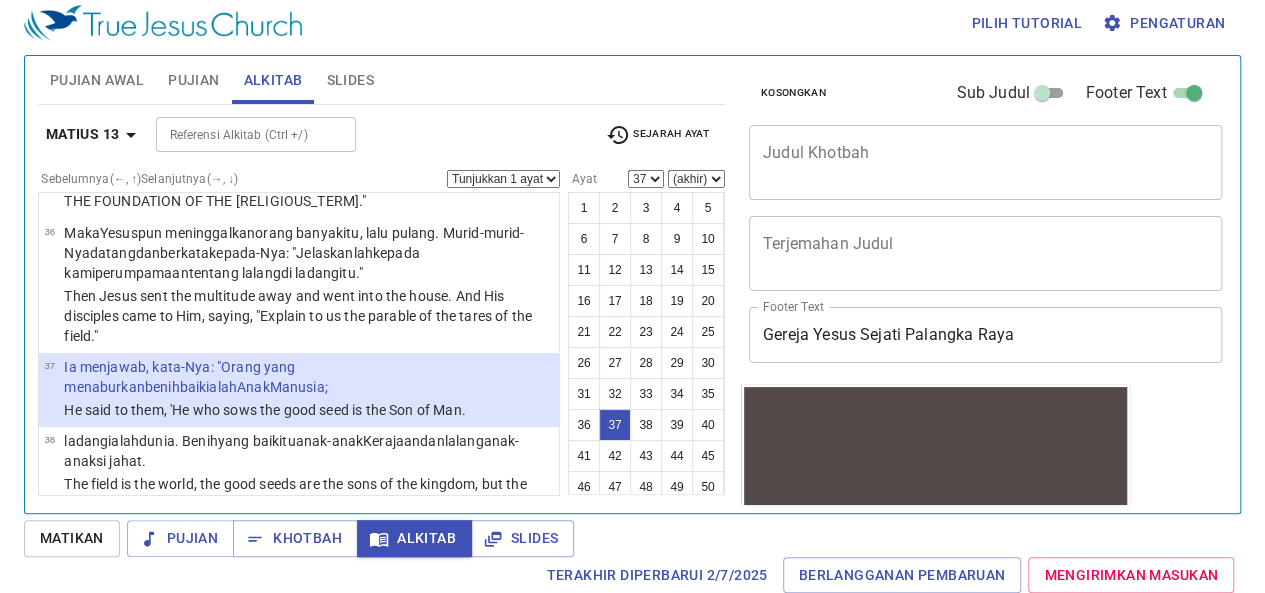 scroll, scrollTop: 3868, scrollLeft: 0, axis: vertical 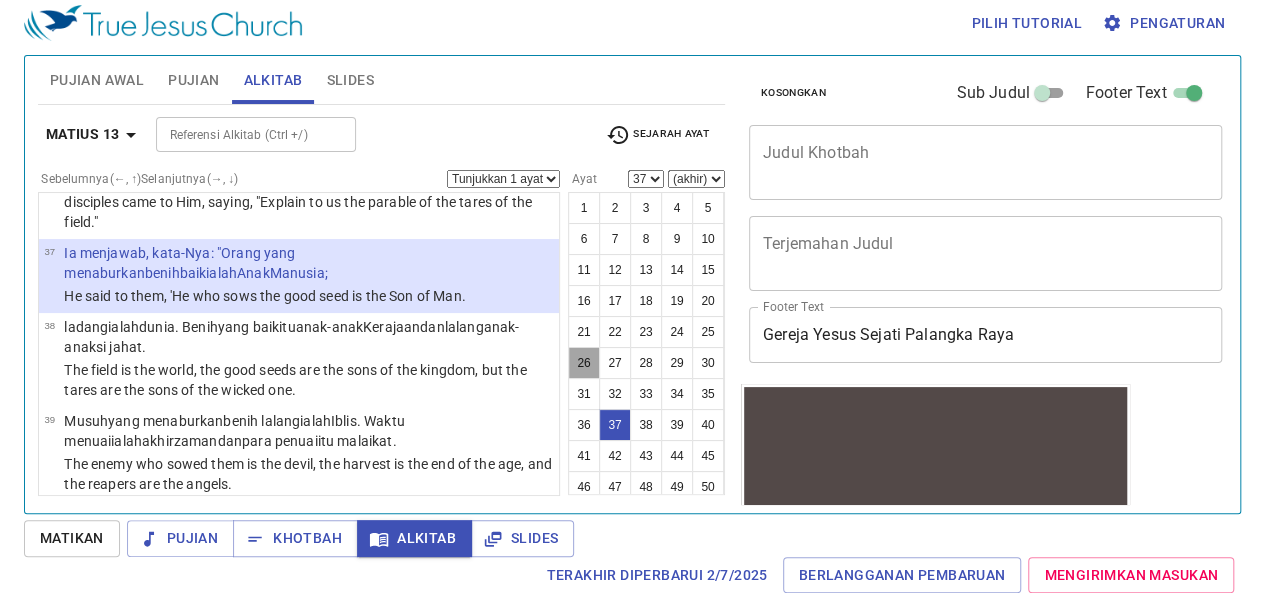 click on "26" at bounding box center (584, 363) 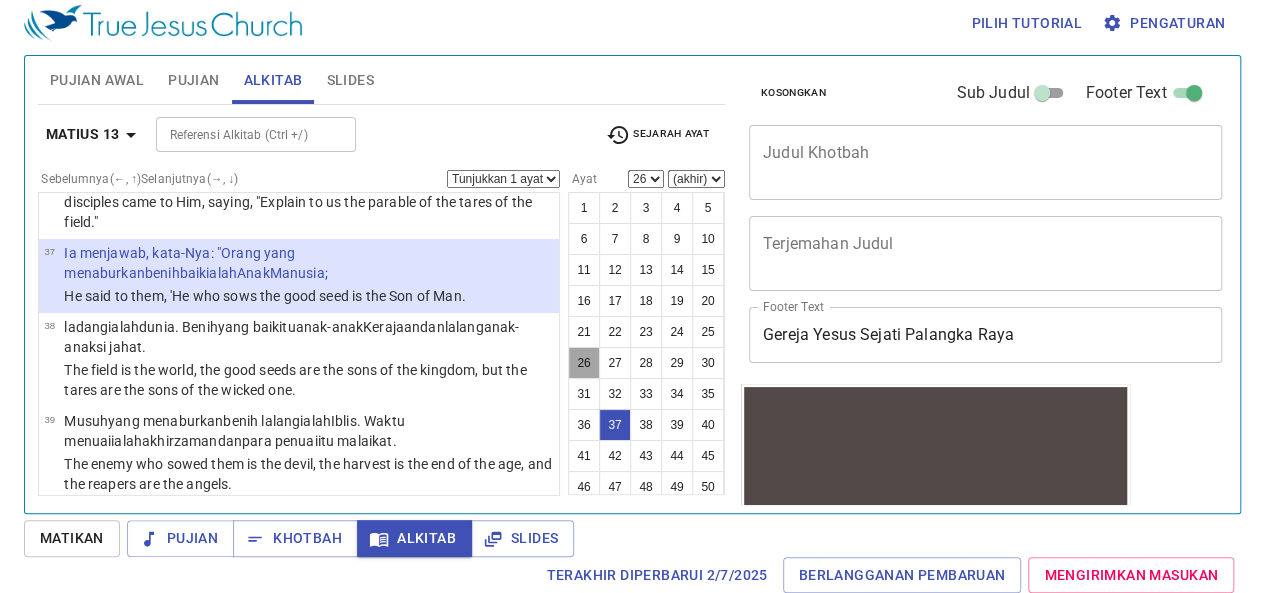 scroll, scrollTop: 2524, scrollLeft: 0, axis: vertical 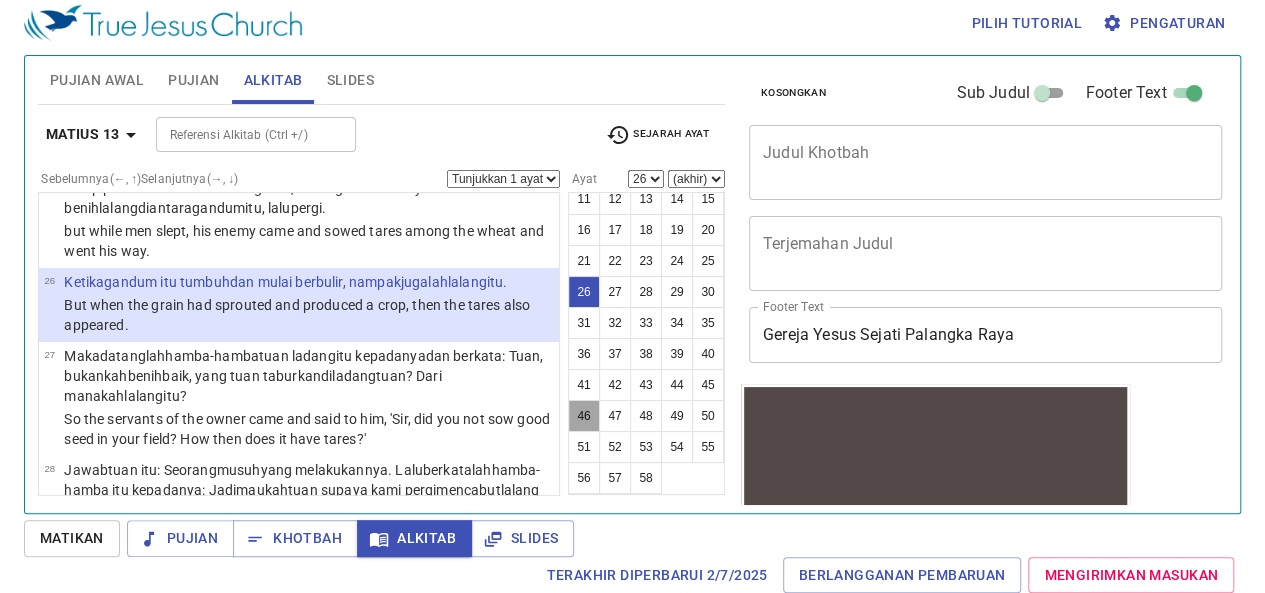 click on "46" at bounding box center (584, 416) 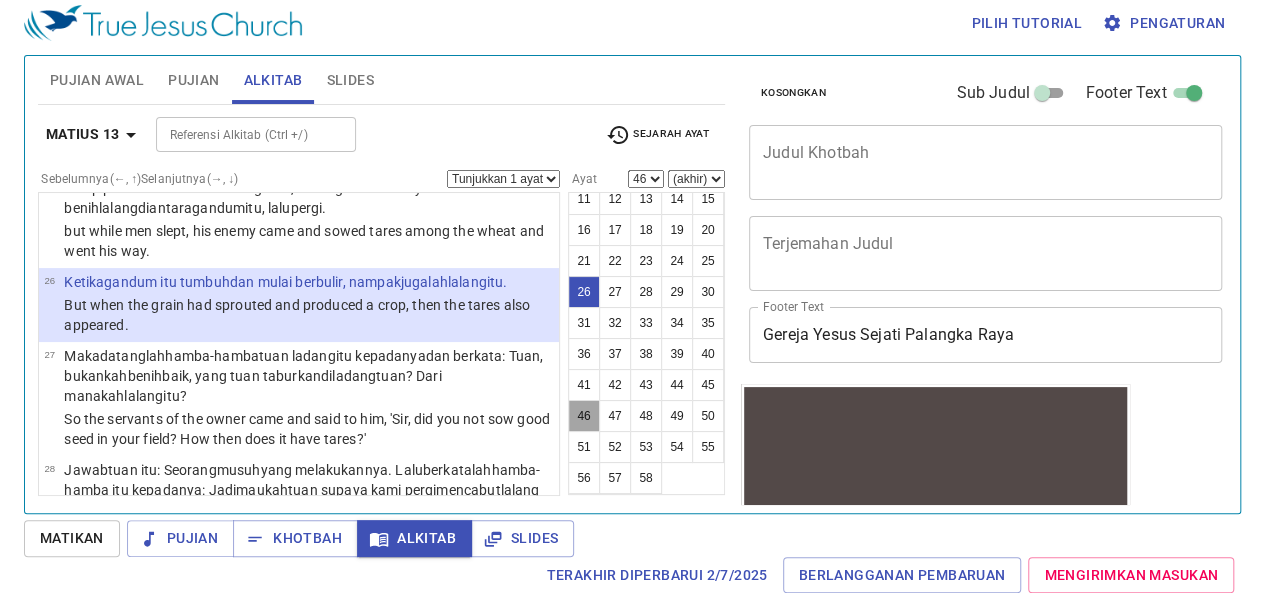 scroll, scrollTop: 4754, scrollLeft: 0, axis: vertical 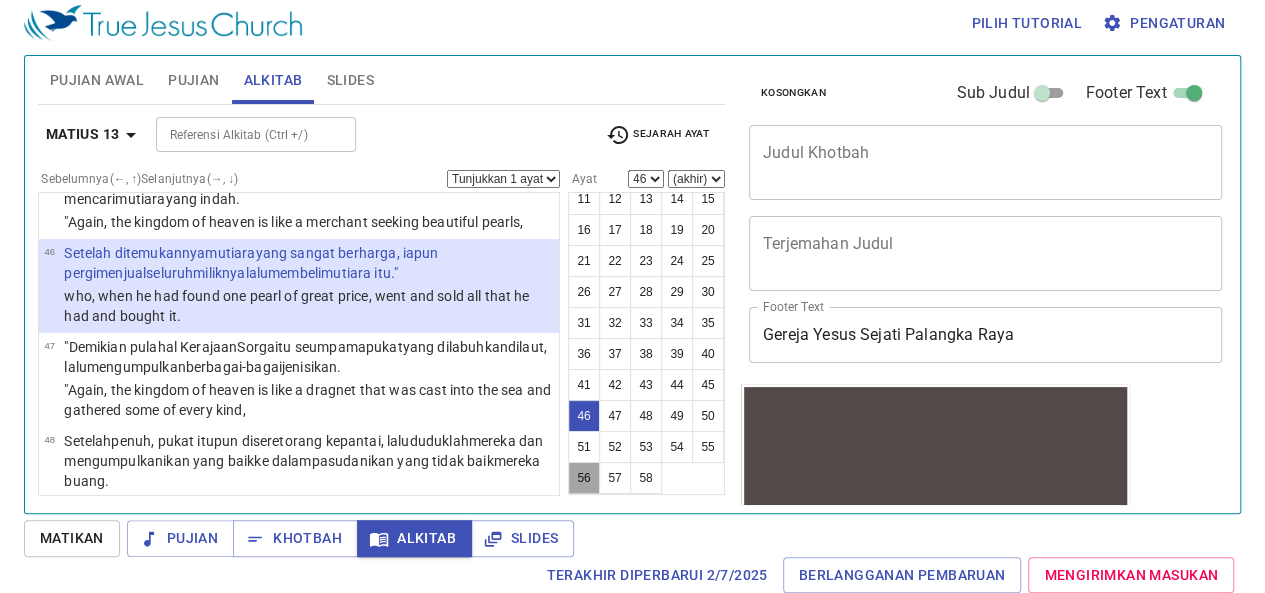 click on "56" at bounding box center (584, 478) 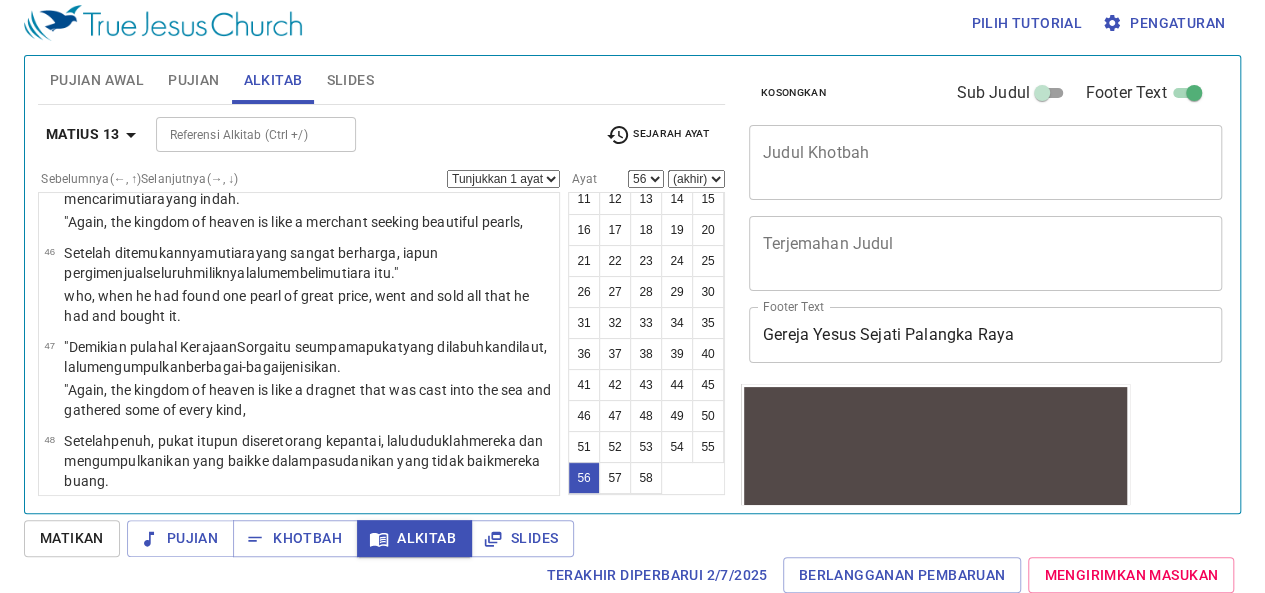 scroll, scrollTop: 5834, scrollLeft: 0, axis: vertical 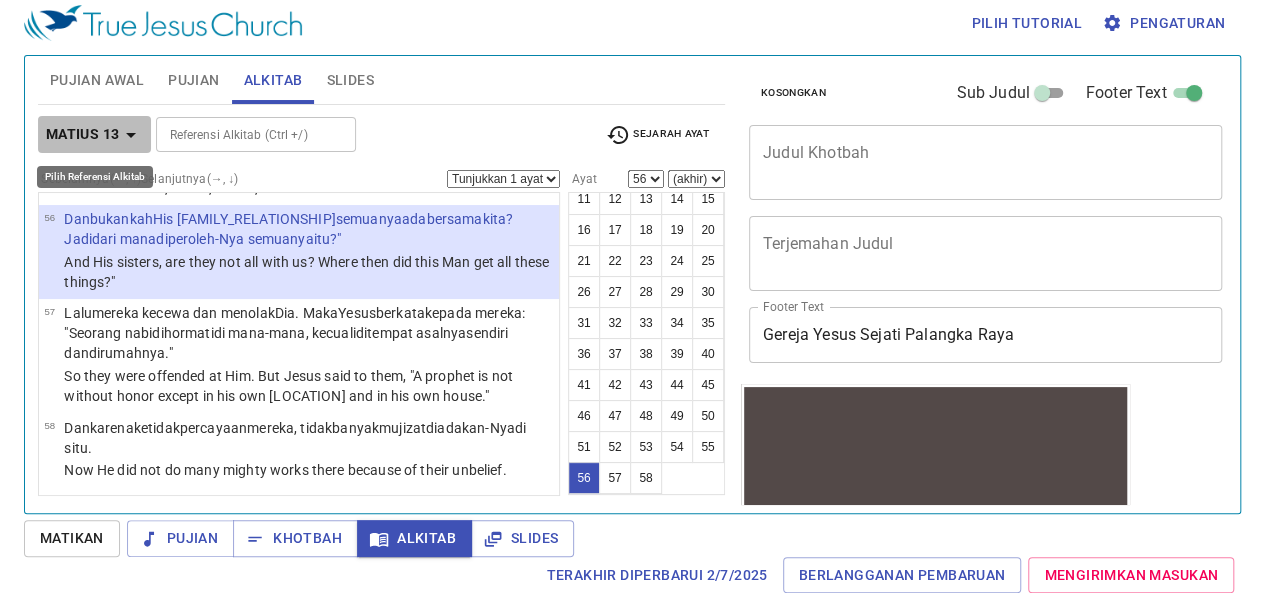 click on "Matius 13" at bounding box center (83, 134) 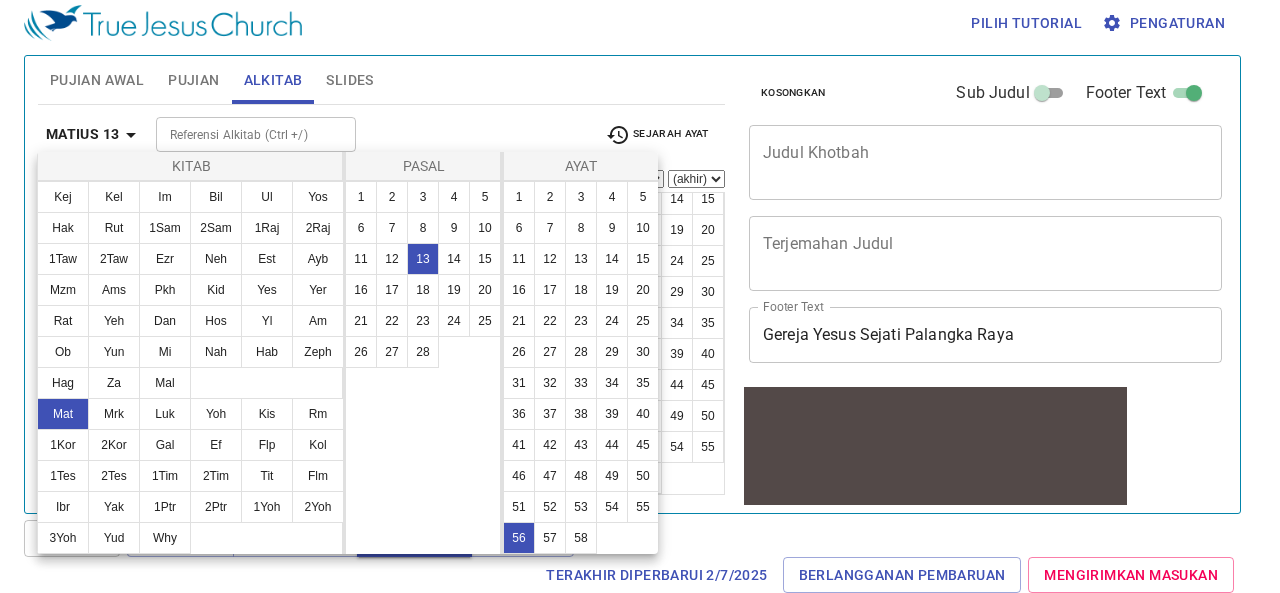 click at bounding box center (640, 296) 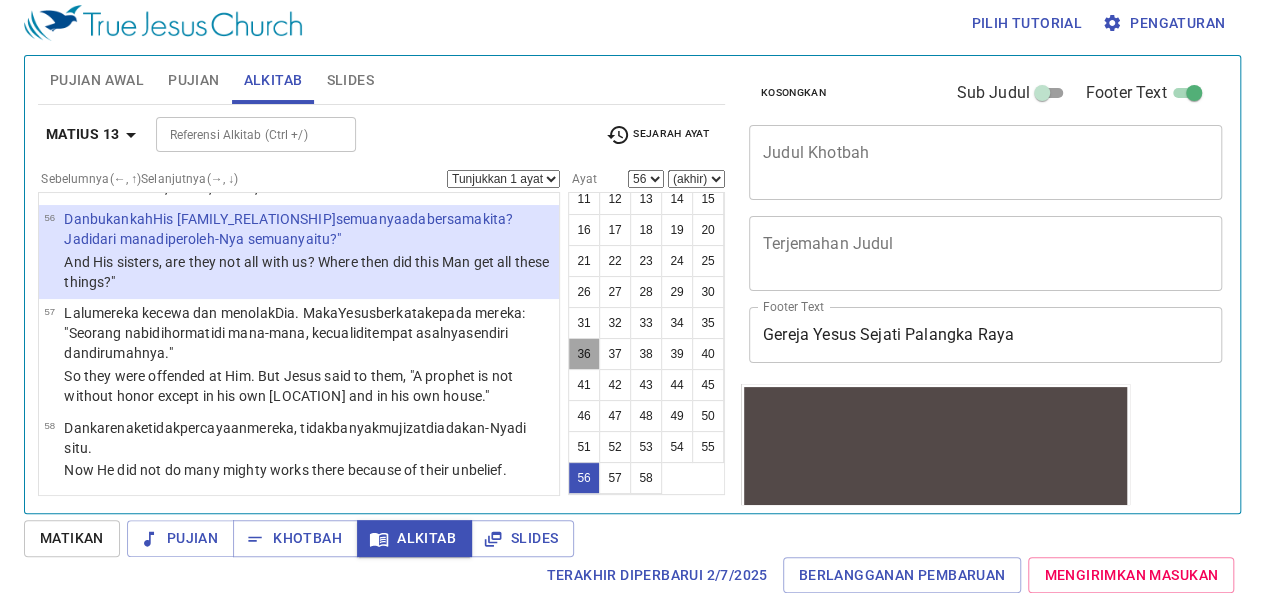 click on "36" at bounding box center (584, 354) 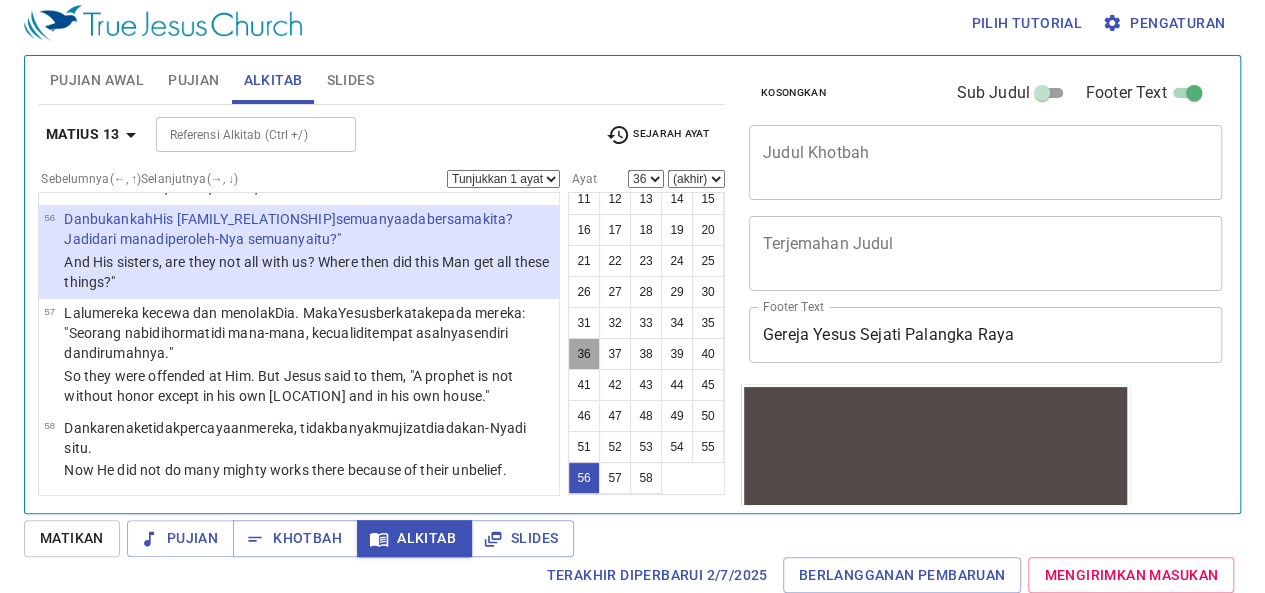 scroll, scrollTop: 3754, scrollLeft: 0, axis: vertical 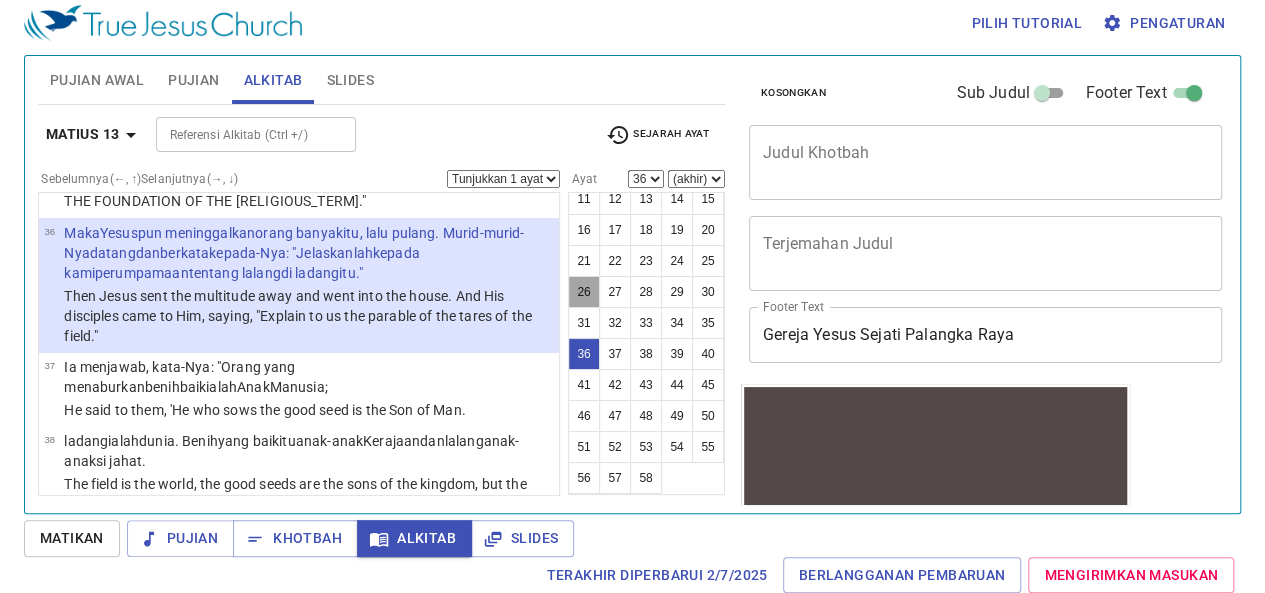 click on "26" at bounding box center (584, 292) 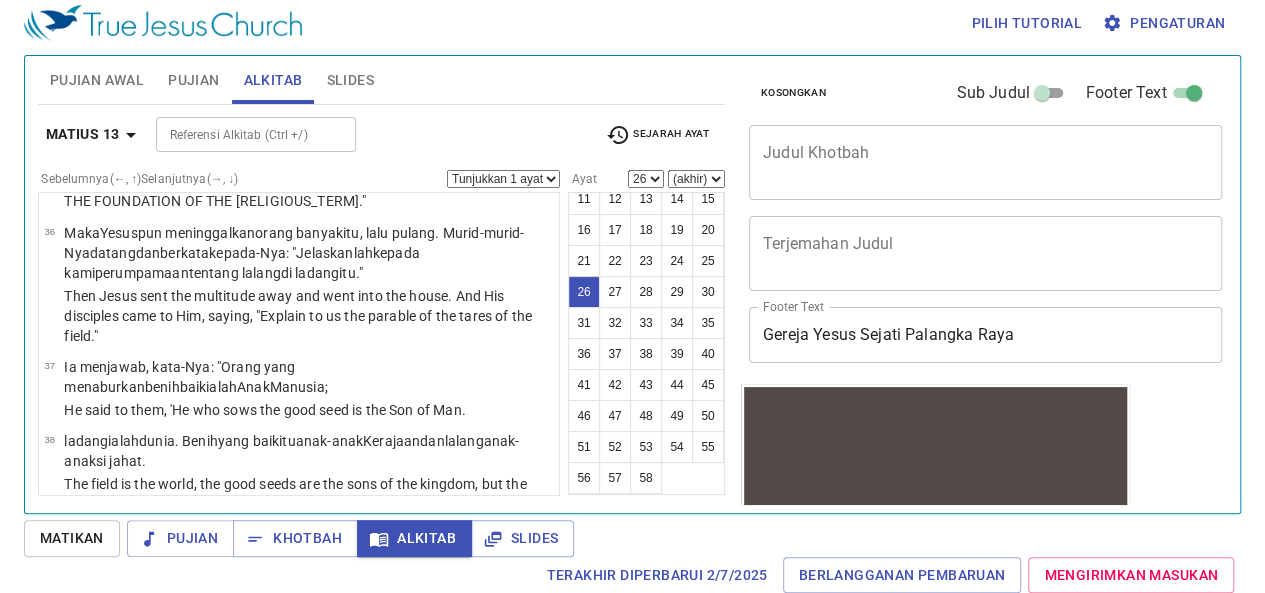 scroll, scrollTop: 2524, scrollLeft: 0, axis: vertical 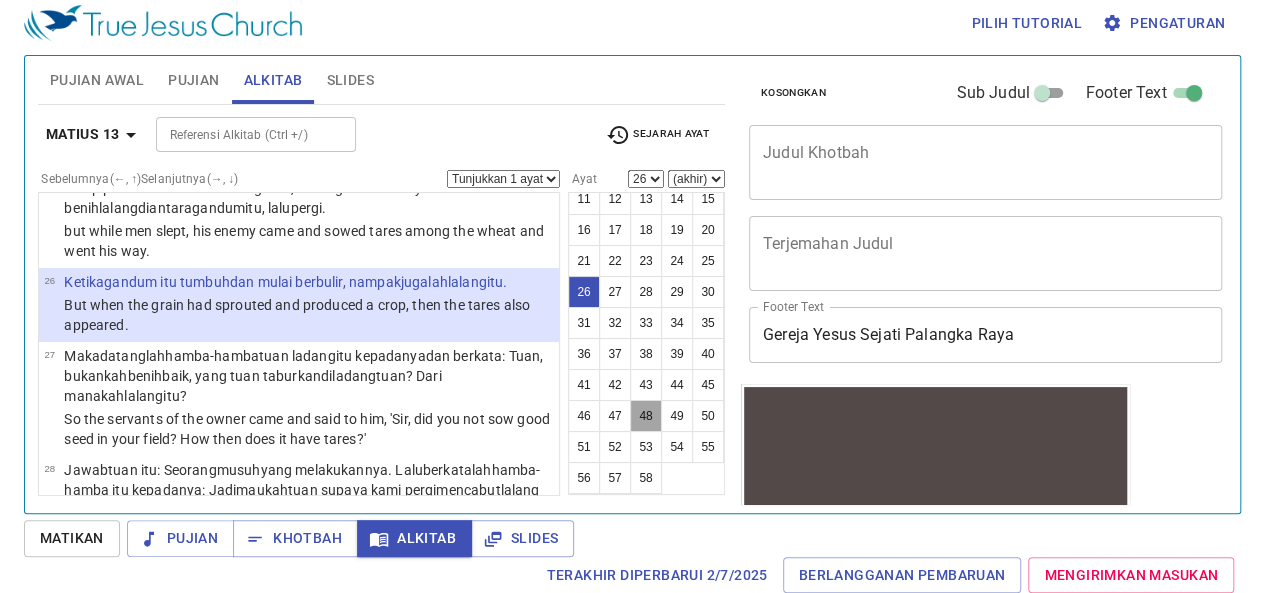 click on "48" at bounding box center [646, 416] 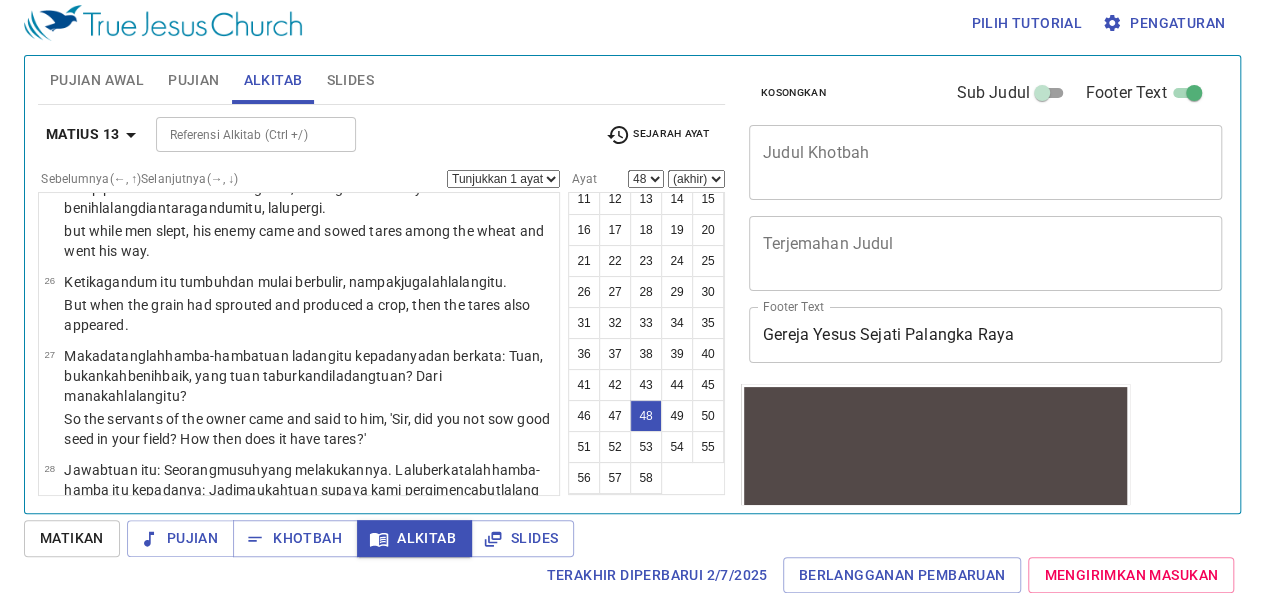 scroll, scrollTop: 4952, scrollLeft: 0, axis: vertical 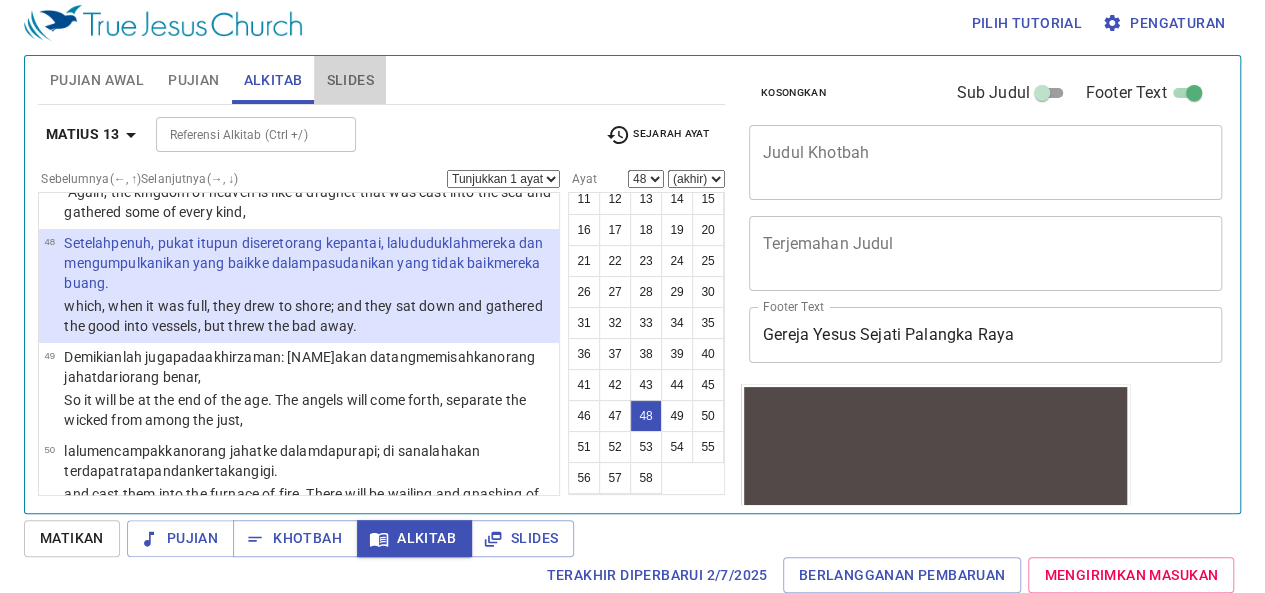click on "Slides" at bounding box center (349, 80) 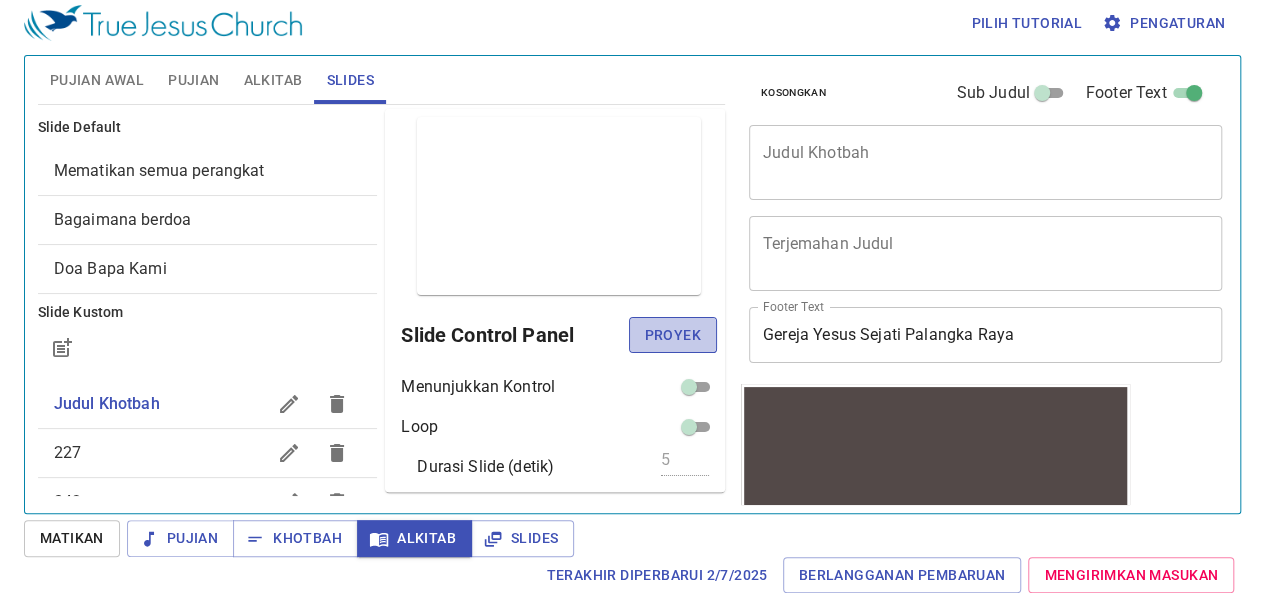 click on "Proyek" at bounding box center (673, 335) 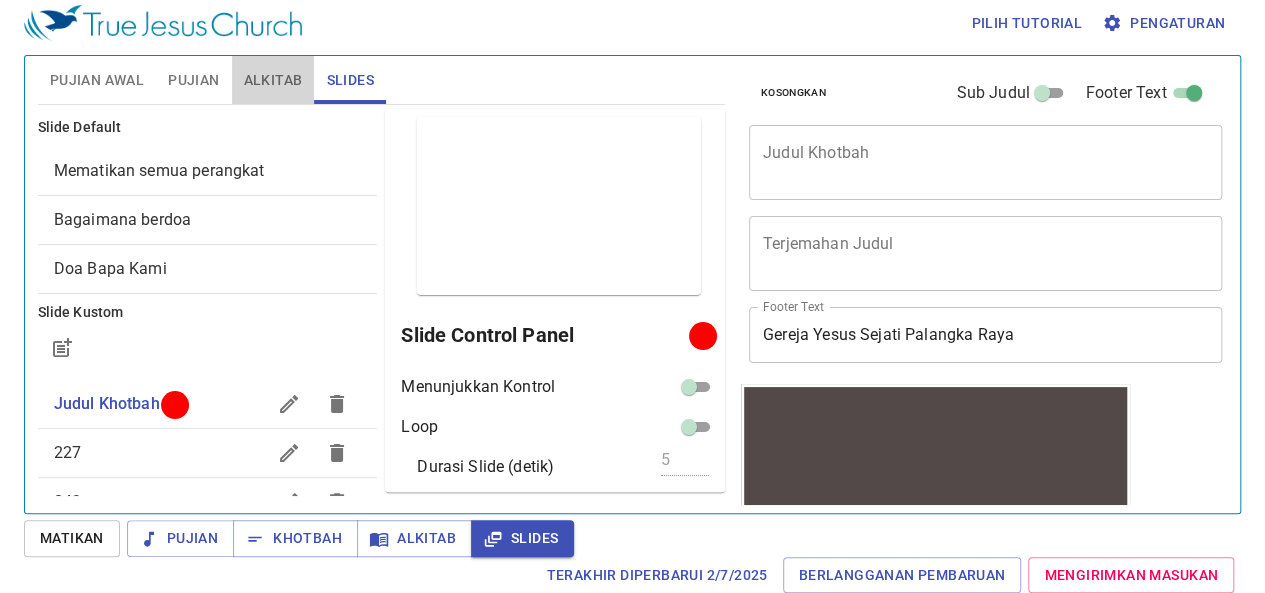 click on "Alkitab" at bounding box center [273, 80] 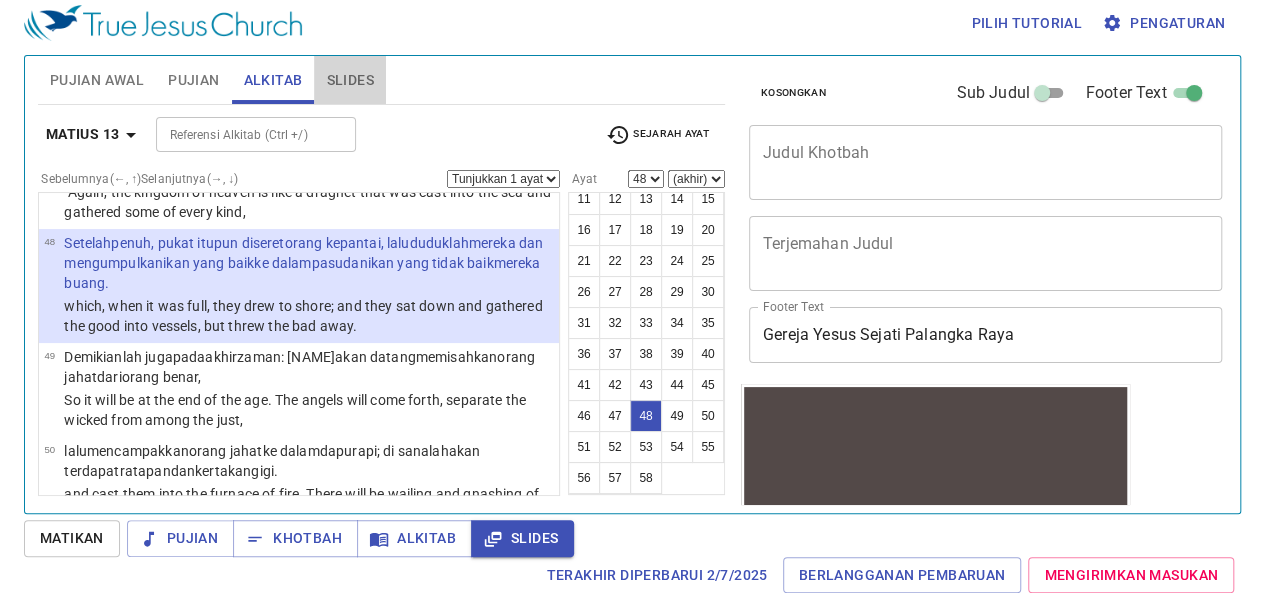 click on "Slides" at bounding box center [349, 80] 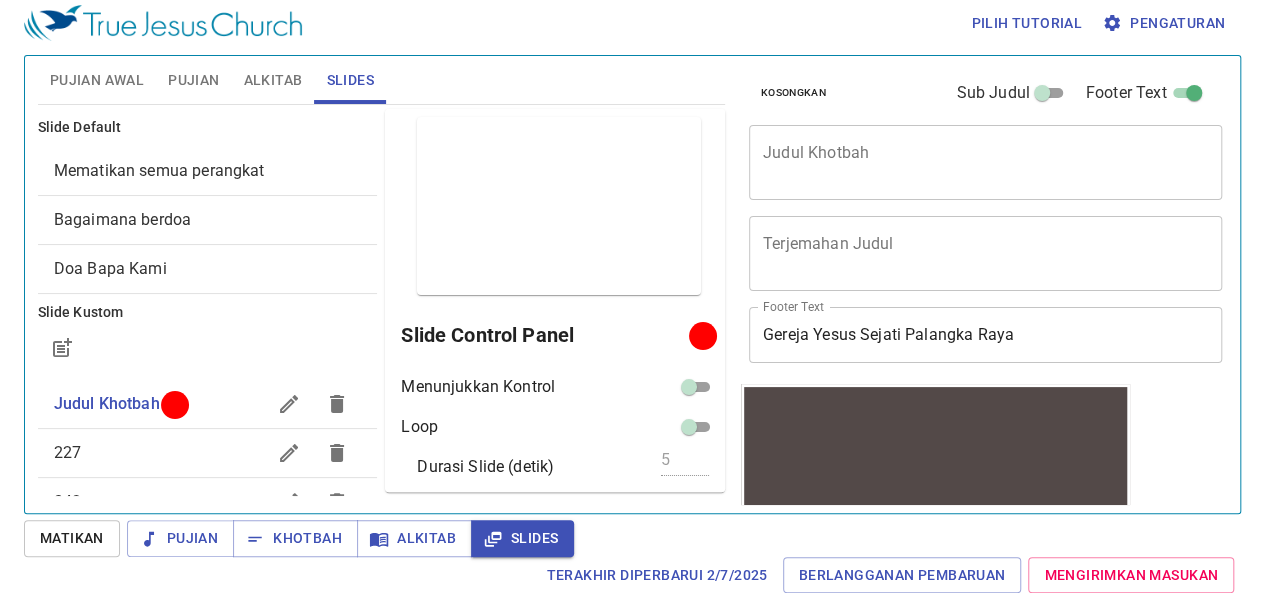 click on "64" at bounding box center (208, 649) 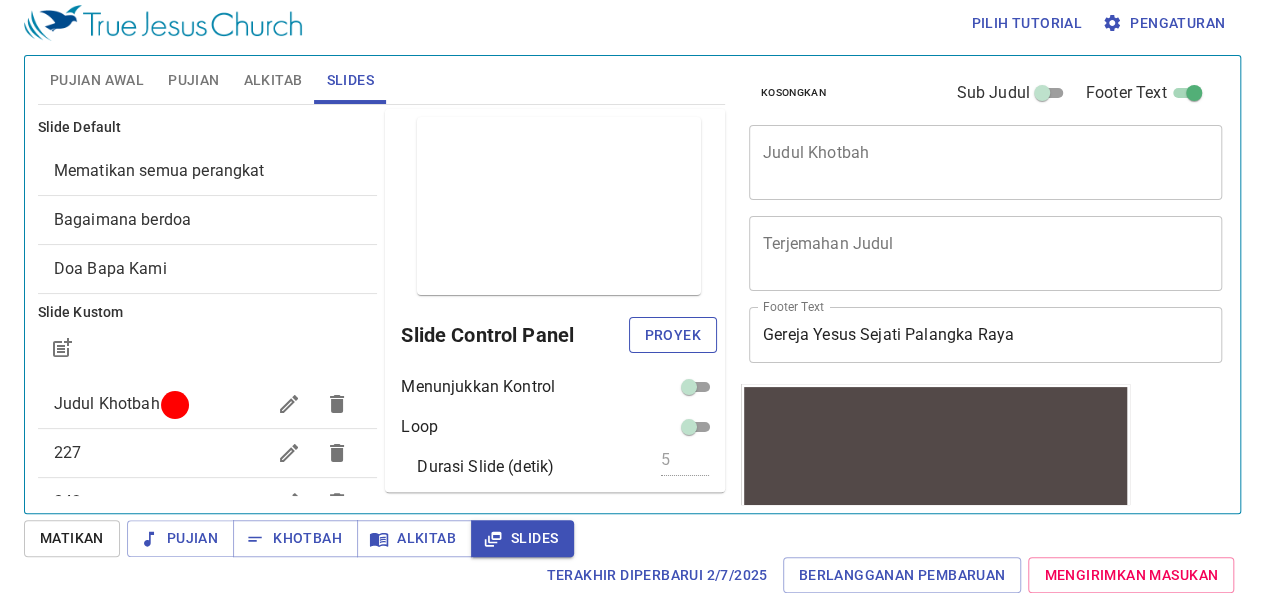 click on "Proyek" at bounding box center [673, 335] 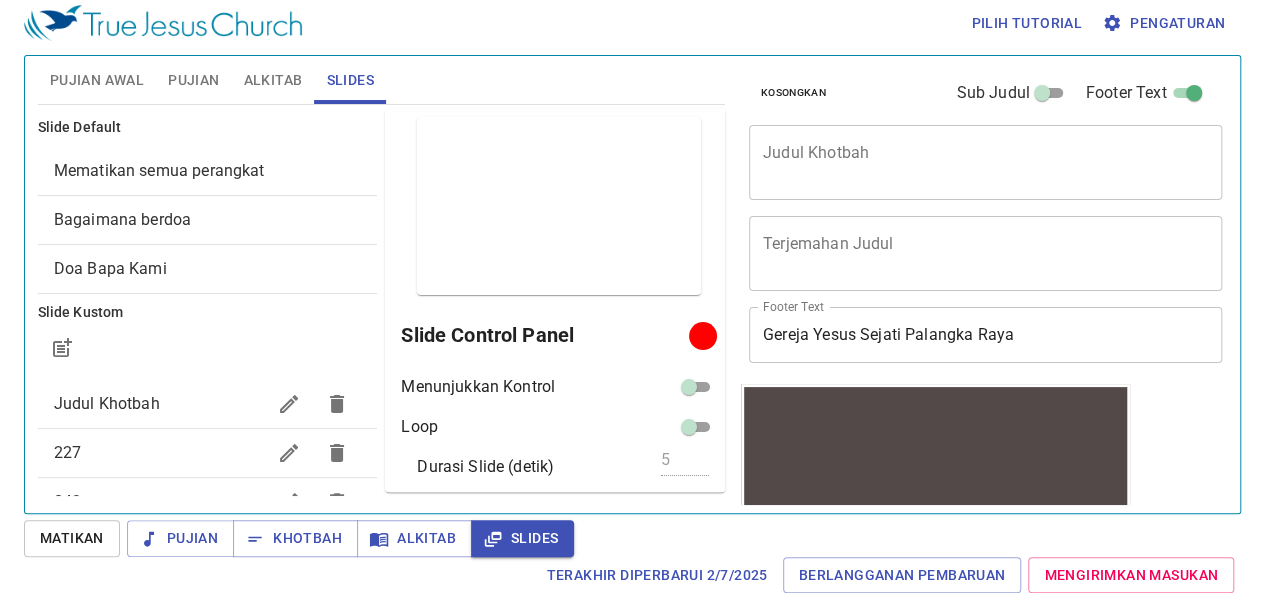 drag, startPoint x: 554, startPoint y: 404, endPoint x: 330, endPoint y: 445, distance: 227.72131 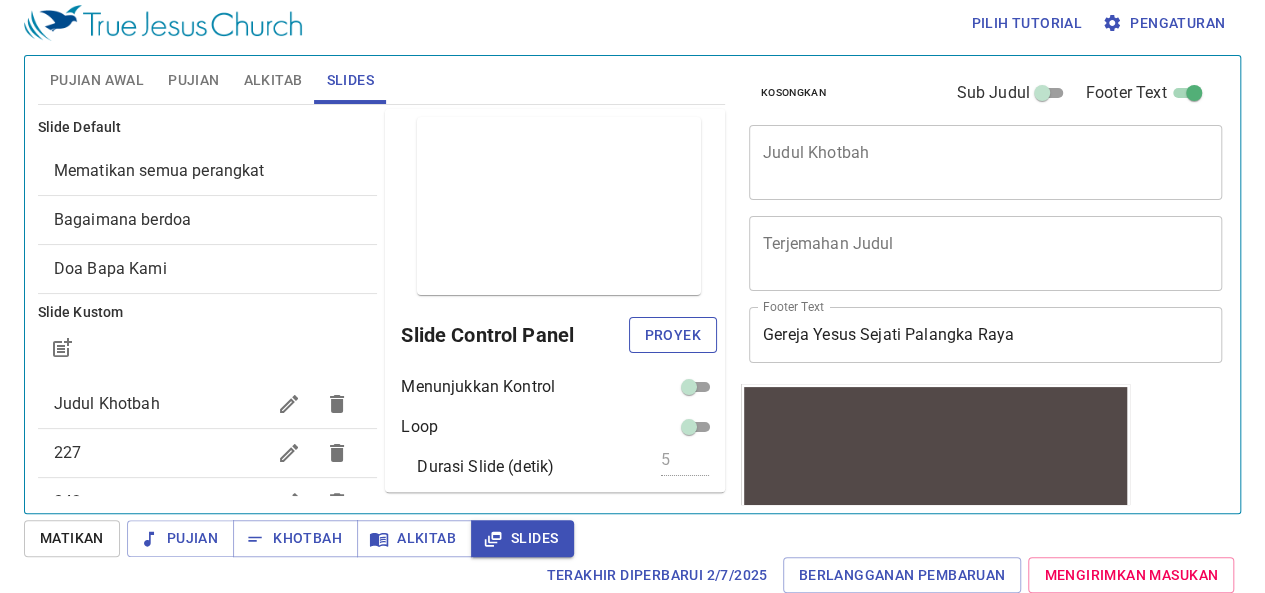 click on "Proyek" at bounding box center [673, 335] 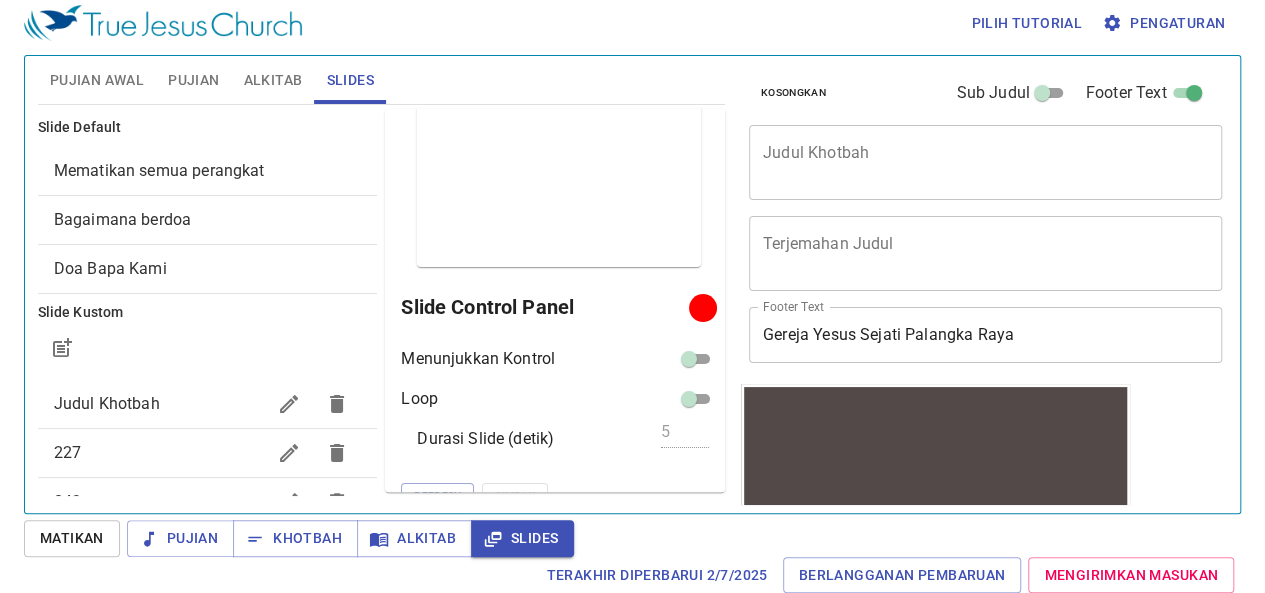 scroll, scrollTop: 40, scrollLeft: 0, axis: vertical 